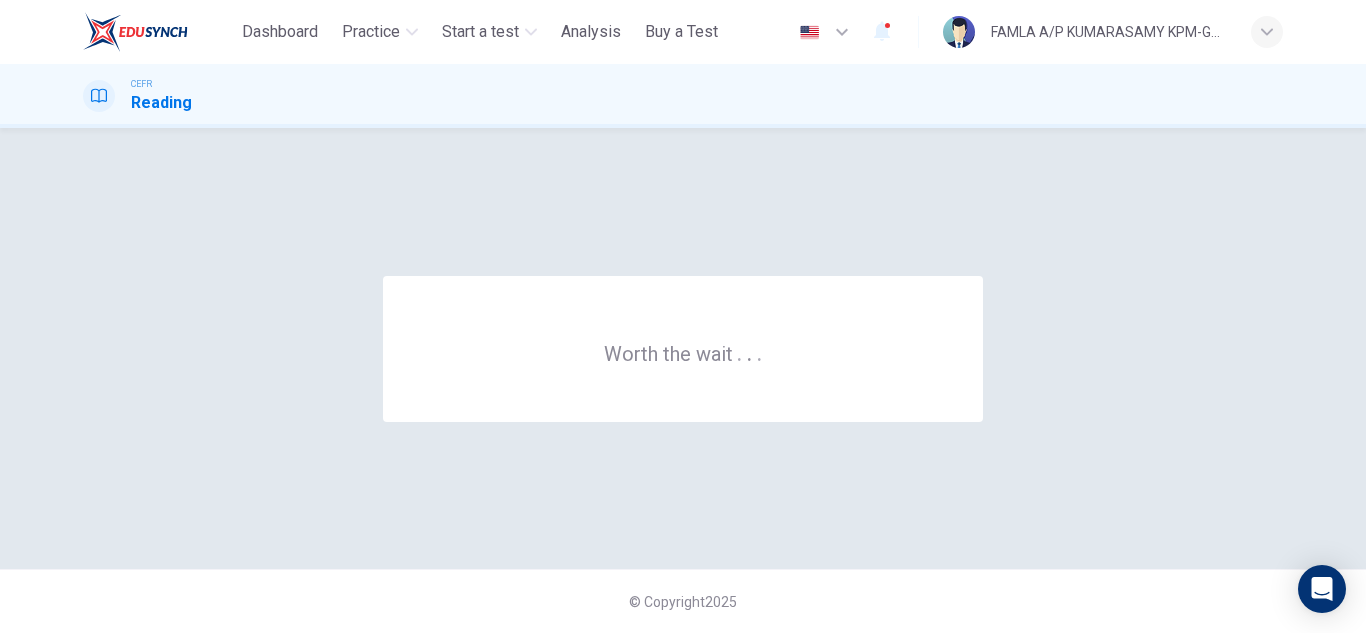 scroll, scrollTop: 0, scrollLeft: 0, axis: both 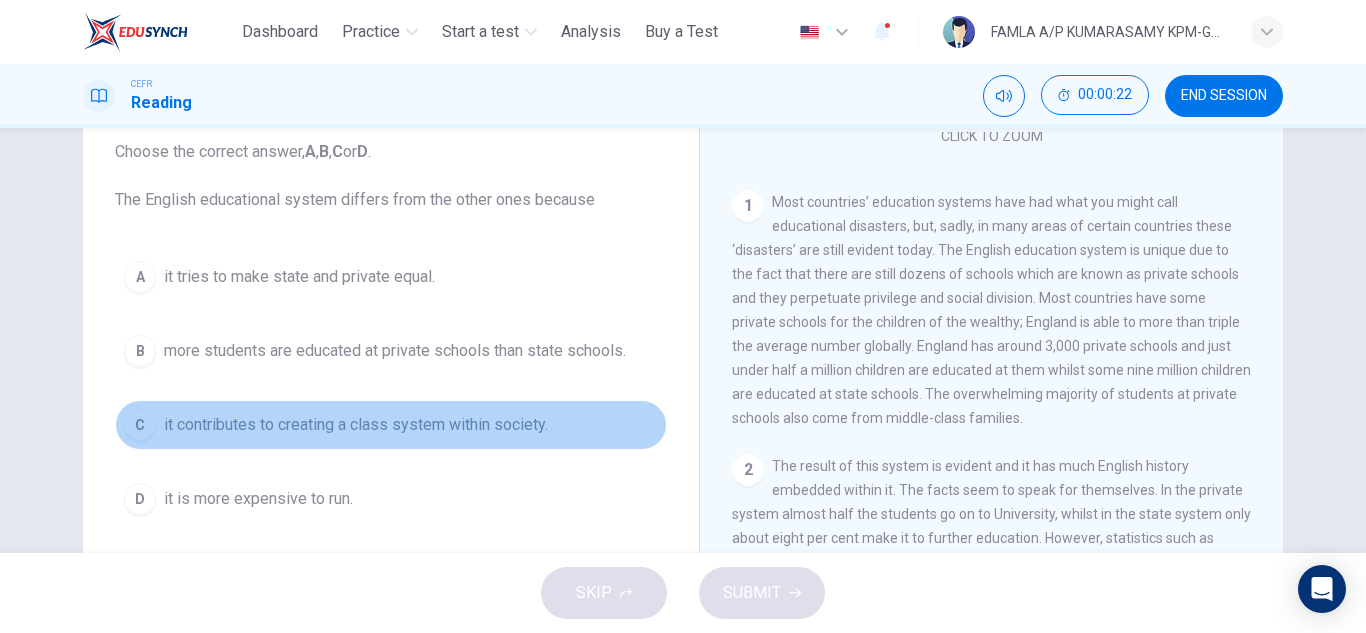 click on "it contributes to creating a class system within society." at bounding box center (356, 425) 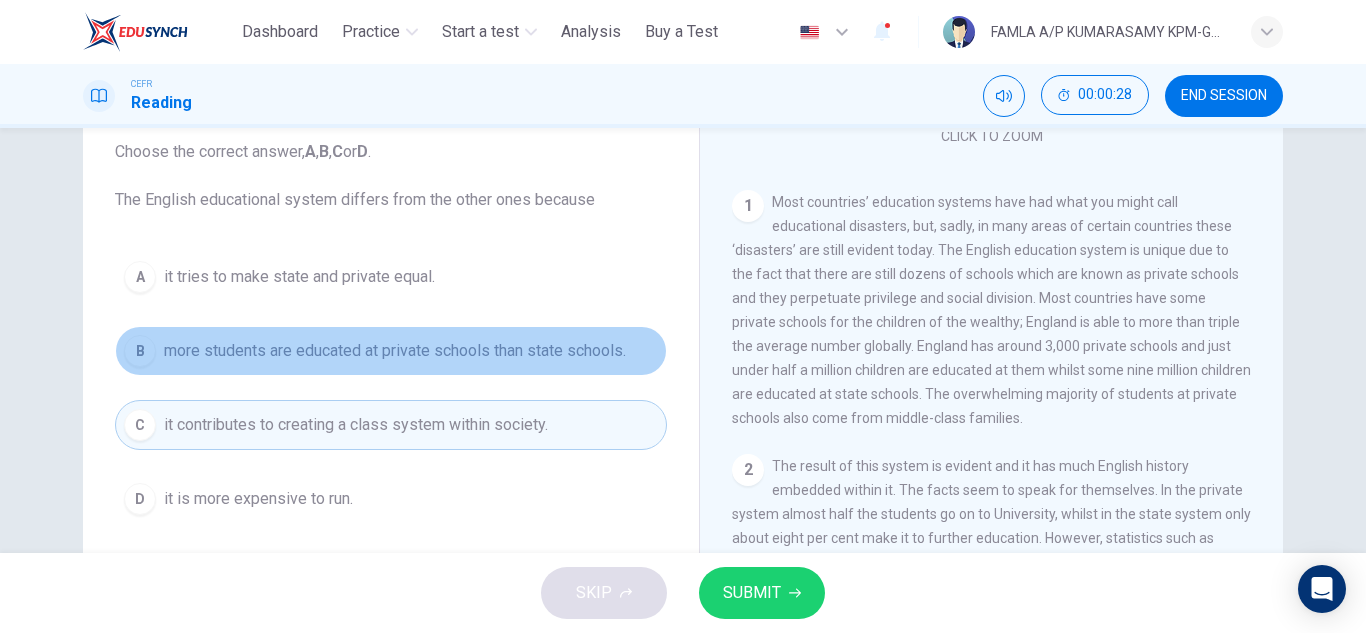 click on "more students are educated at private schools than state schools." at bounding box center (395, 351) 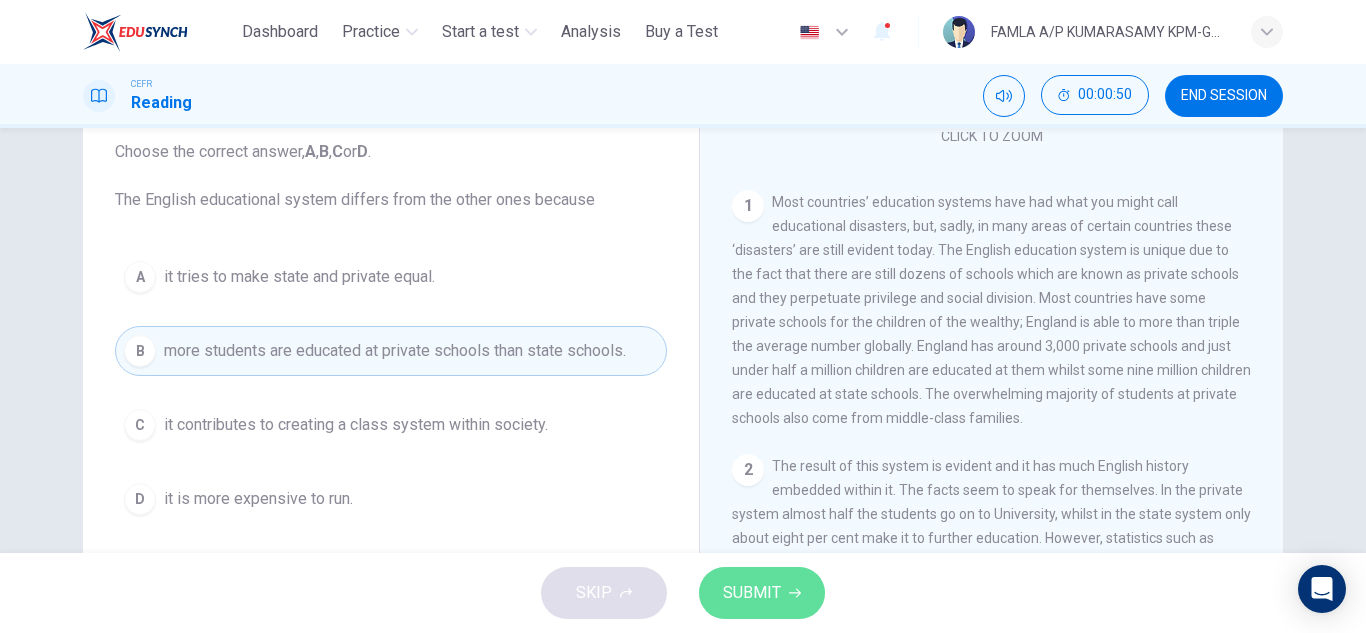 click on "SUBMIT" at bounding box center [752, 593] 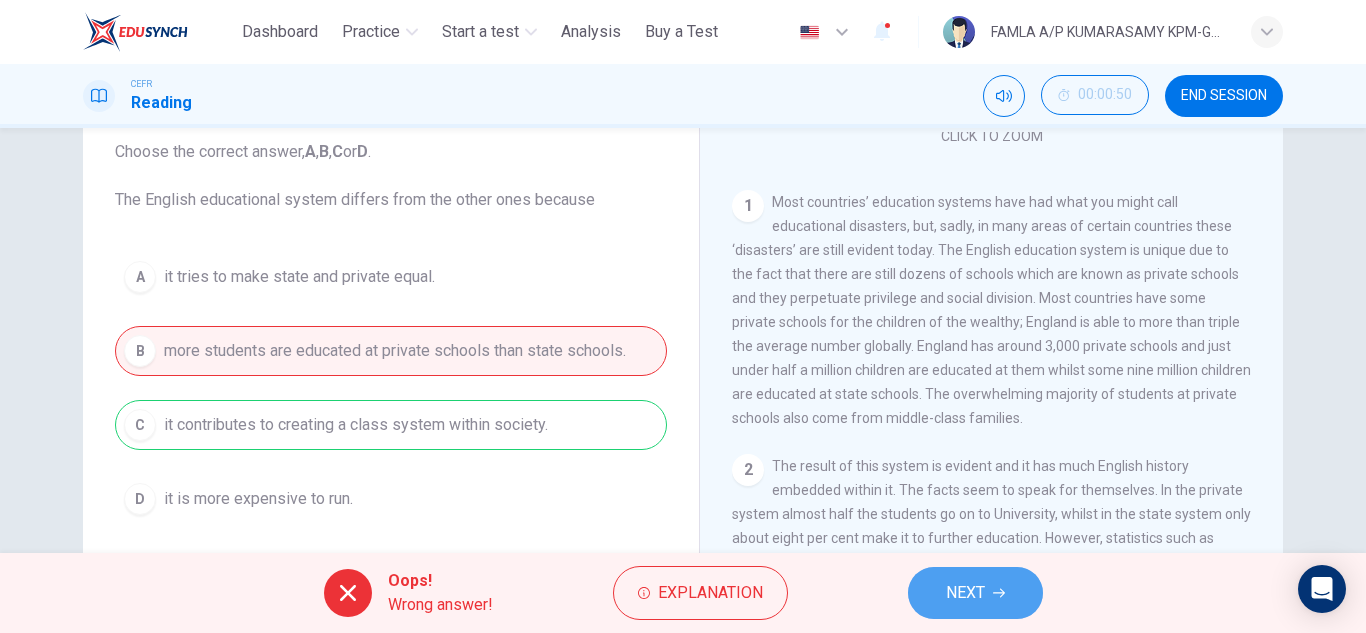click on "NEXT" at bounding box center (975, 593) 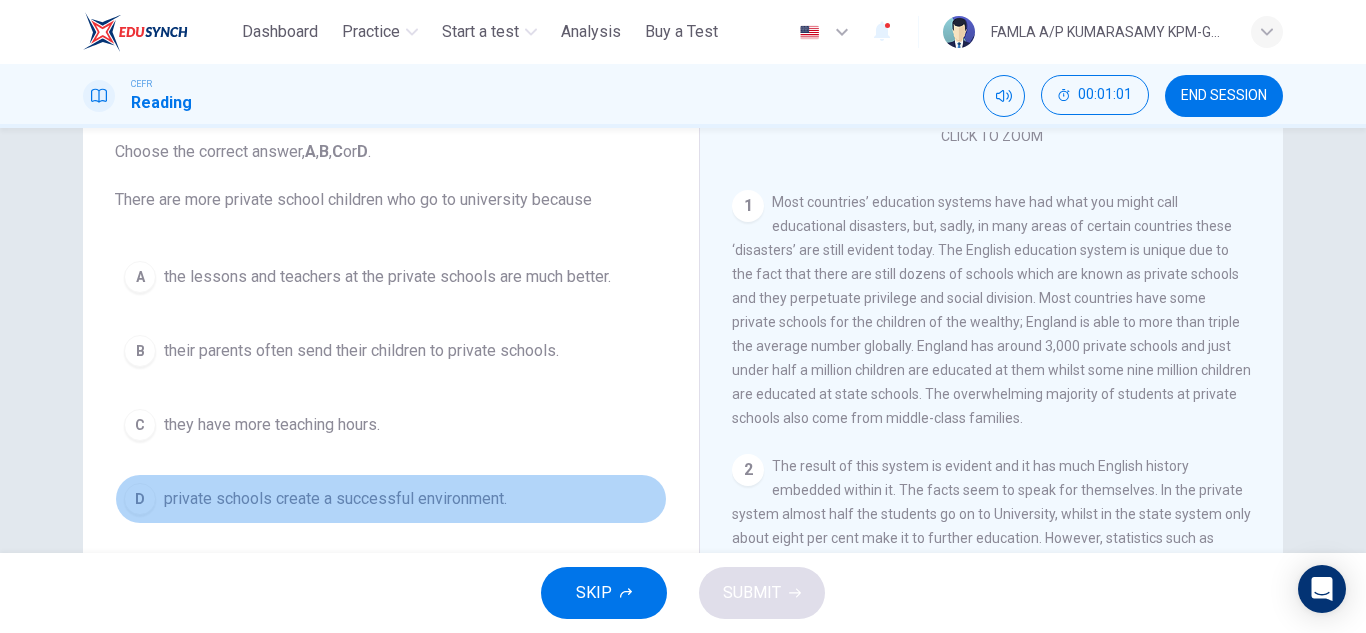click on "private schools create a successful environment." at bounding box center [335, 499] 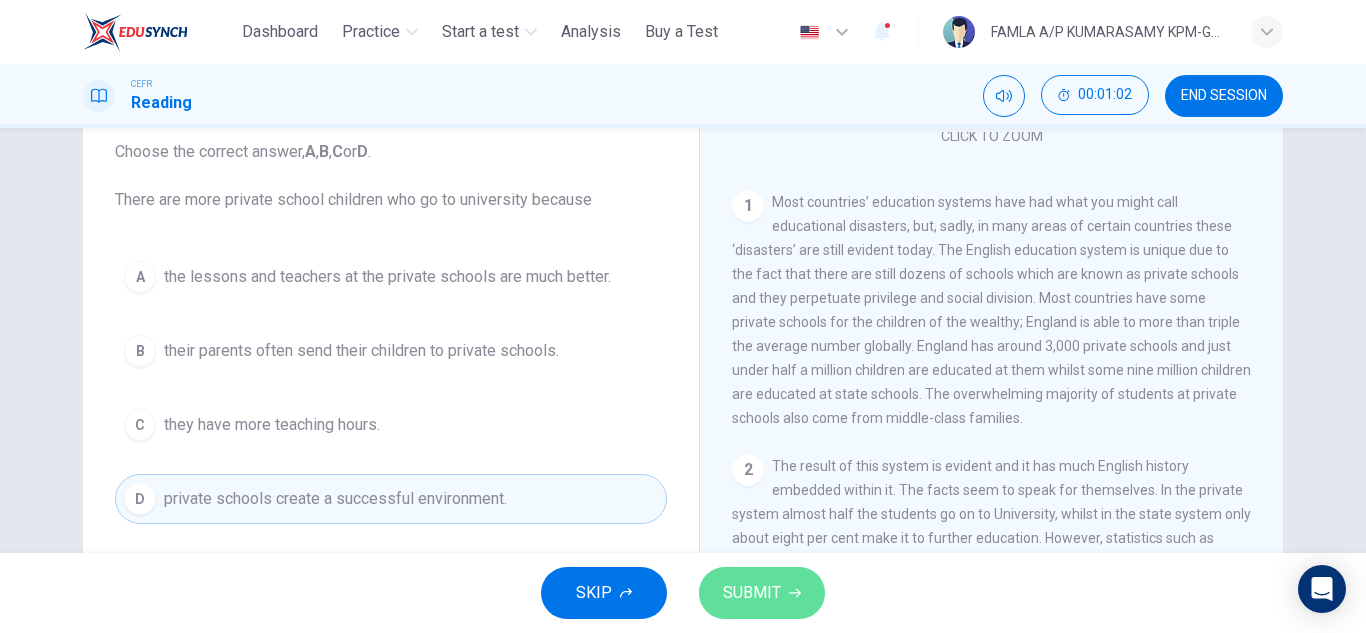 click on "SUBMIT" at bounding box center [762, 593] 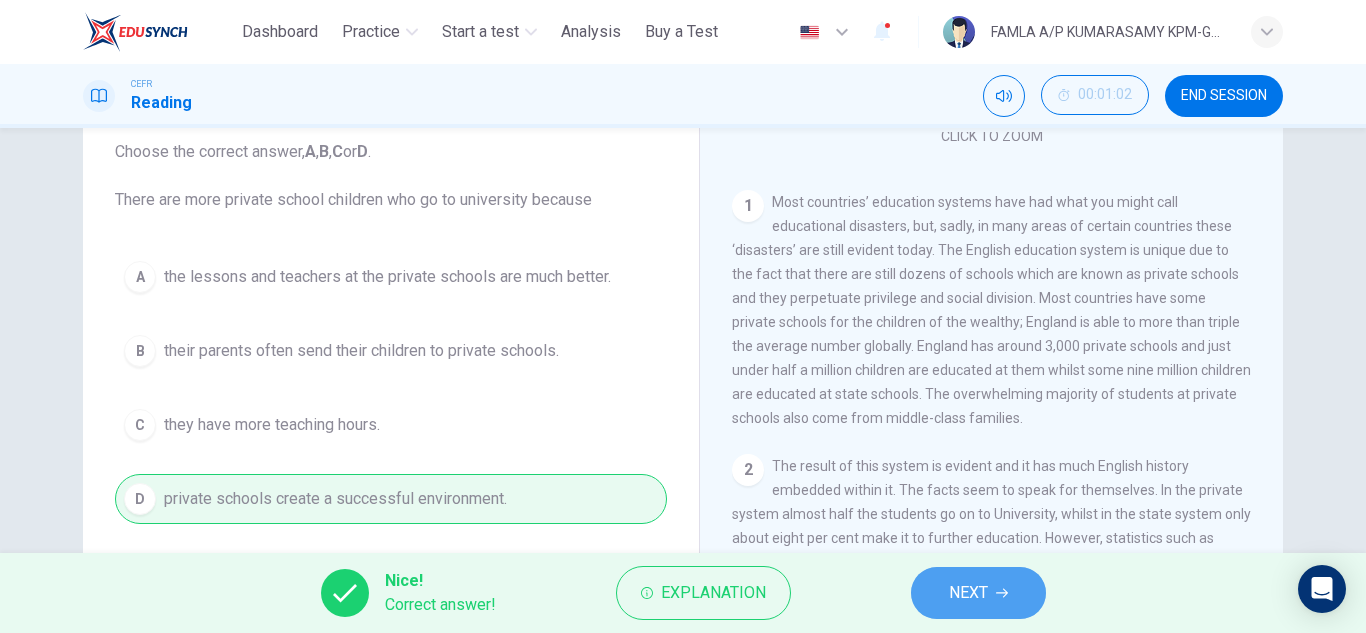 click on "NEXT" at bounding box center [968, 593] 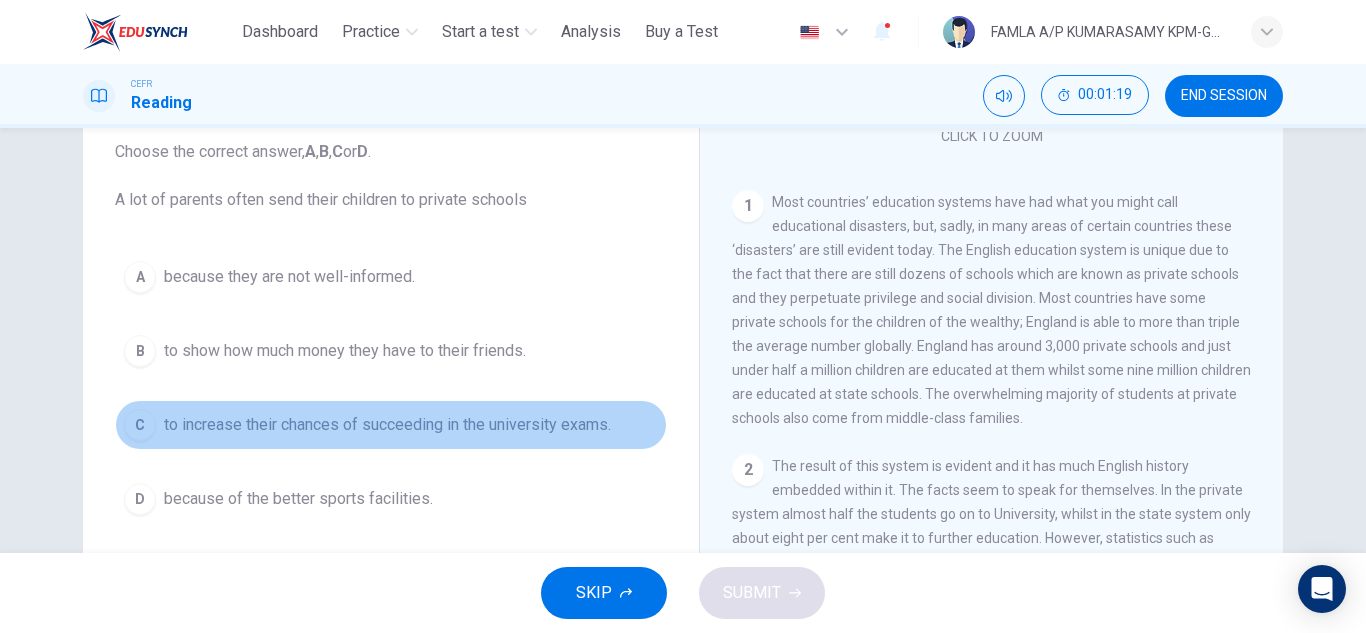 click on "to increase their chances of succeeding in the university exams." at bounding box center (387, 425) 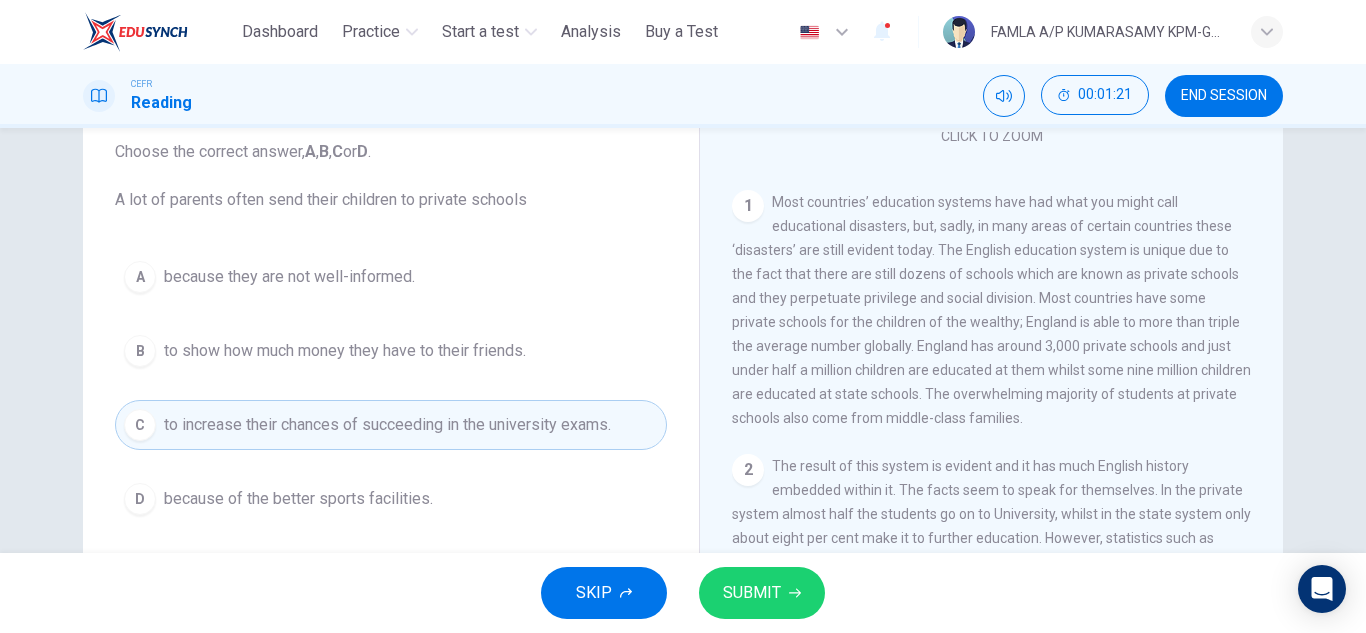 click on "SKIP SUBMIT" at bounding box center (683, 593) 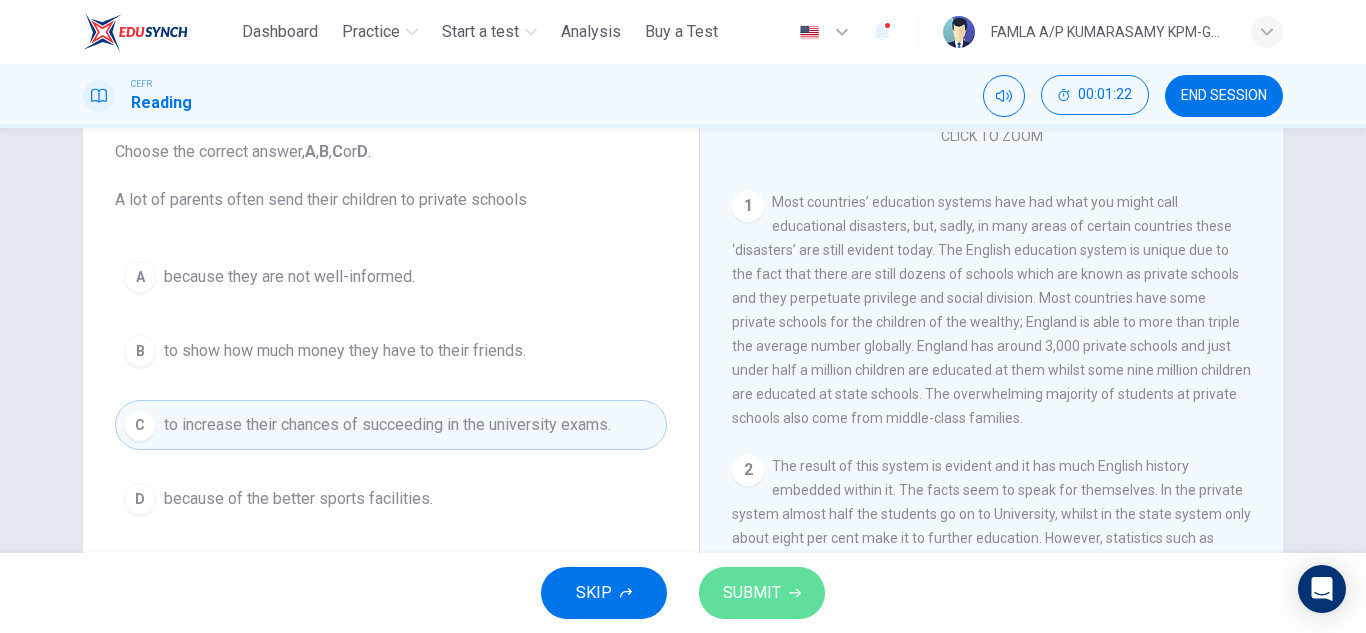 click on "SUBMIT" at bounding box center [752, 593] 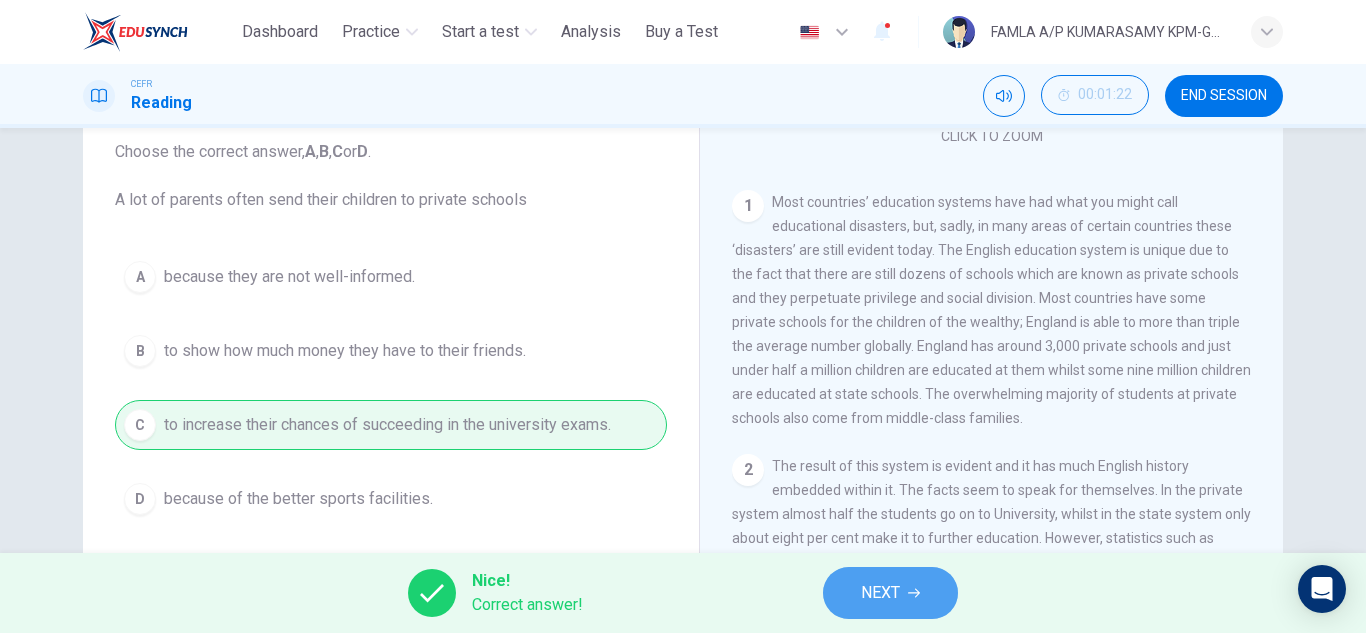 click on "NEXT" at bounding box center (880, 593) 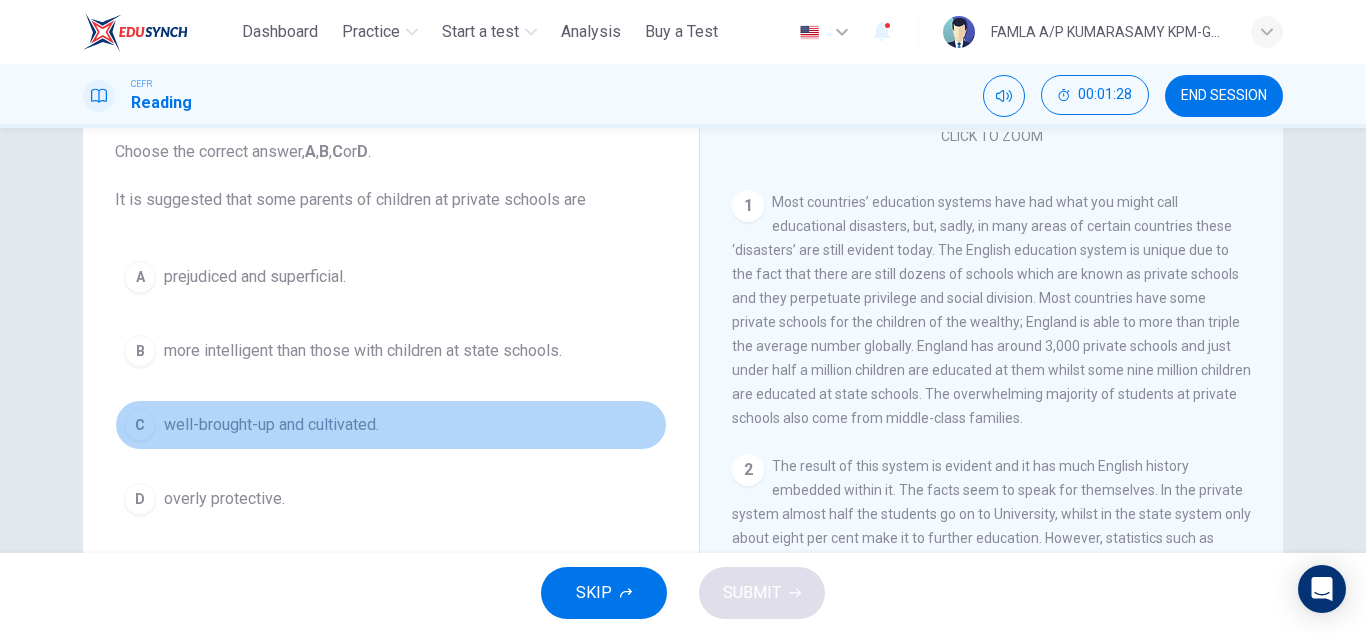 click on "C well-brought-up and cultivated." at bounding box center [391, 425] 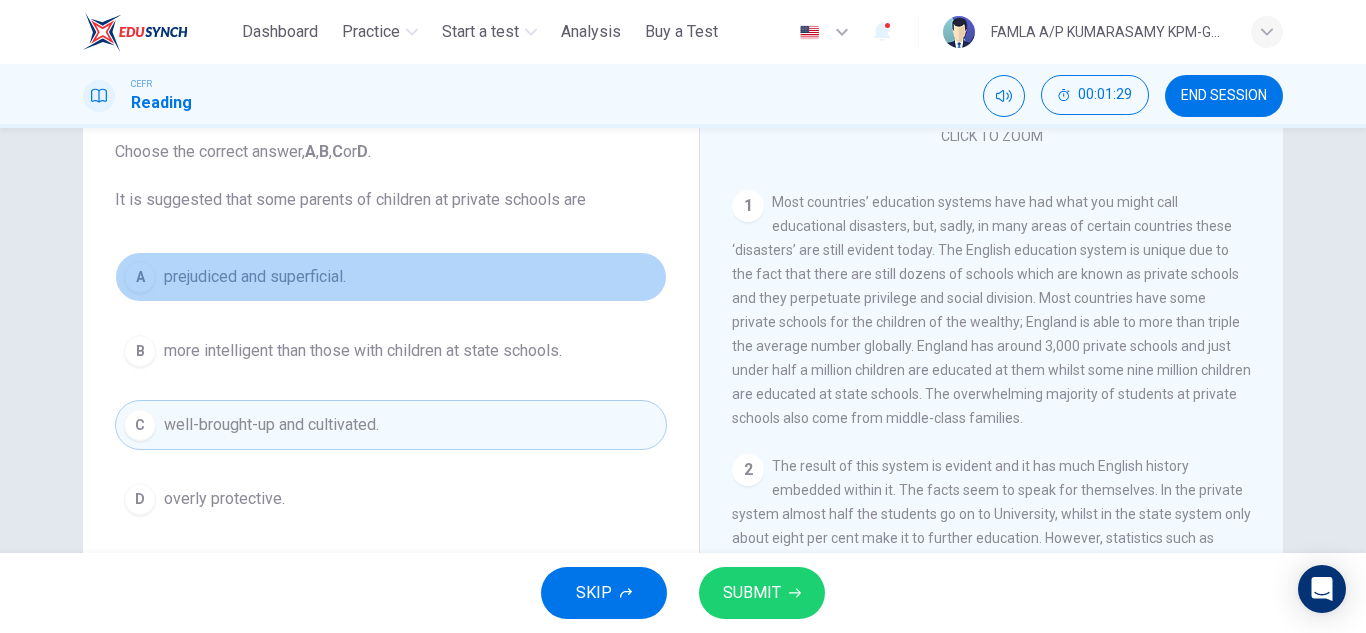 click on "prejudiced and superficial." at bounding box center (255, 277) 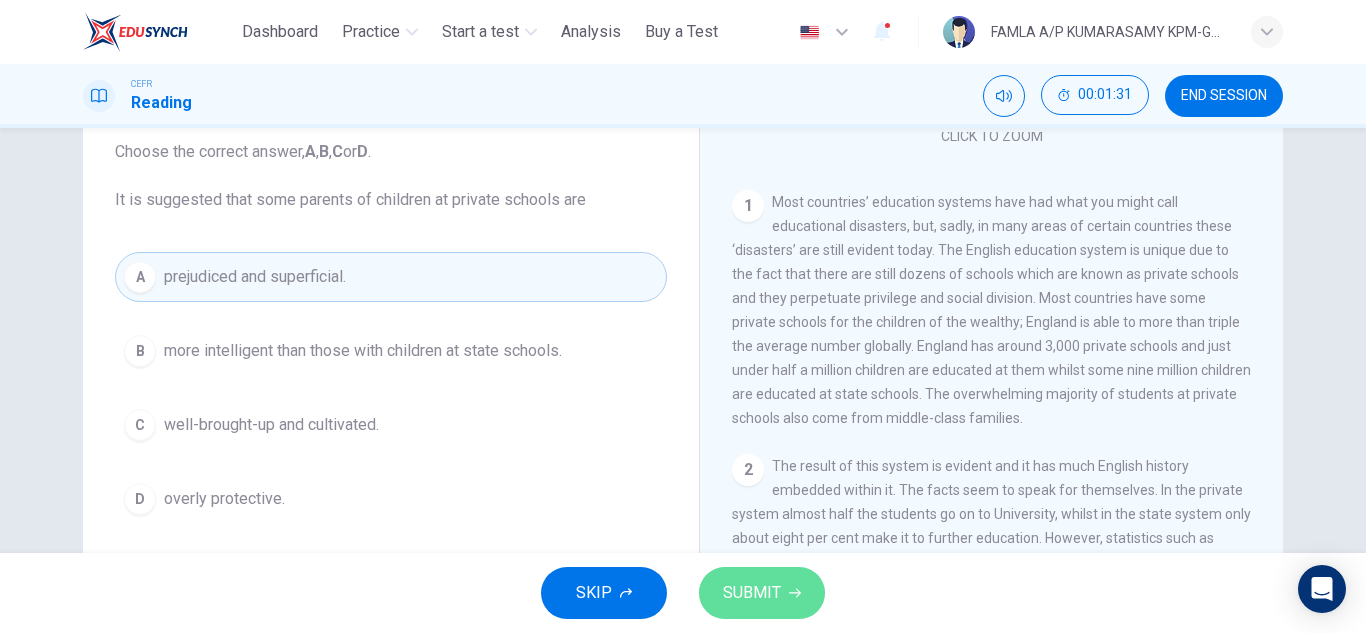 click on "SUBMIT" at bounding box center (752, 593) 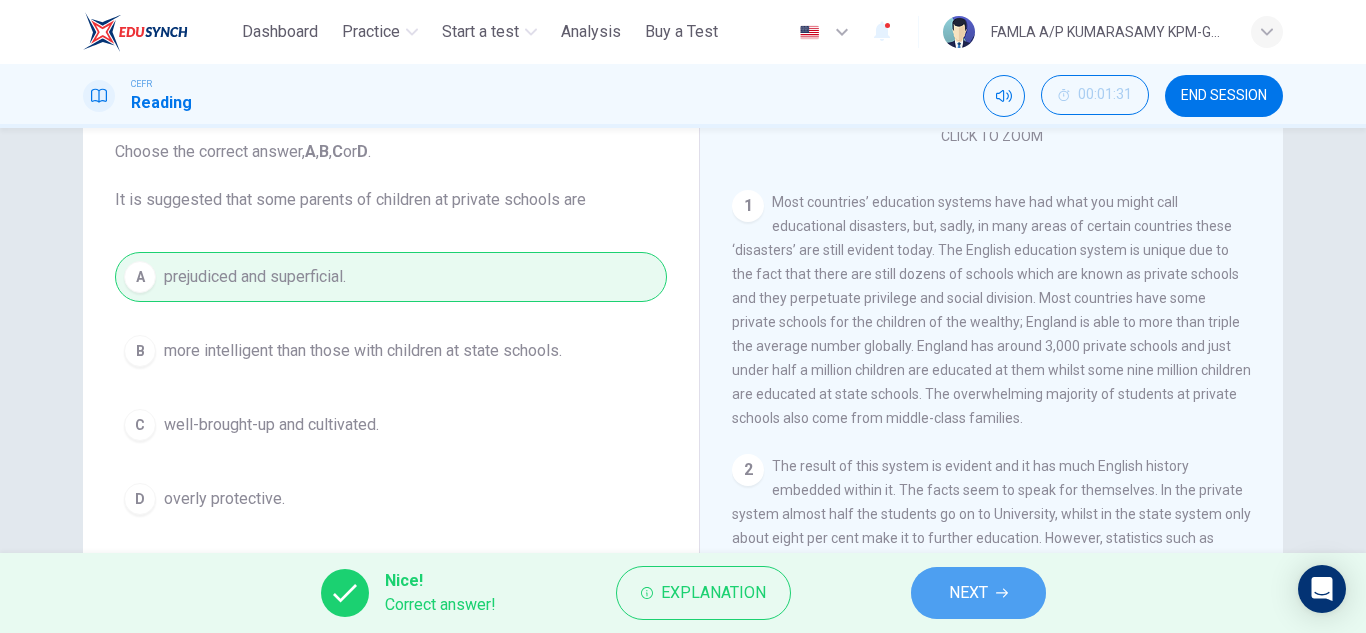 click on "NEXT" at bounding box center (978, 593) 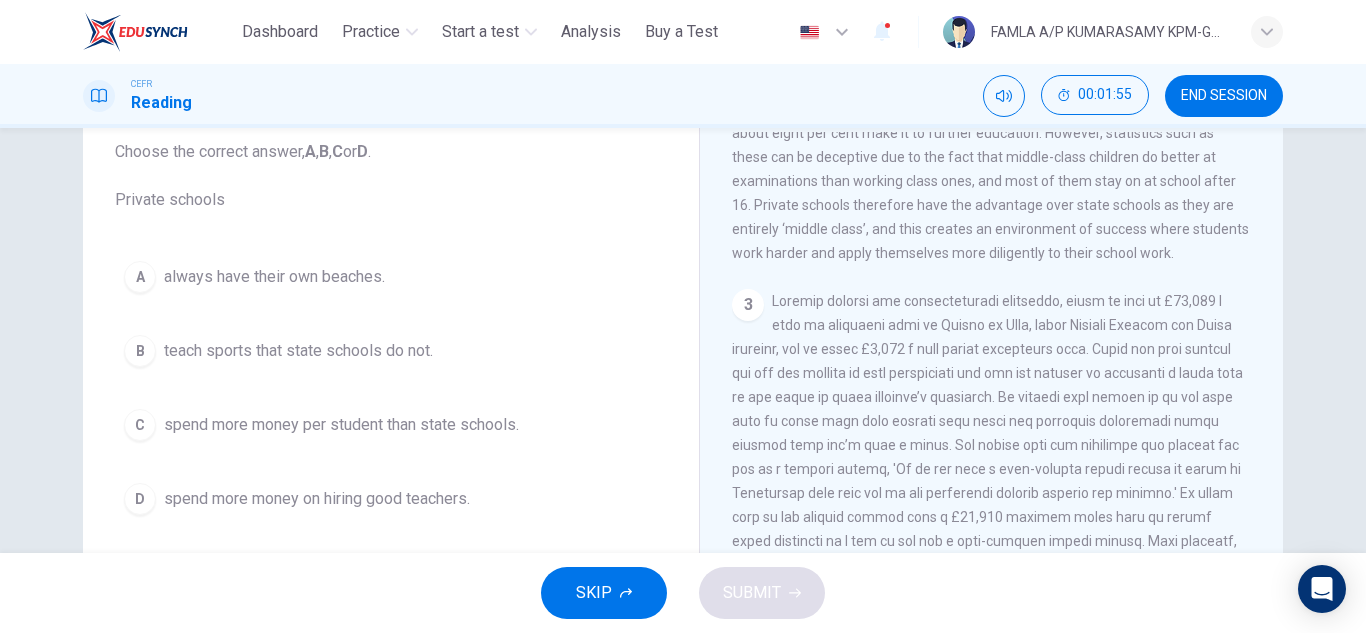 scroll, scrollTop: 771, scrollLeft: 0, axis: vertical 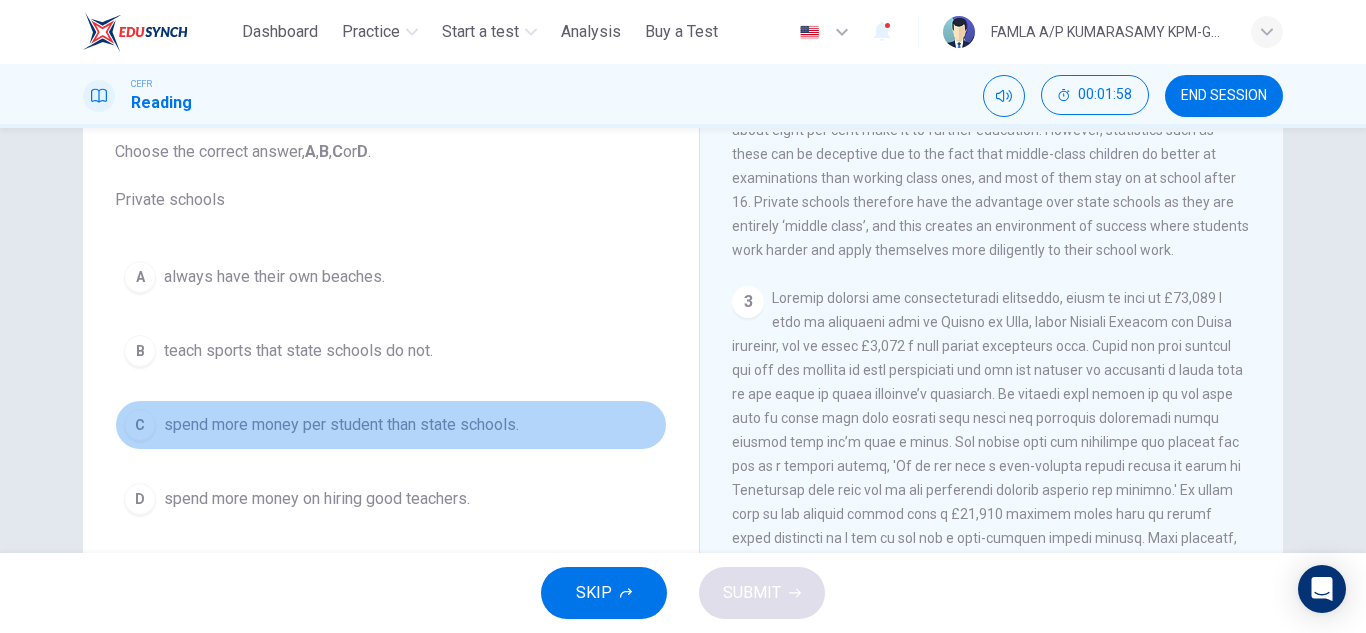 click on "spend more money per student than state schools." at bounding box center (341, 425) 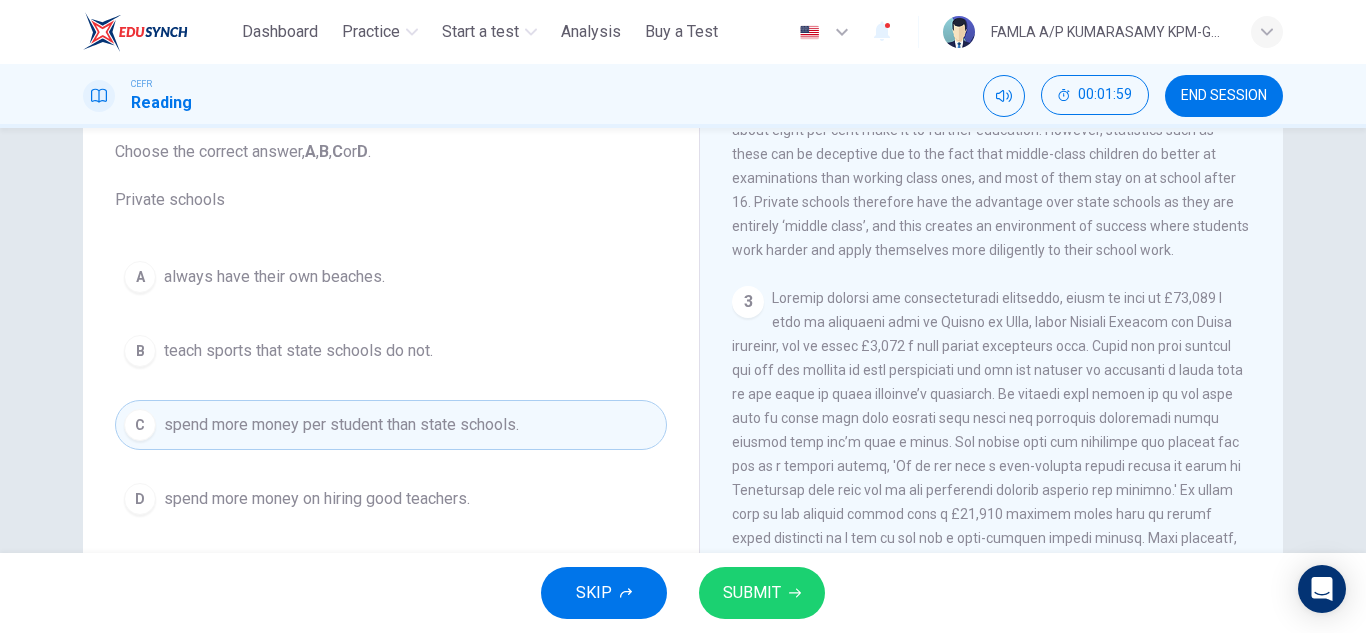 click on "SUBMIT" at bounding box center [762, 593] 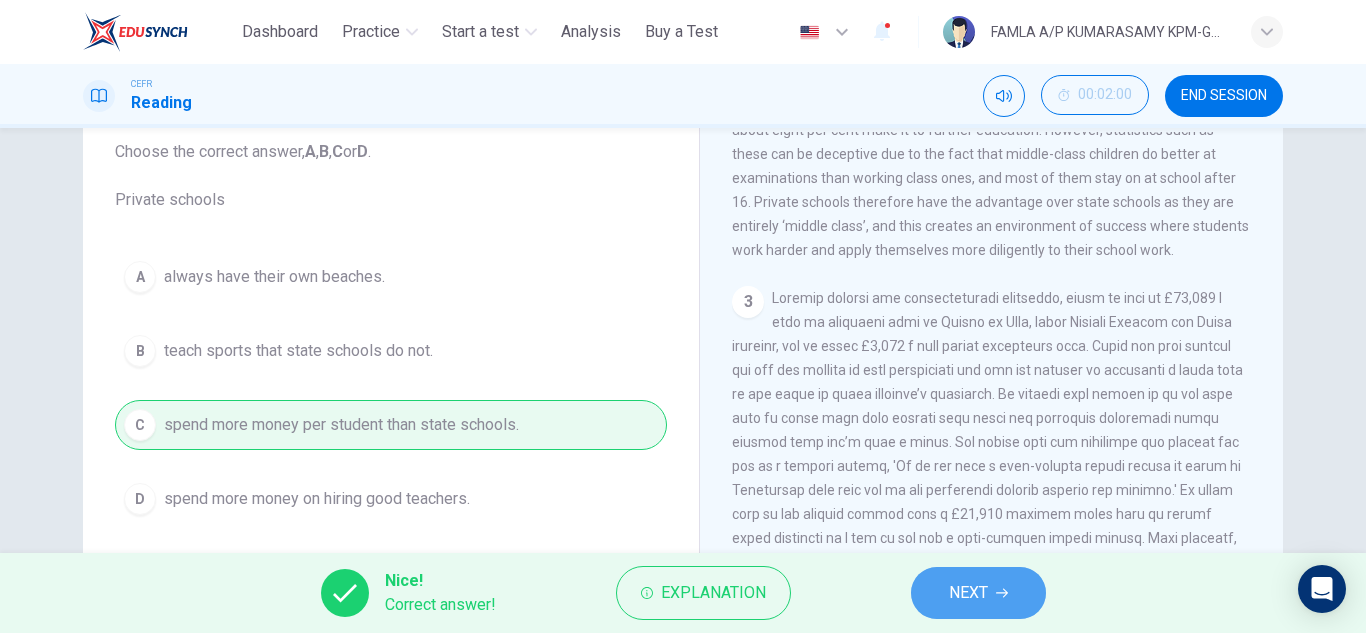 click on "NEXT" at bounding box center (968, 593) 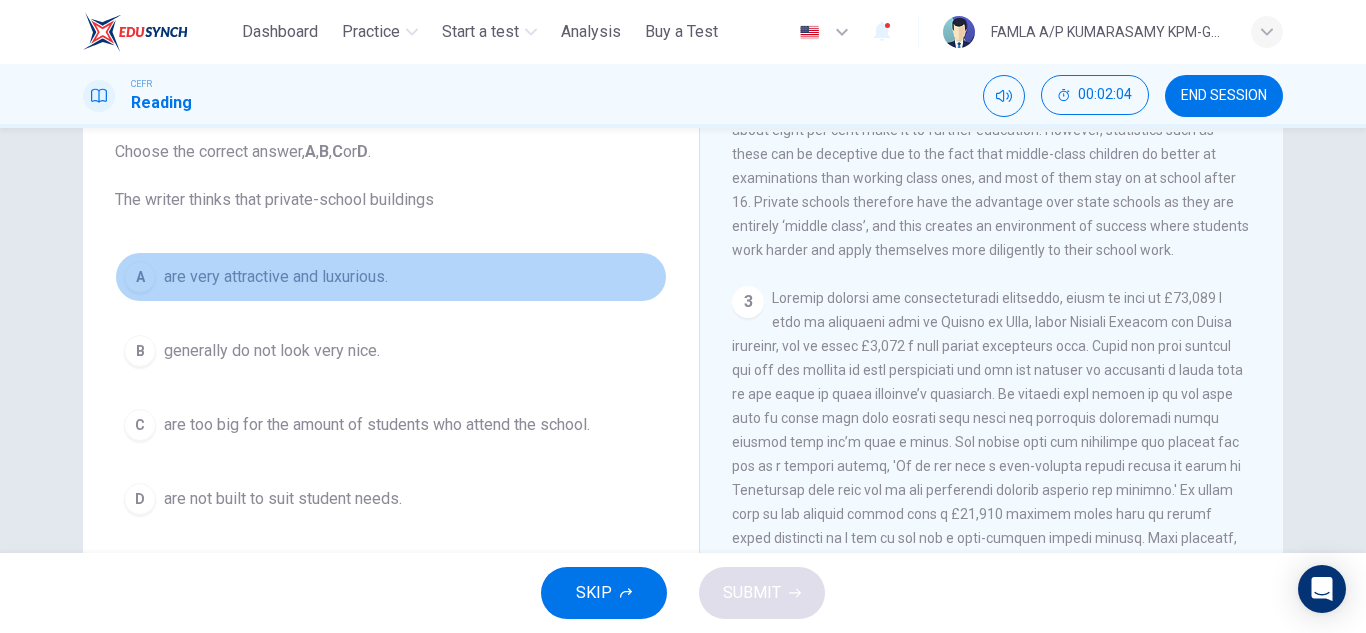 click on "are very attractive and luxurious." at bounding box center (276, 277) 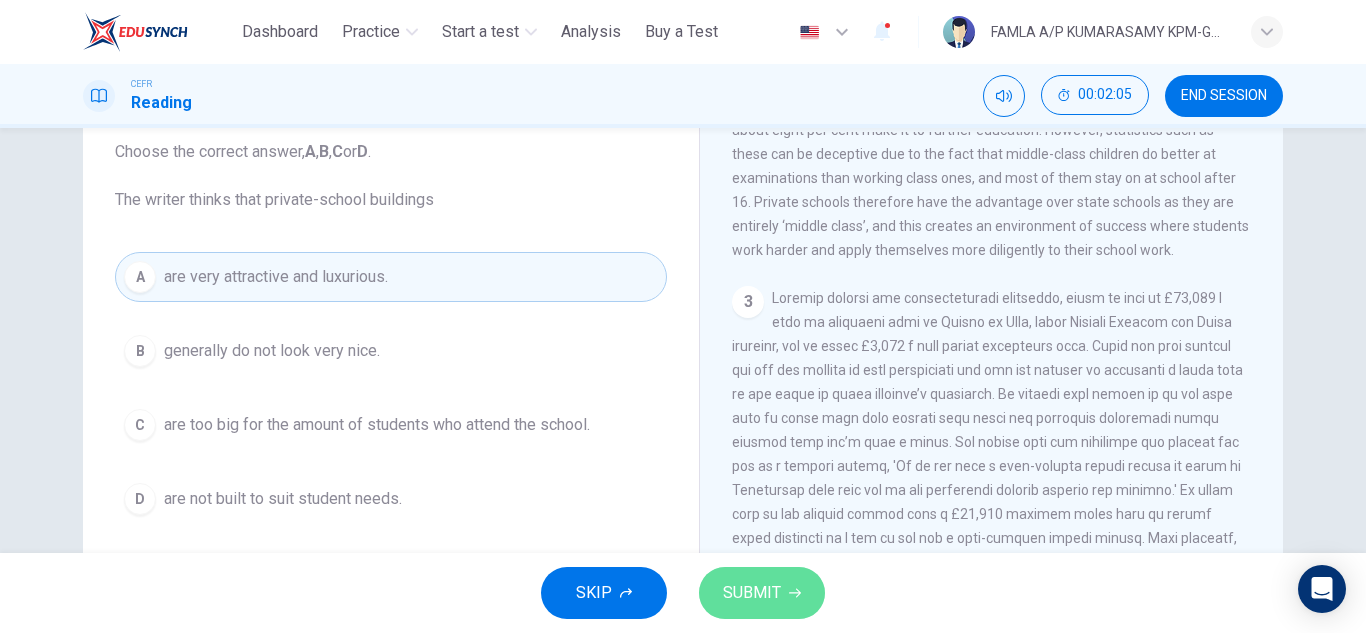 click on "SUBMIT" at bounding box center (752, 593) 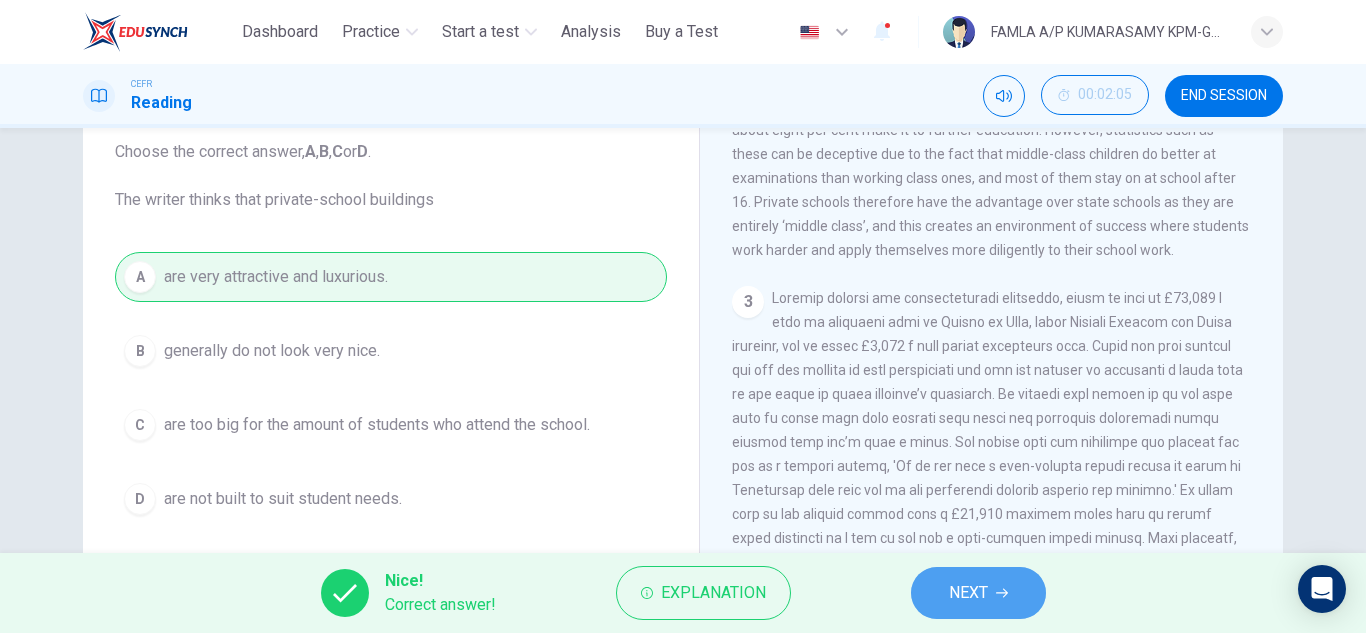 click on "NEXT" at bounding box center [978, 593] 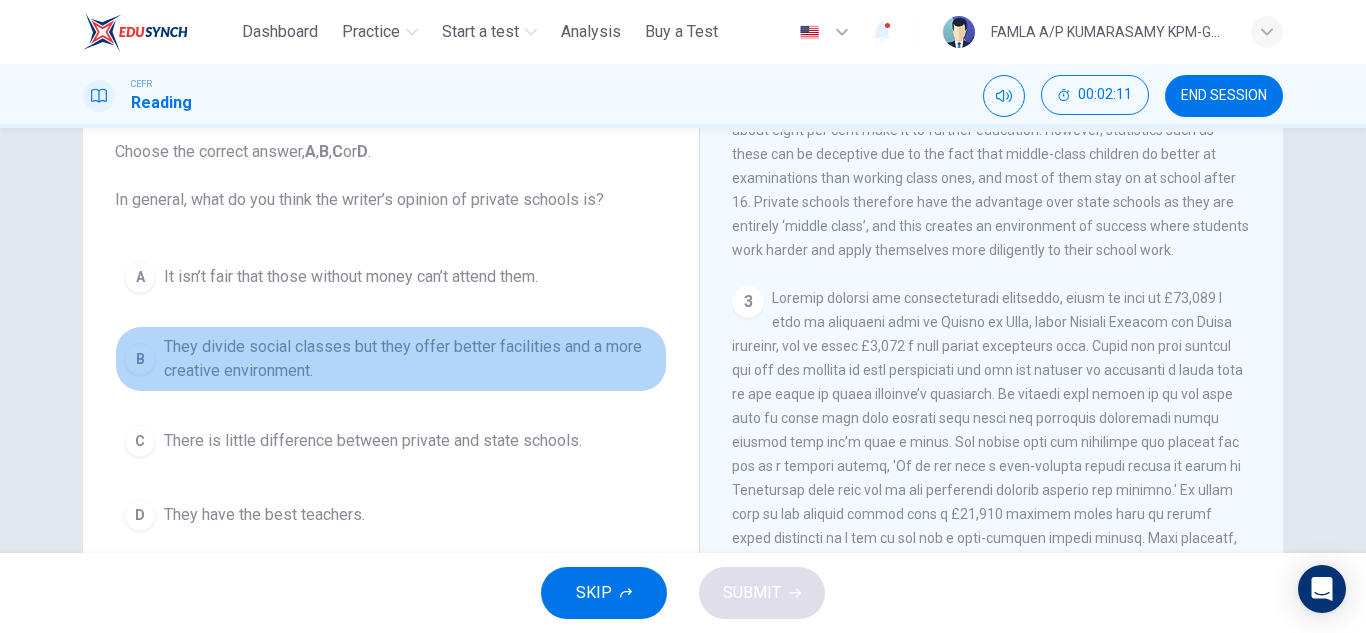 click on "They divide social classes but they offer better facilities and a more
creative environment." at bounding box center [411, 359] 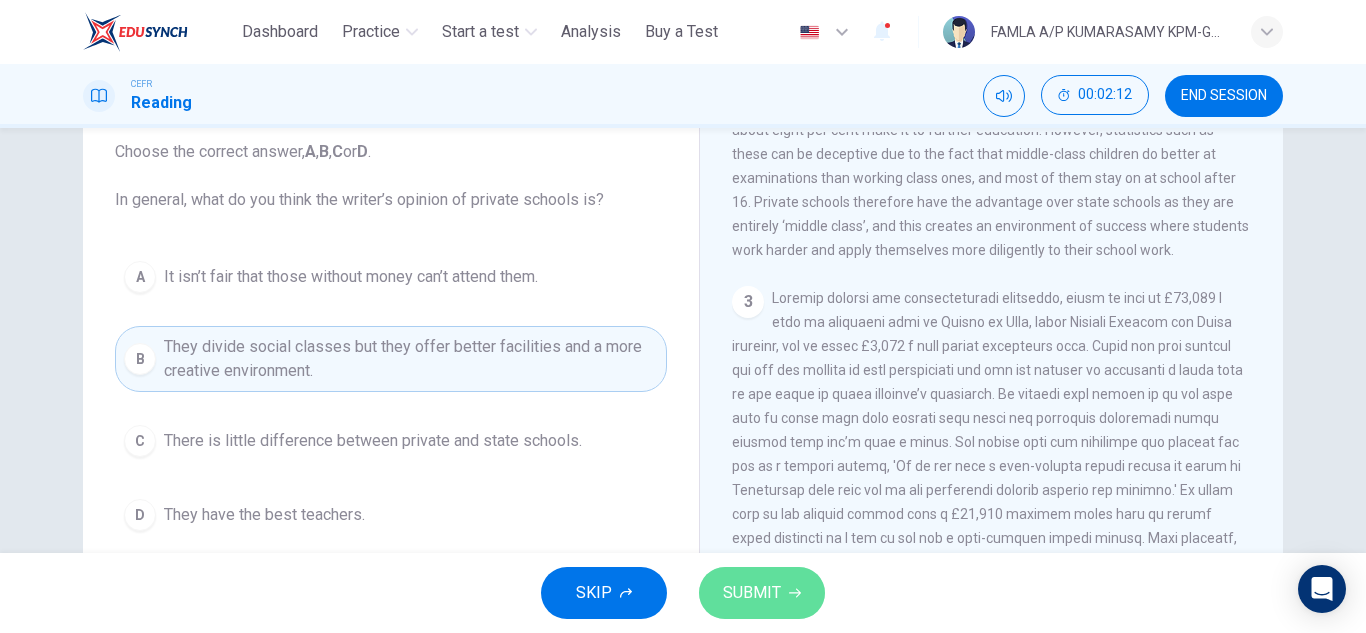 click on "SUBMIT" at bounding box center [752, 593] 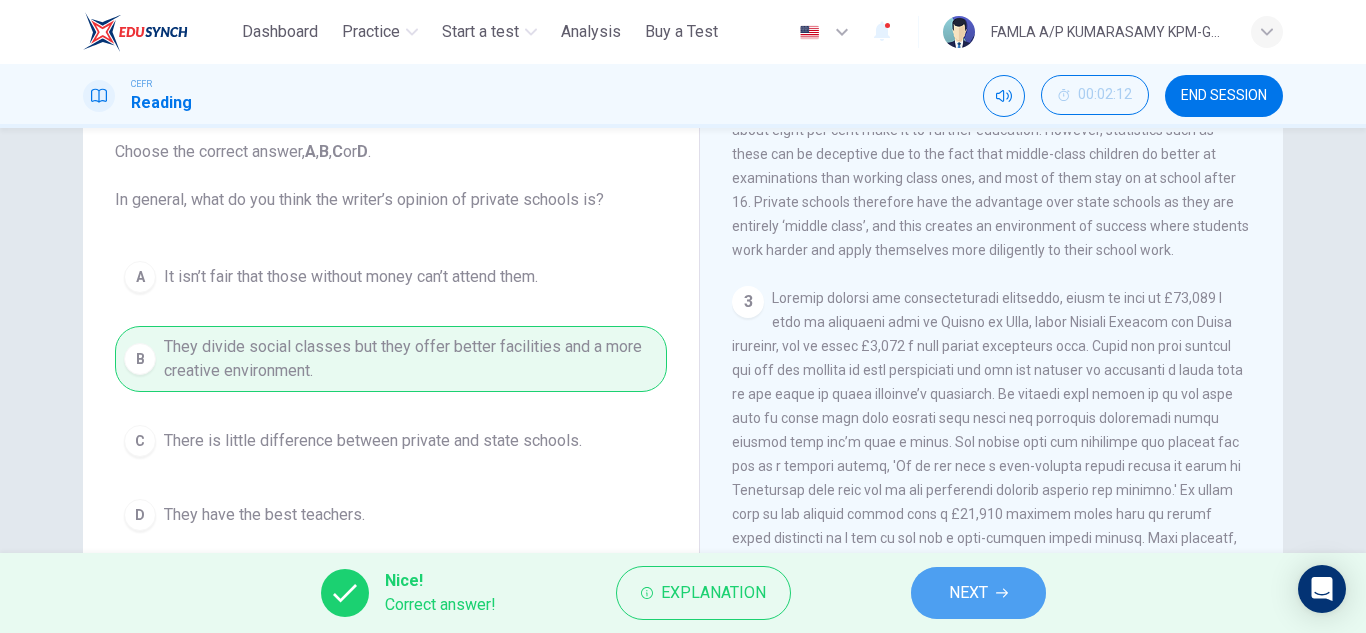 click on "NEXT" at bounding box center (968, 593) 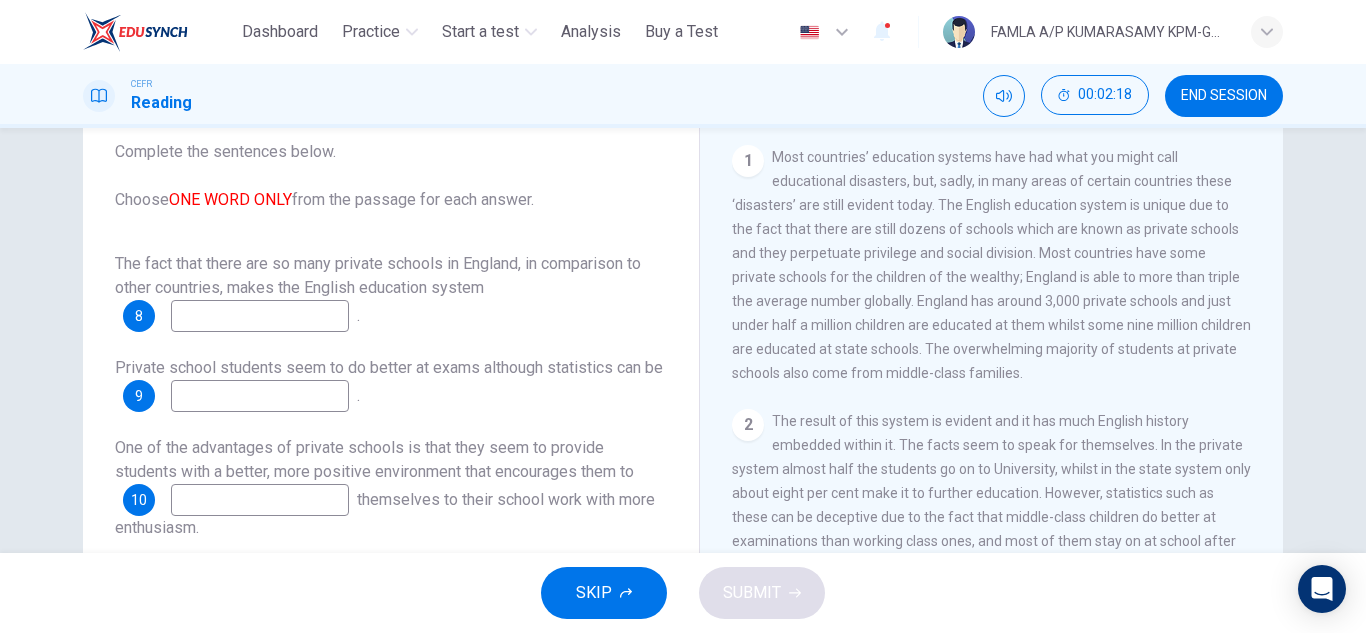 scroll, scrollTop: 386, scrollLeft: 0, axis: vertical 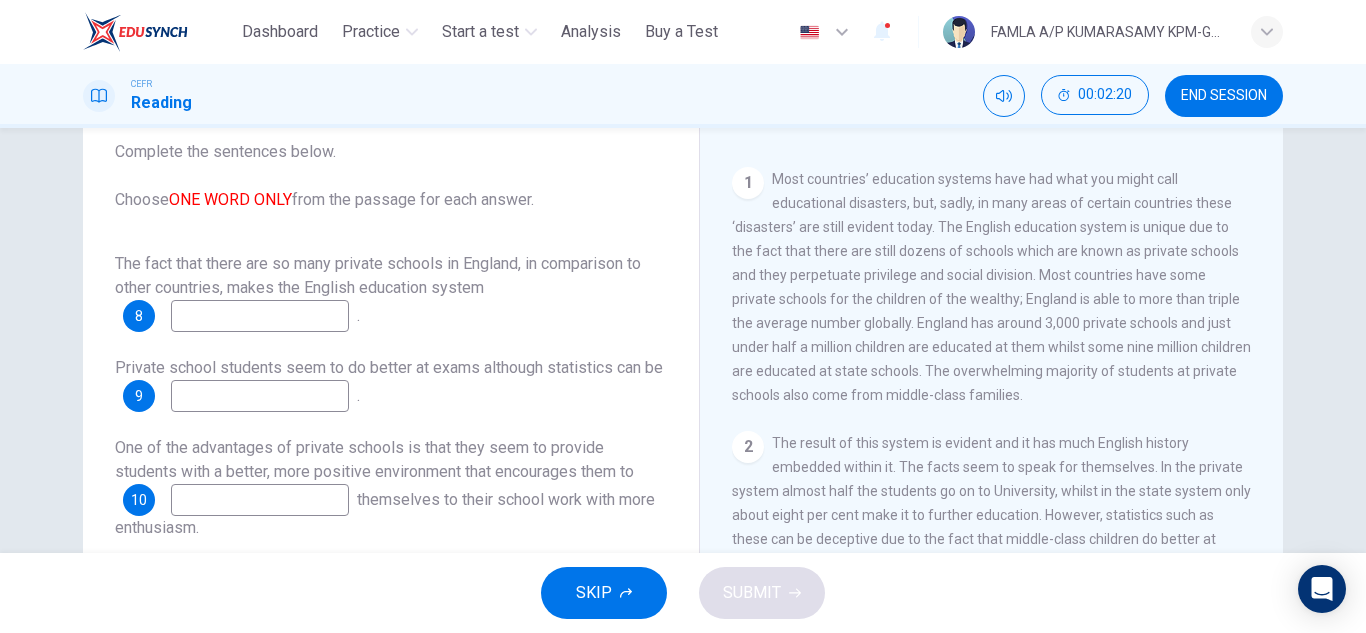click at bounding box center (260, 316) 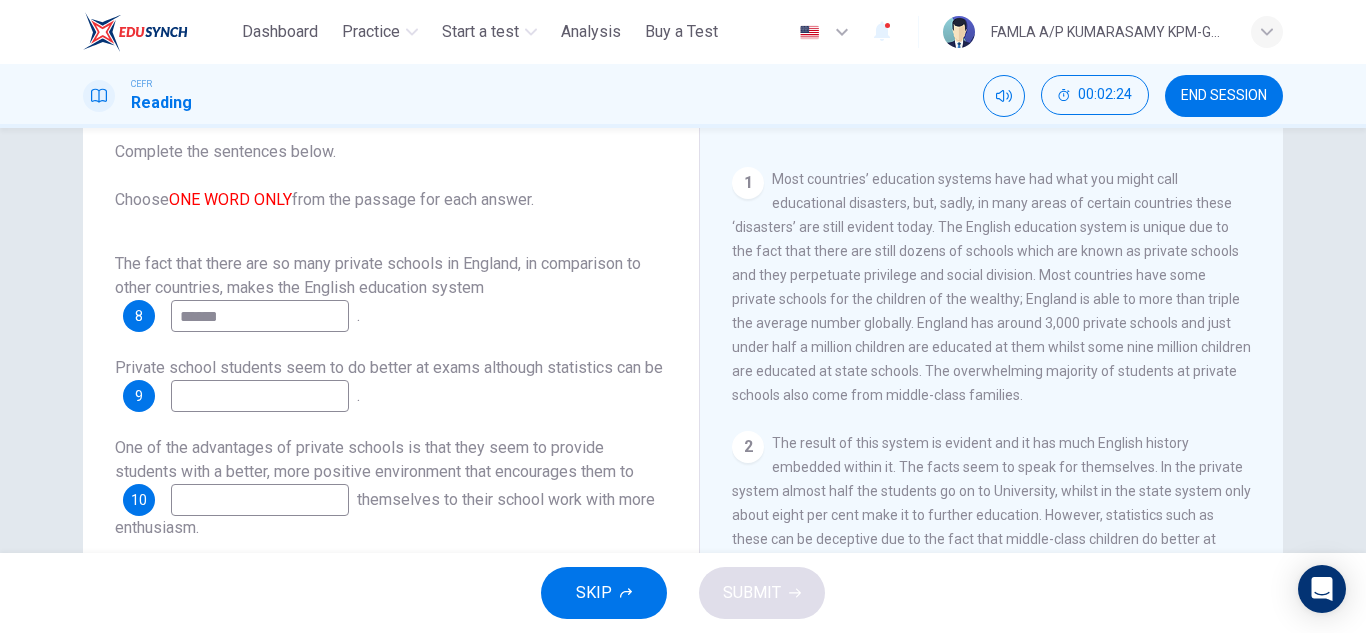 type on "******" 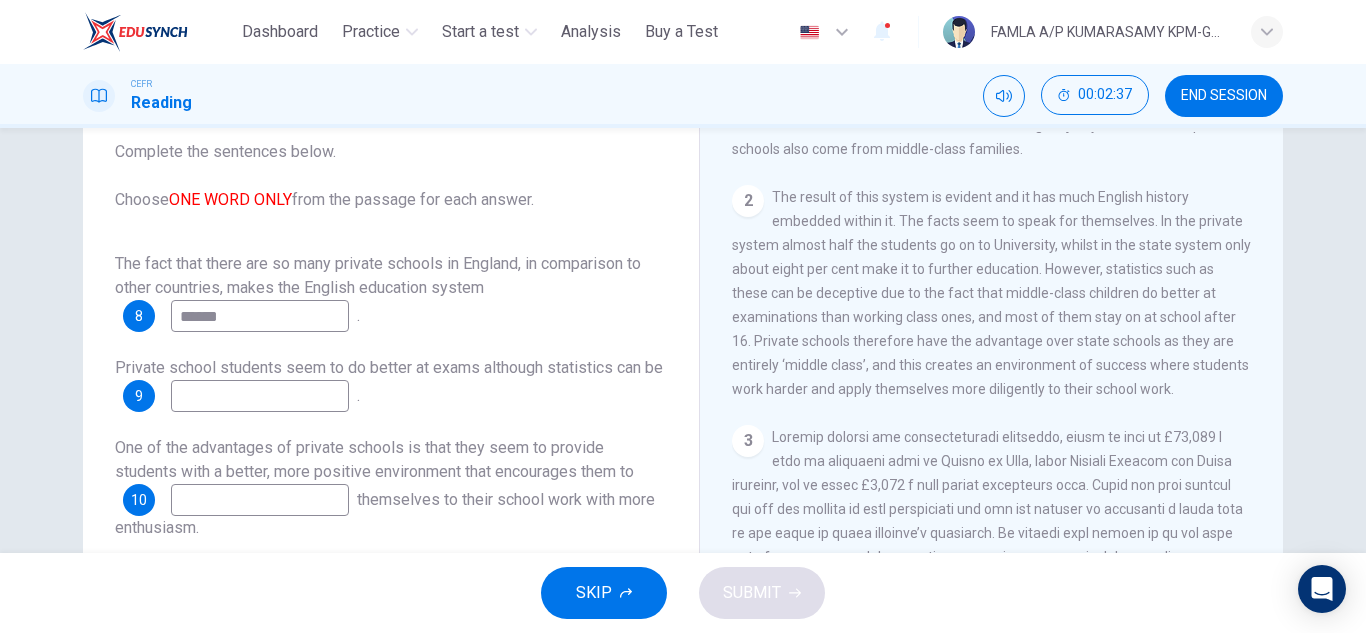 scroll, scrollTop: 635, scrollLeft: 0, axis: vertical 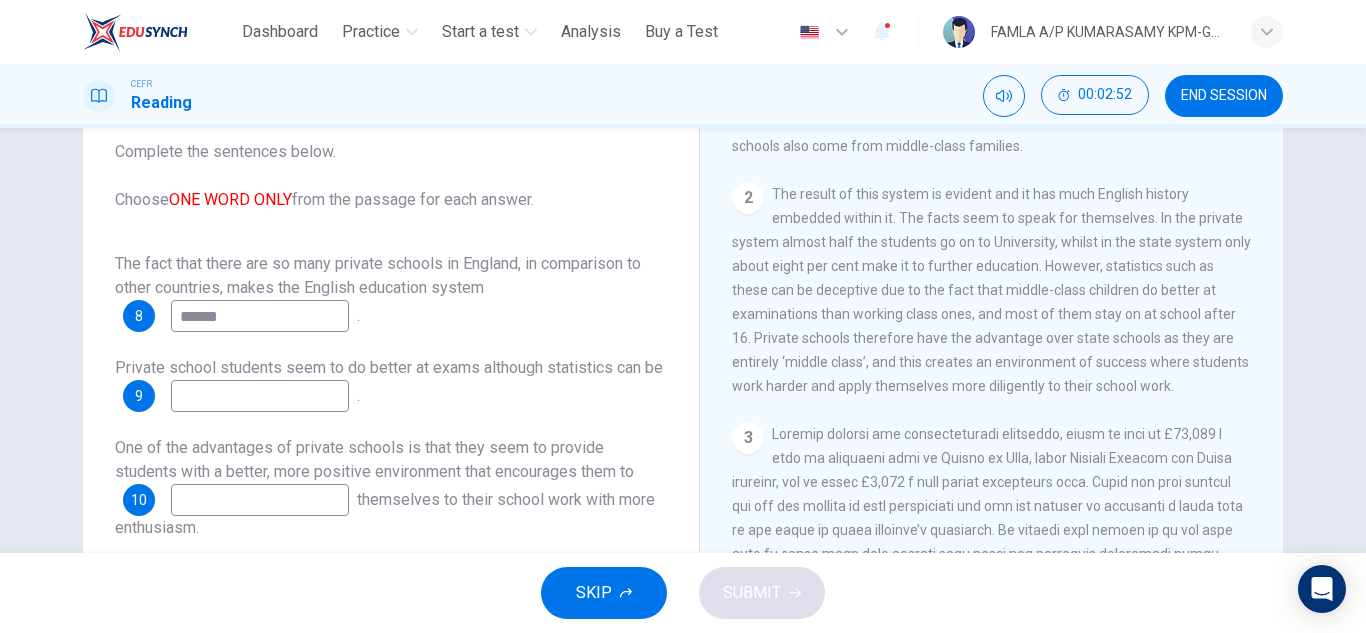 click at bounding box center (260, 396) 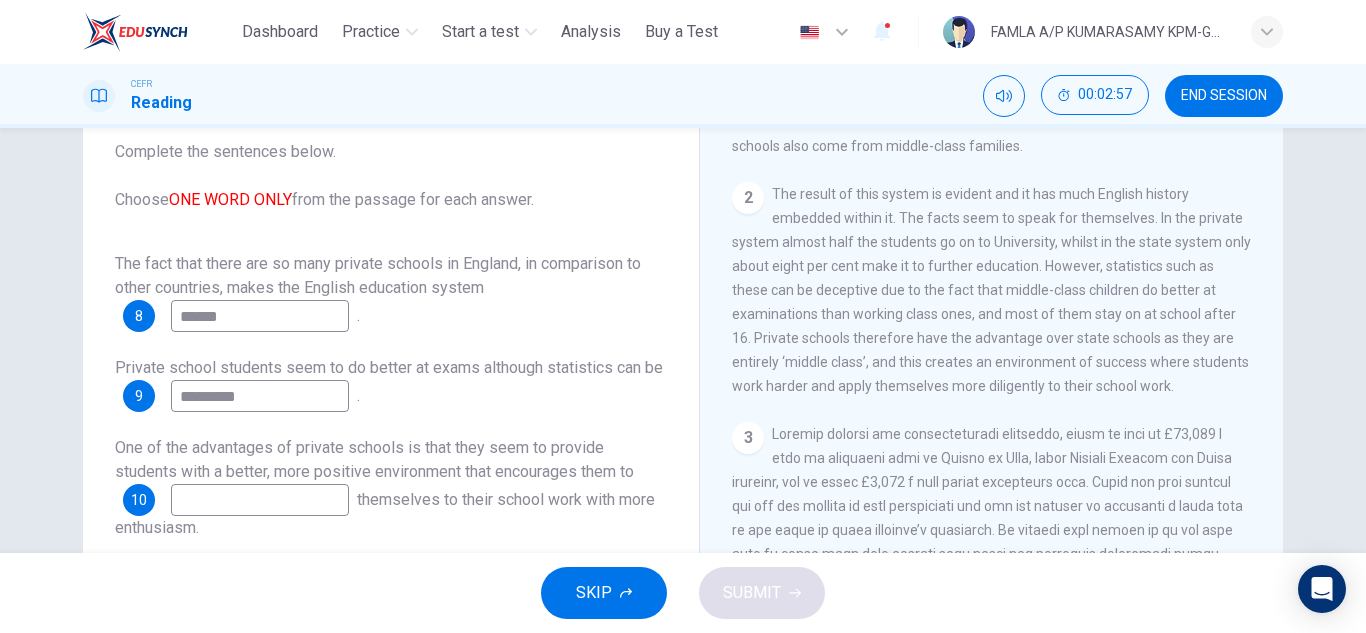 type on "*********" 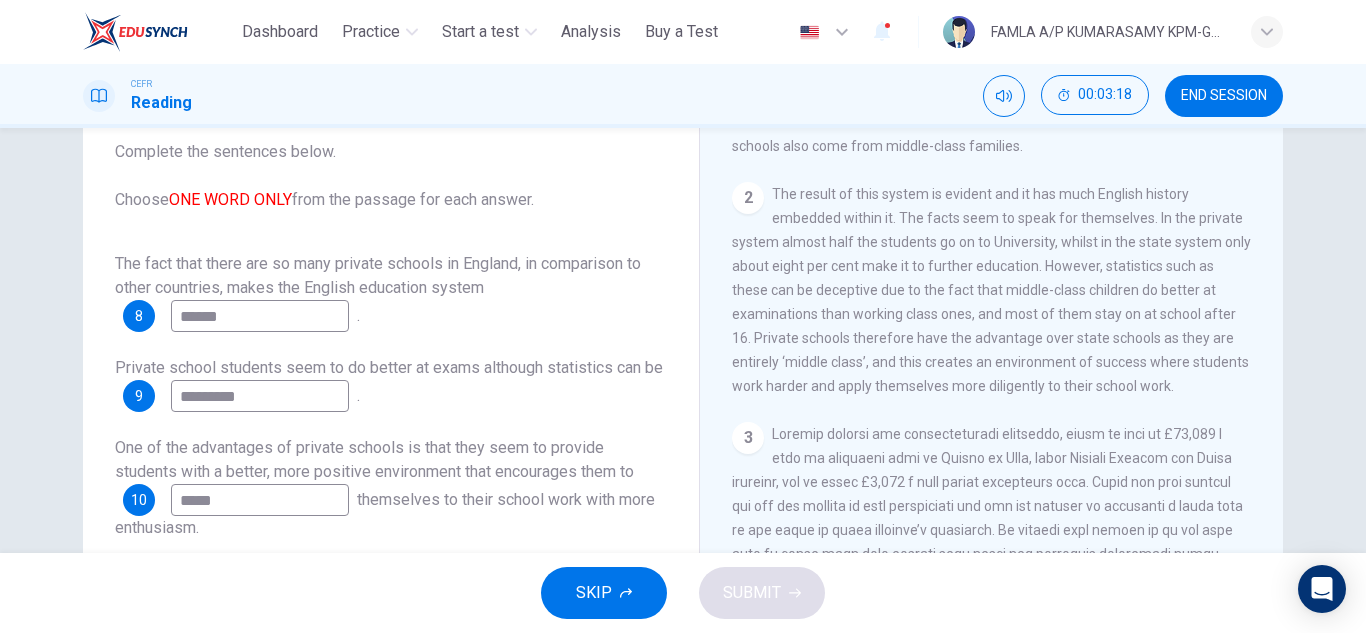 scroll, scrollTop: 25, scrollLeft: 0, axis: vertical 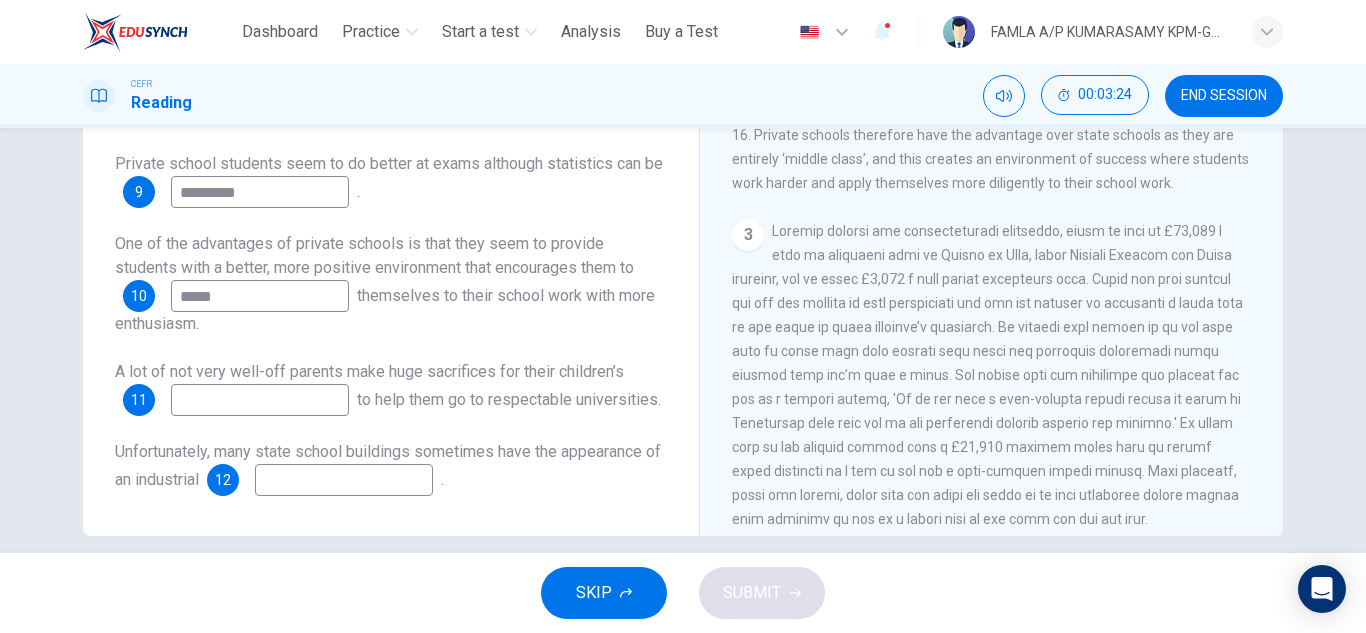 type on "*****" 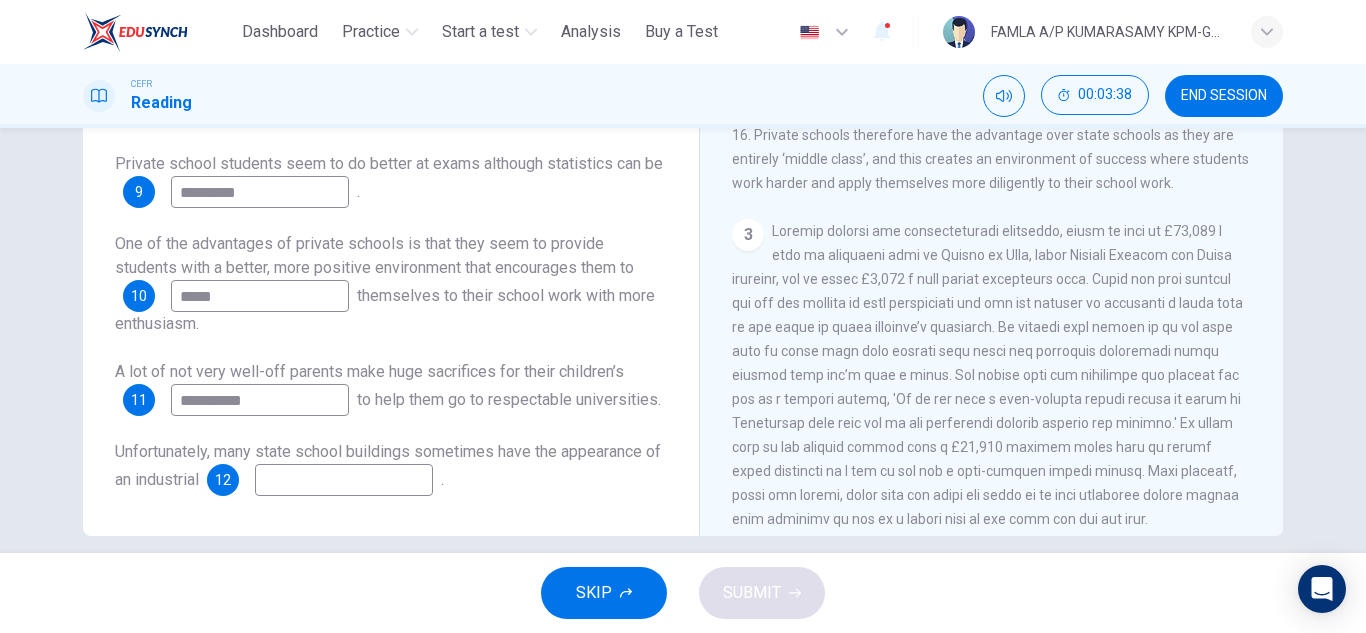 type on "*********" 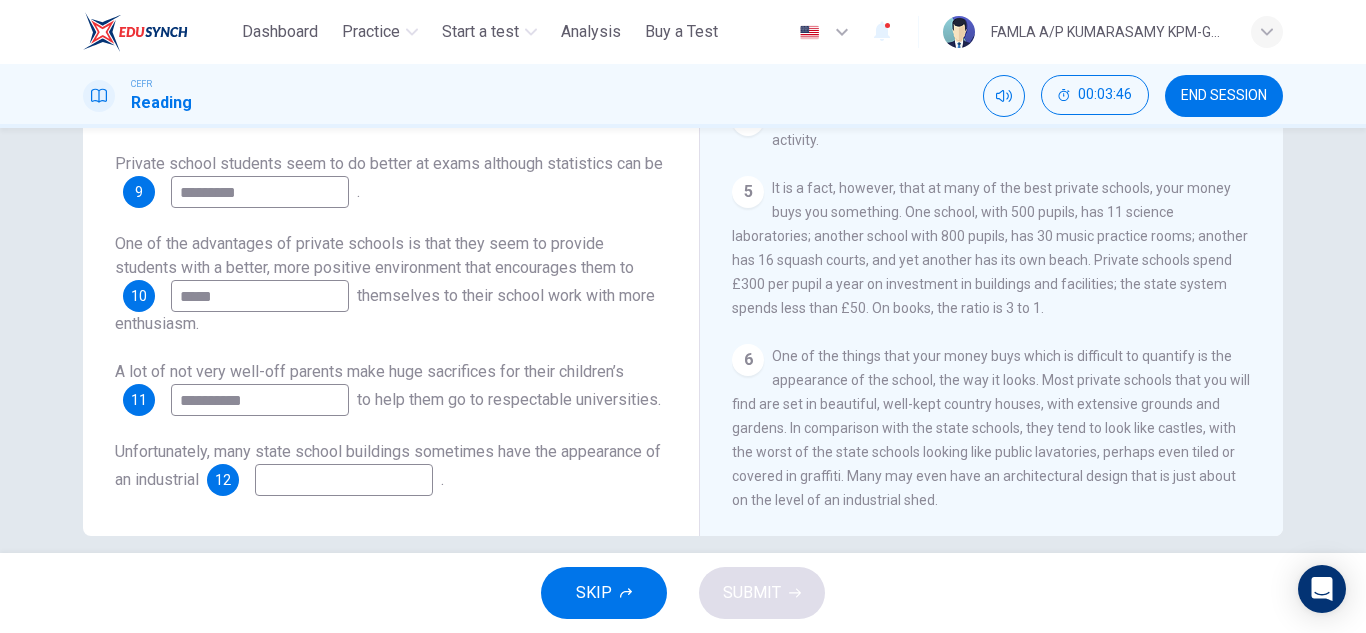 scroll, scrollTop: 1221, scrollLeft: 0, axis: vertical 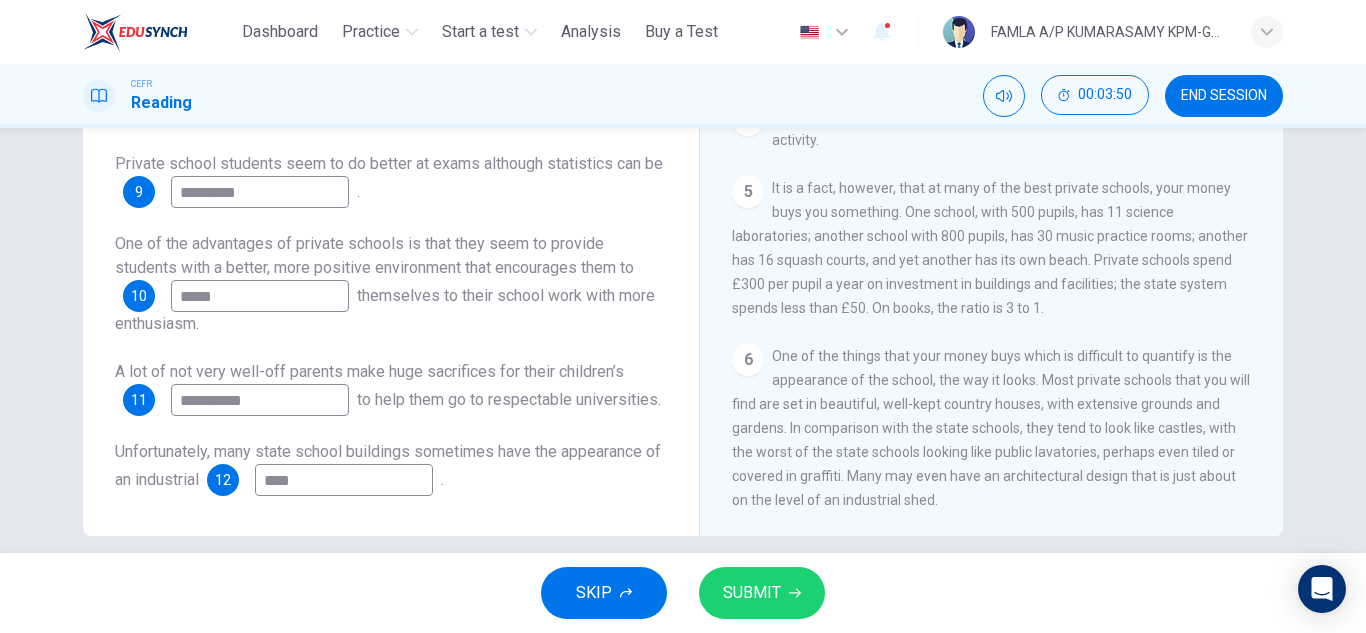 type on "****" 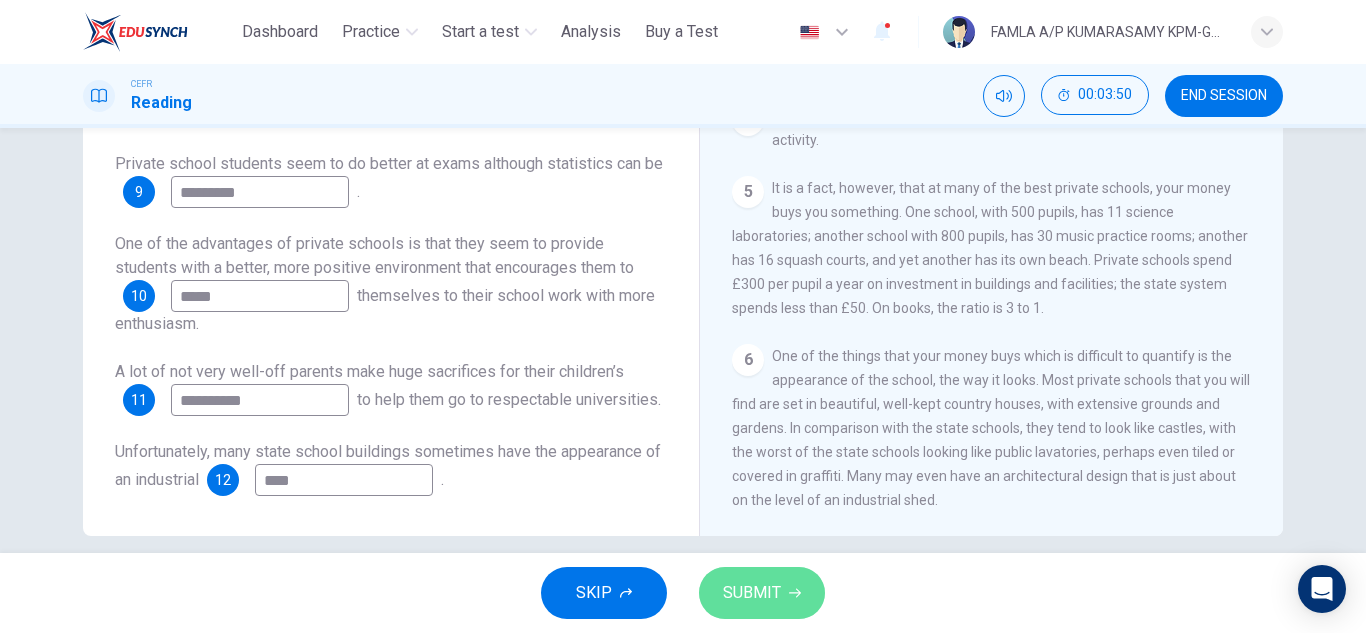 click on "SUBMIT" at bounding box center [752, 593] 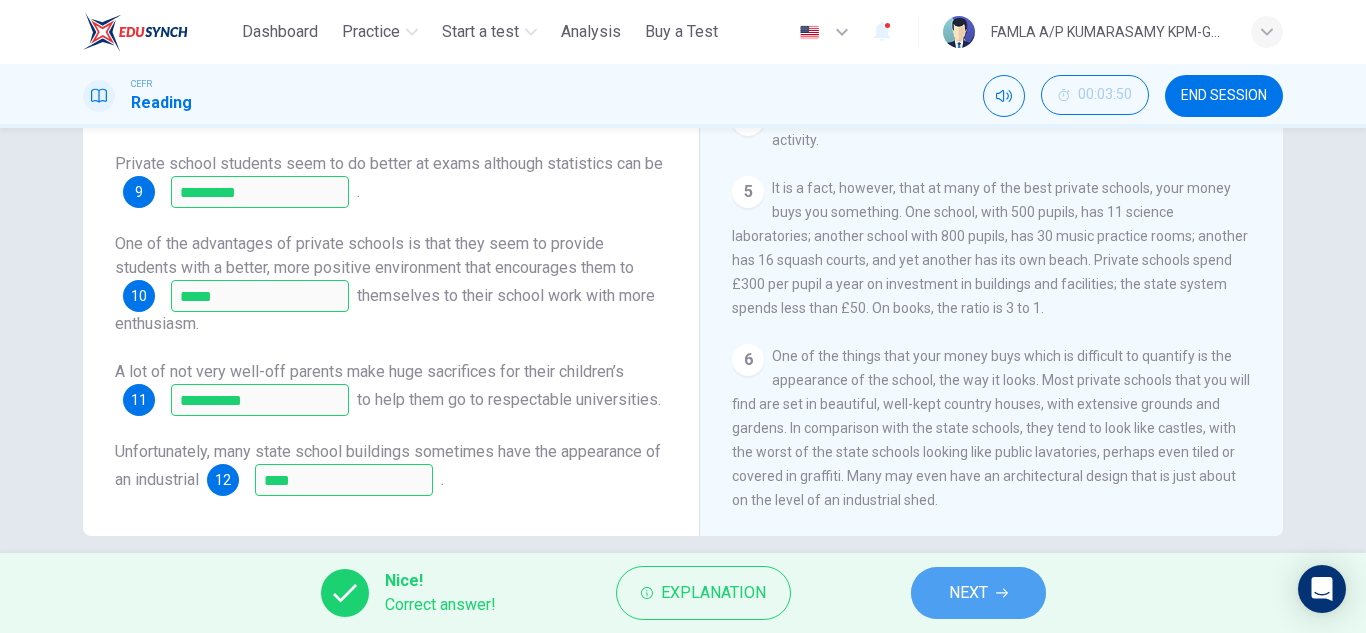 click 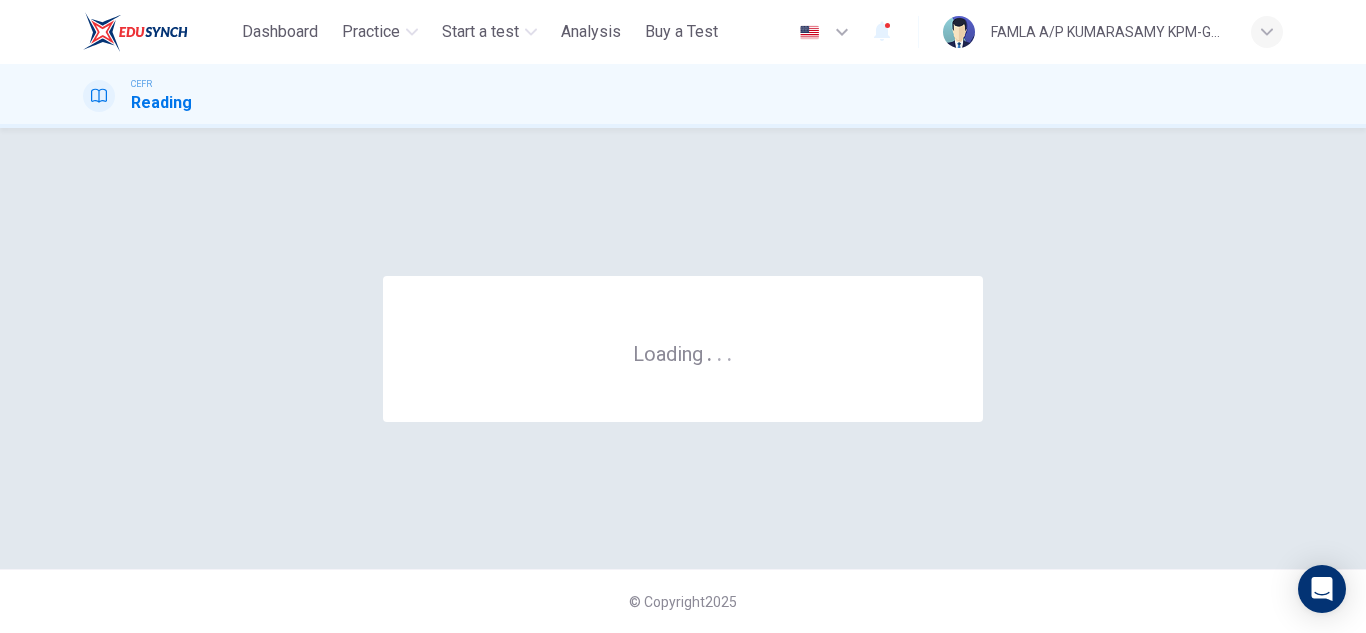 scroll, scrollTop: 0, scrollLeft: 0, axis: both 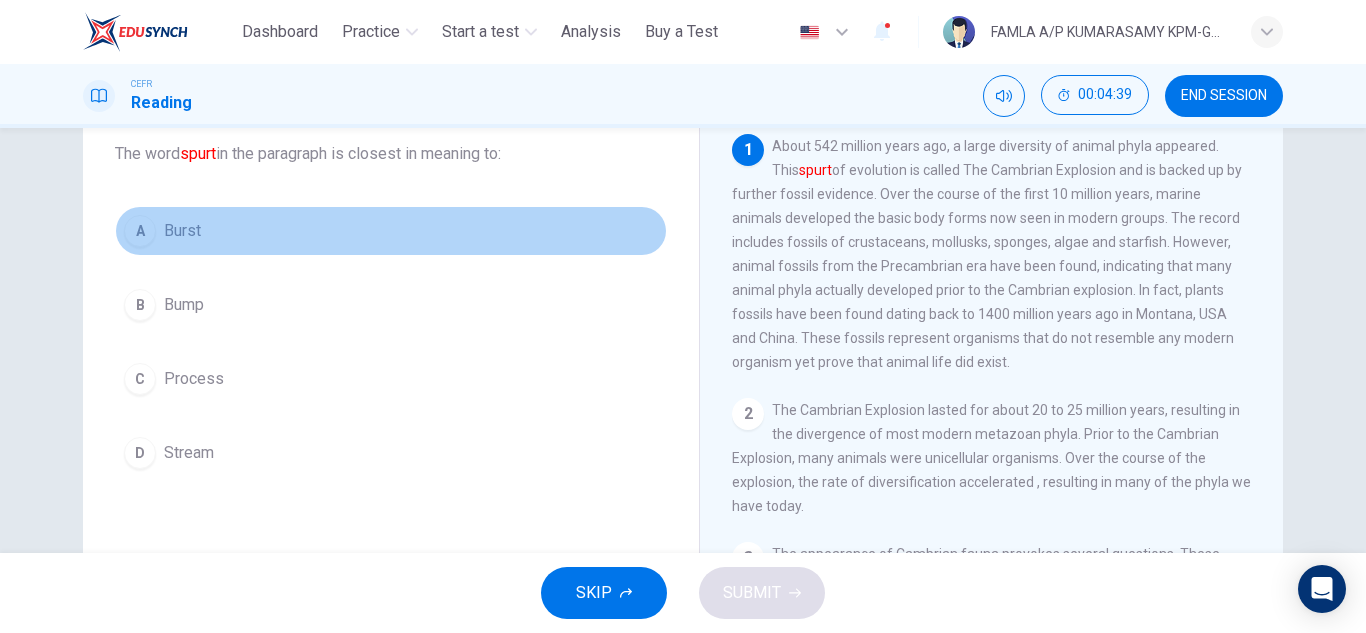 click on "A Burst" at bounding box center [391, 231] 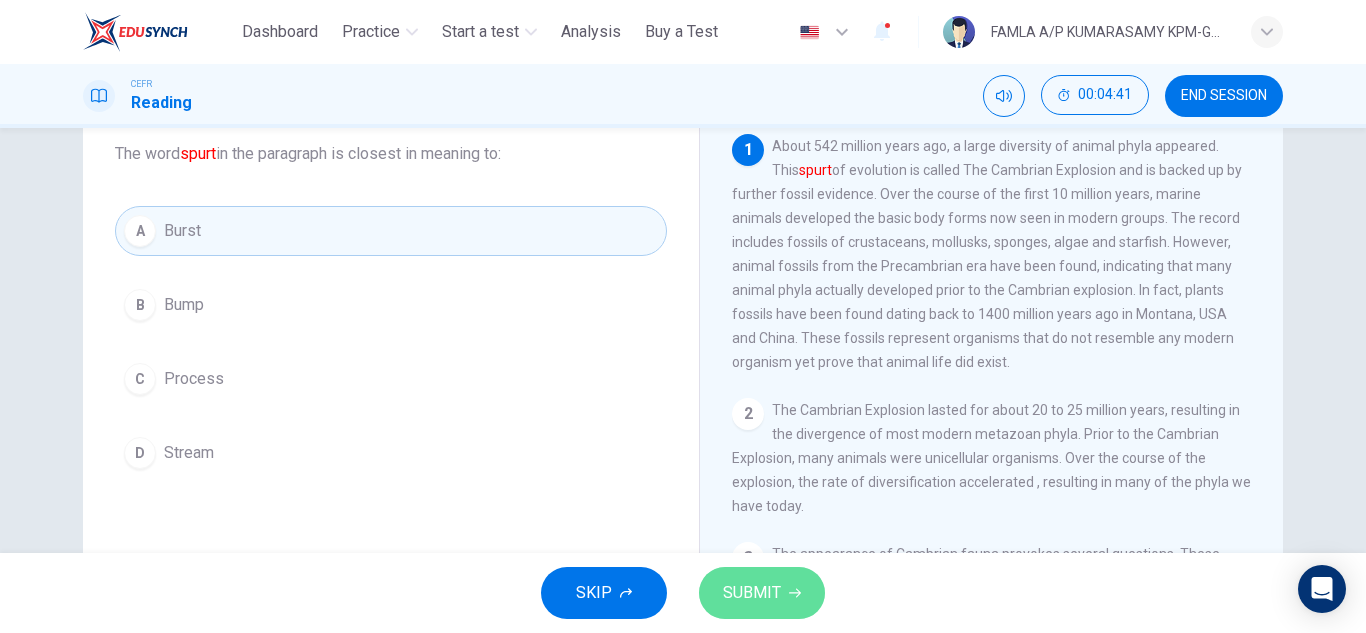 click on "SUBMIT" at bounding box center (752, 593) 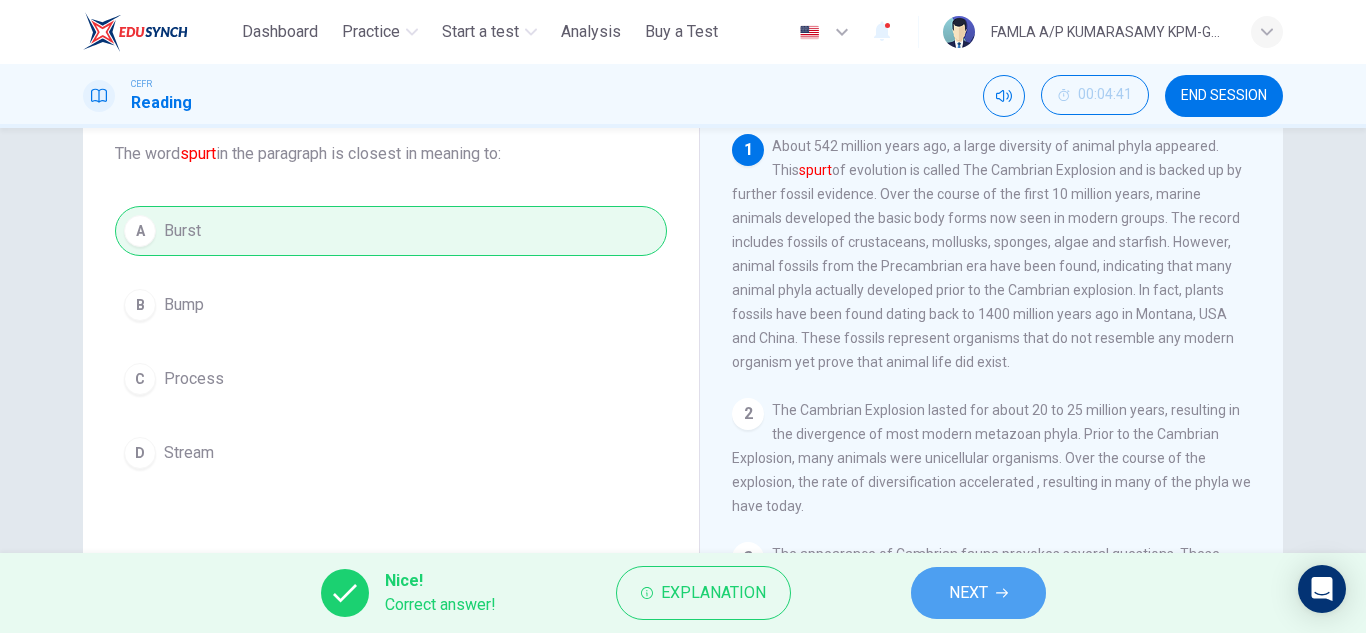 click on "NEXT" at bounding box center [978, 593] 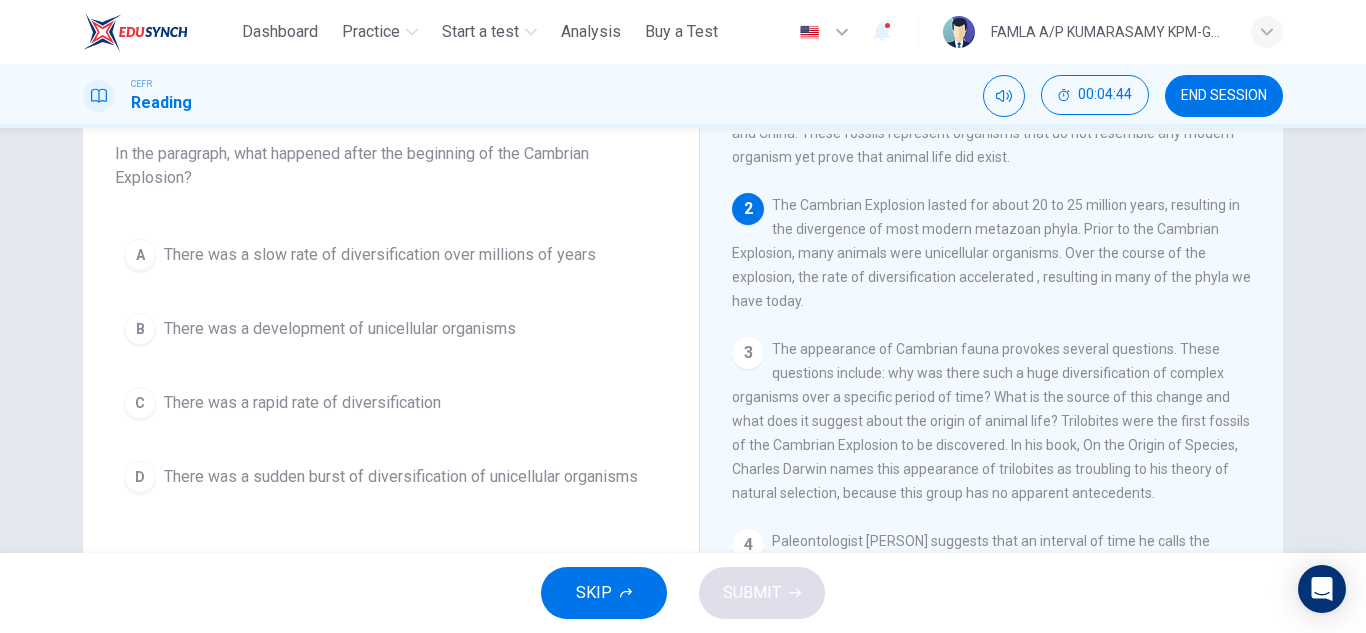 scroll, scrollTop: 207, scrollLeft: 0, axis: vertical 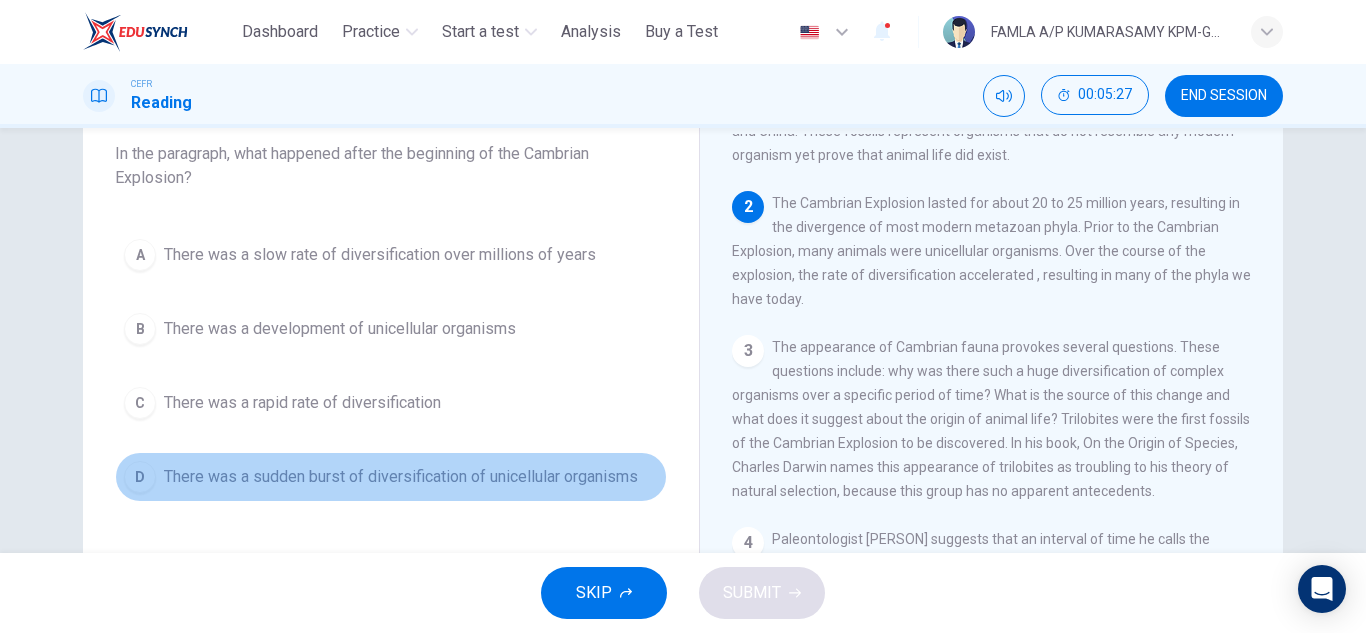 click on "There was a sudden burst of diversification of unicellular organisms" at bounding box center [401, 477] 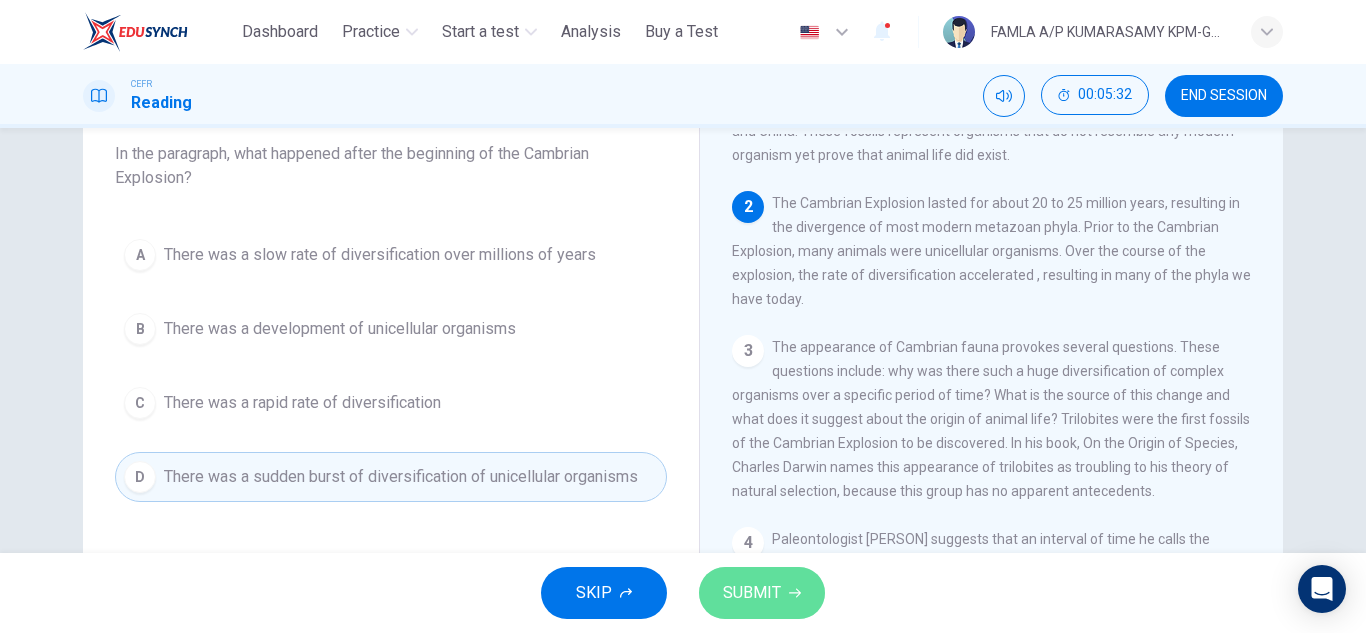 click on "SUBMIT" at bounding box center (762, 593) 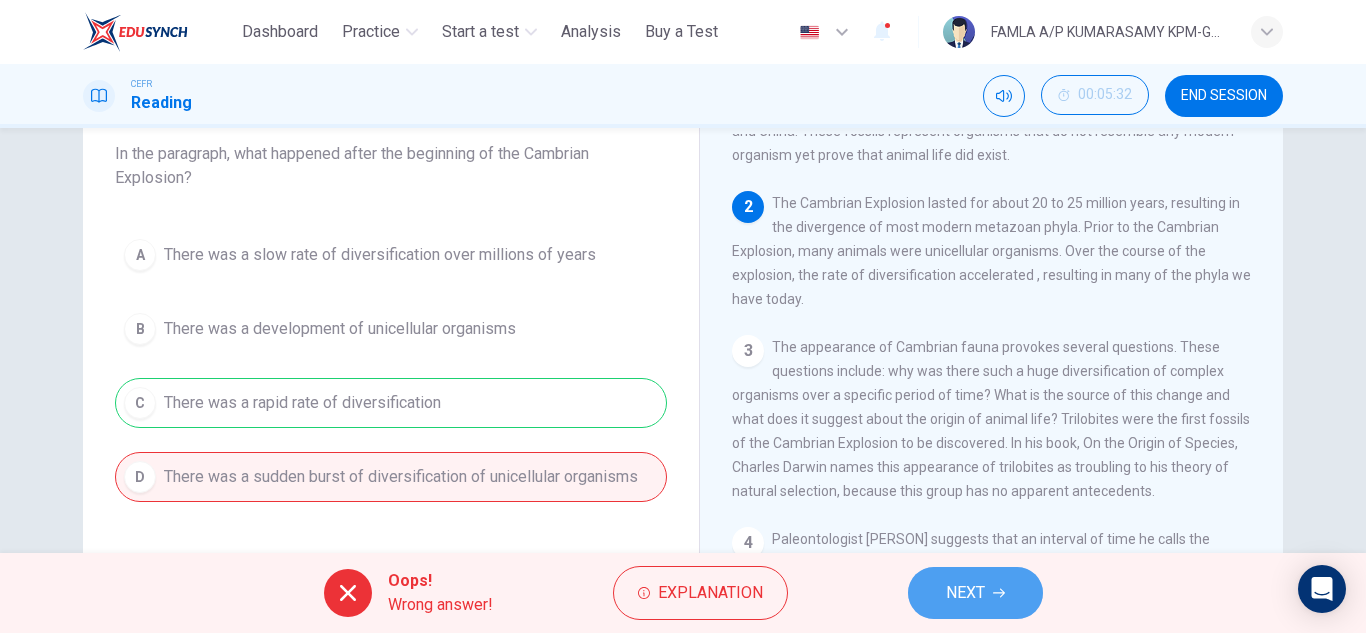 click on "NEXT" at bounding box center (975, 593) 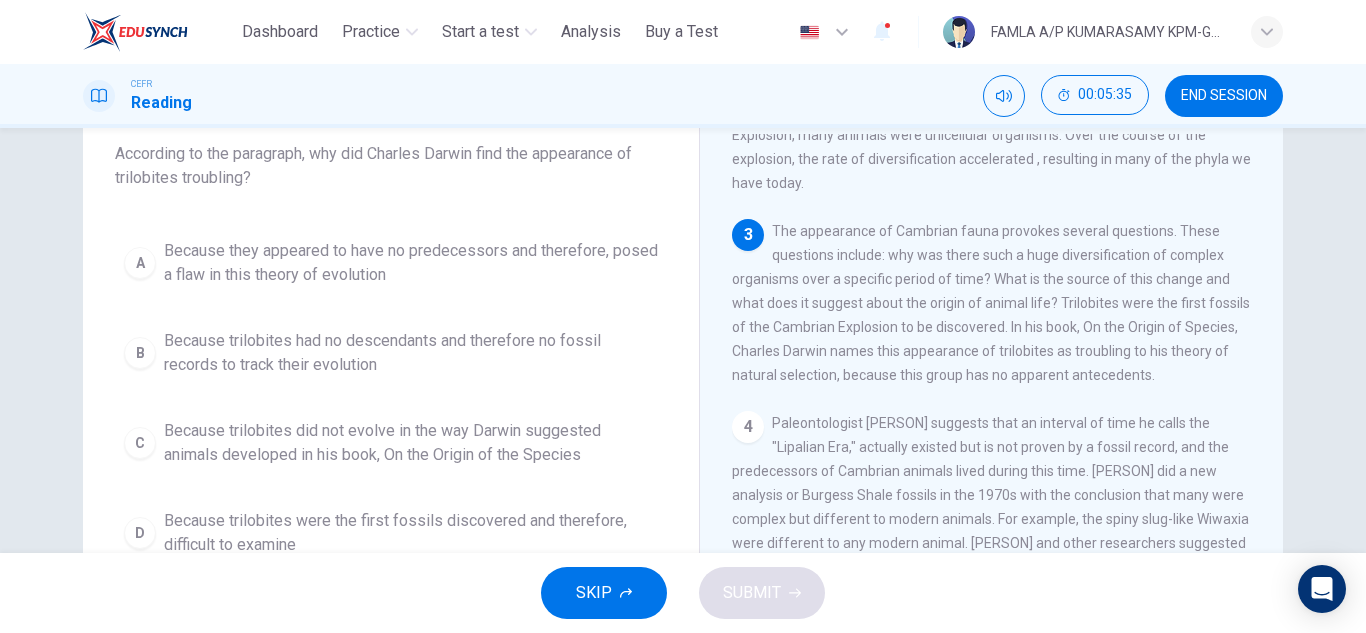 scroll, scrollTop: 326, scrollLeft: 0, axis: vertical 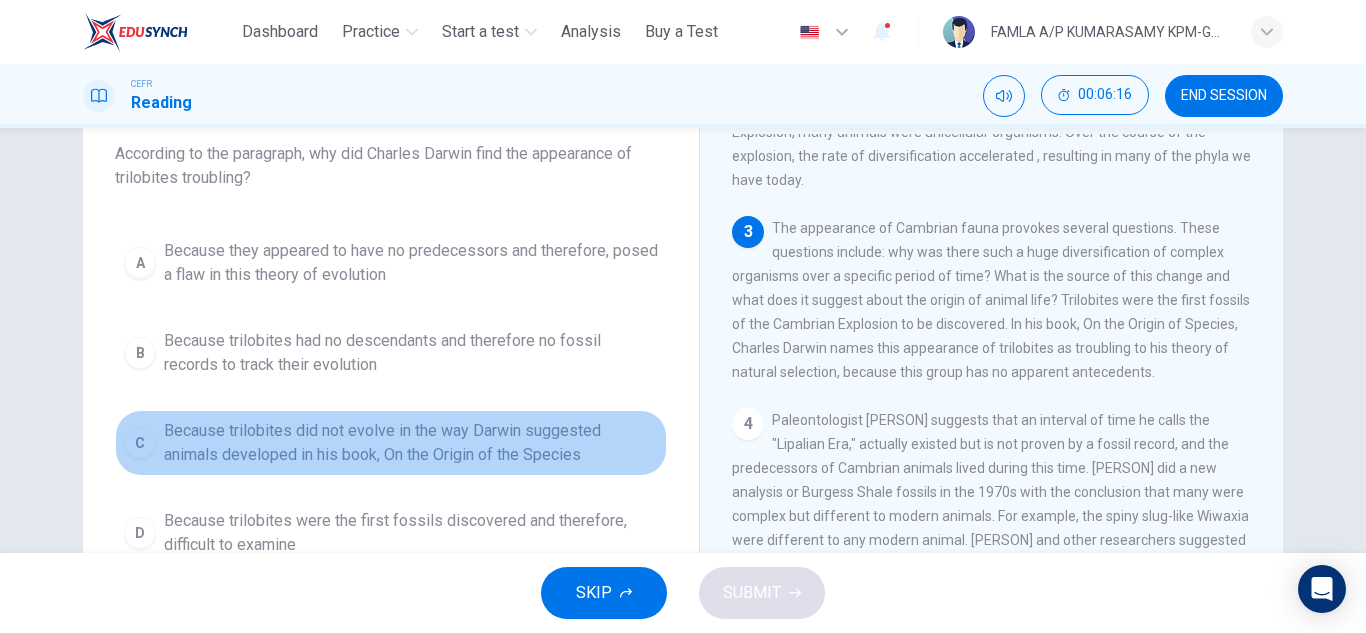 click on "Because trilobites did not evolve in the way Darwin suggested animals developed in his book, On the Origin of the Species" at bounding box center (411, 443) 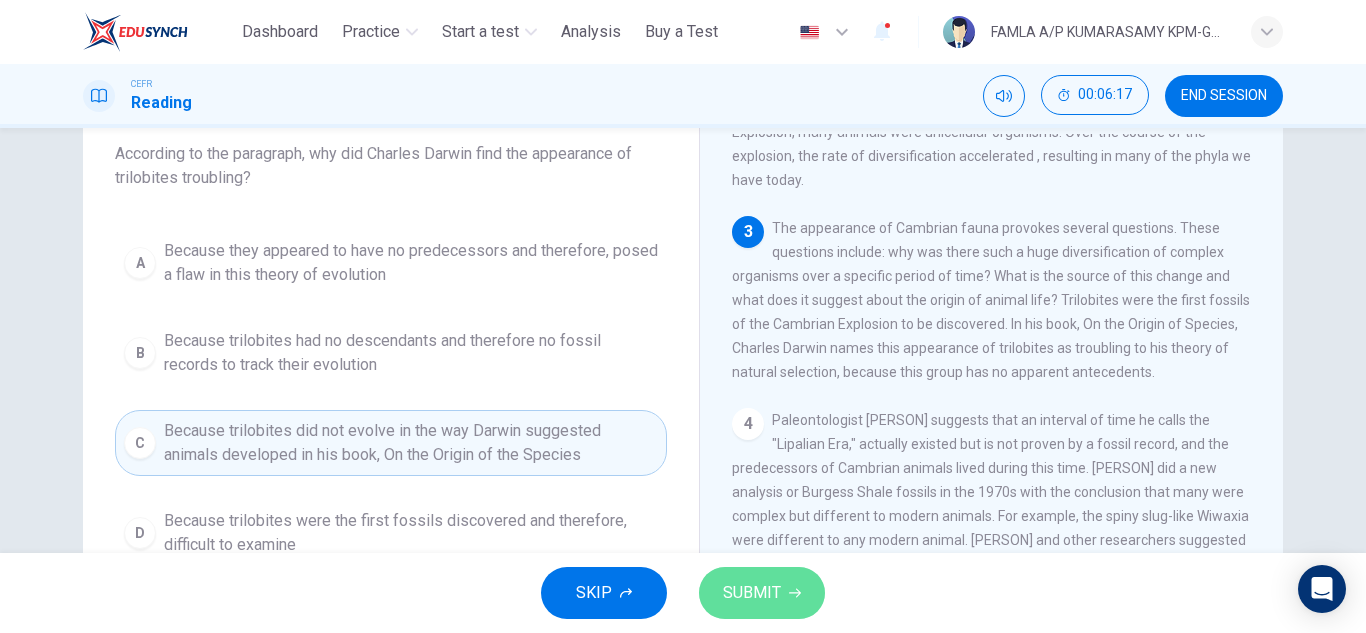 click on "SUBMIT" at bounding box center (762, 593) 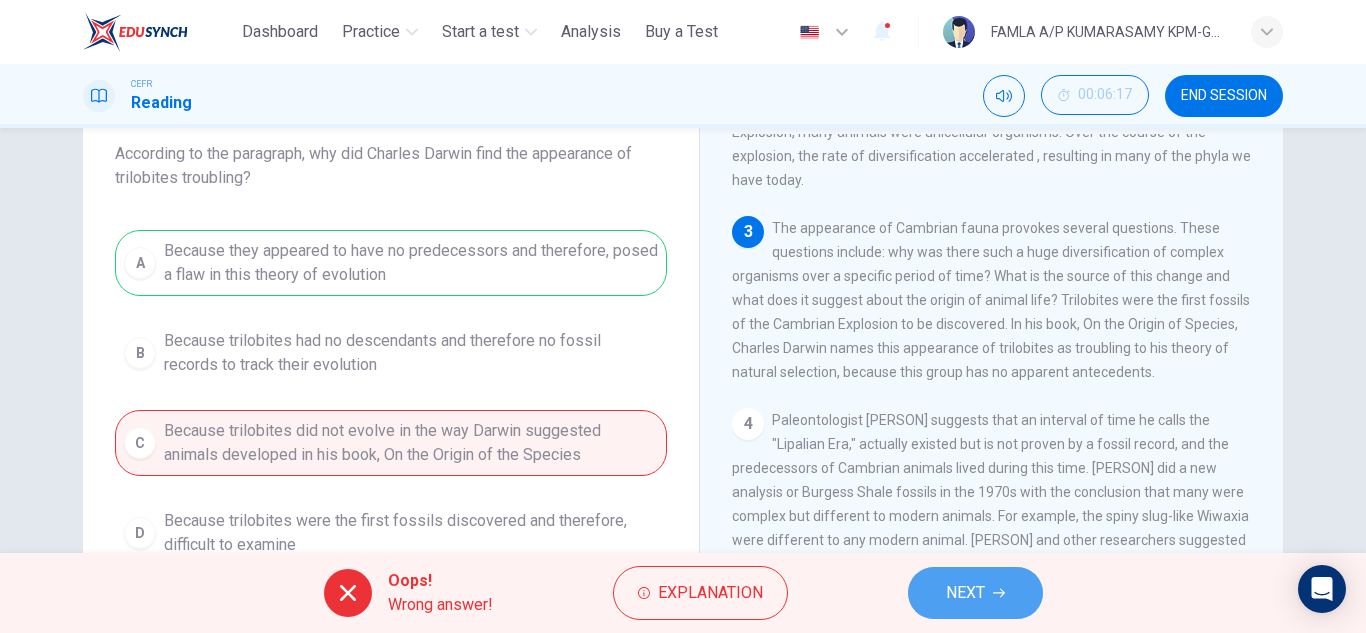 click 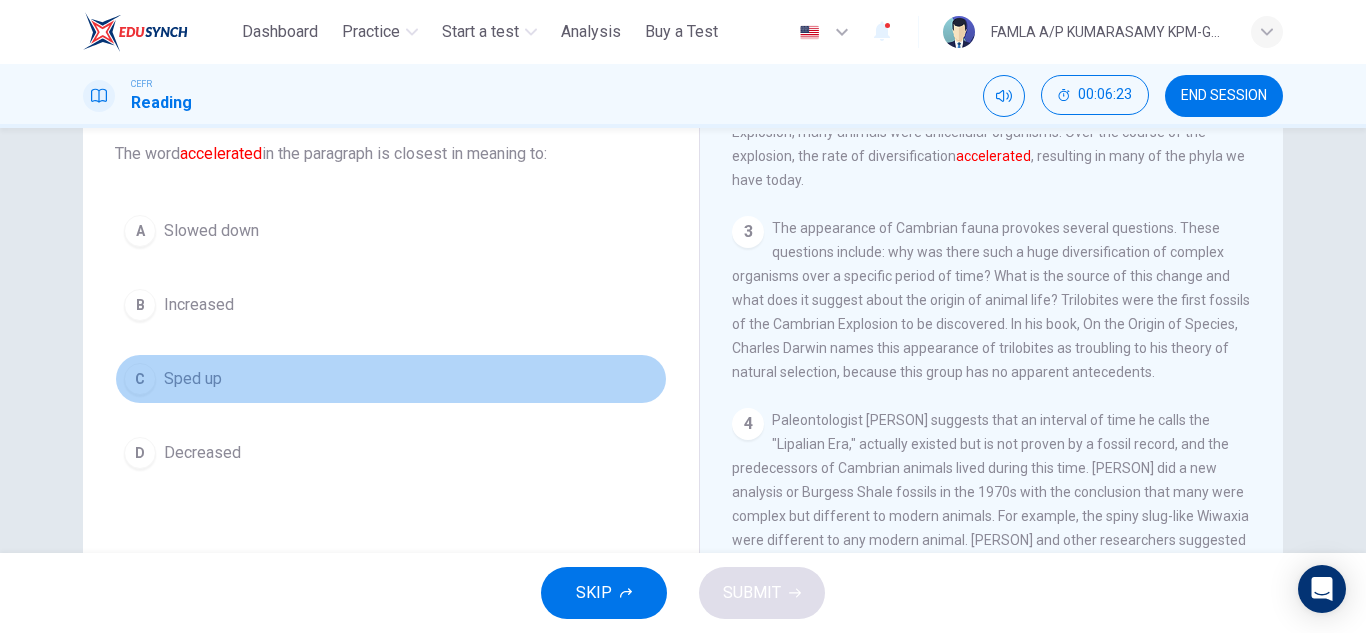 click on "Sped up" at bounding box center (193, 379) 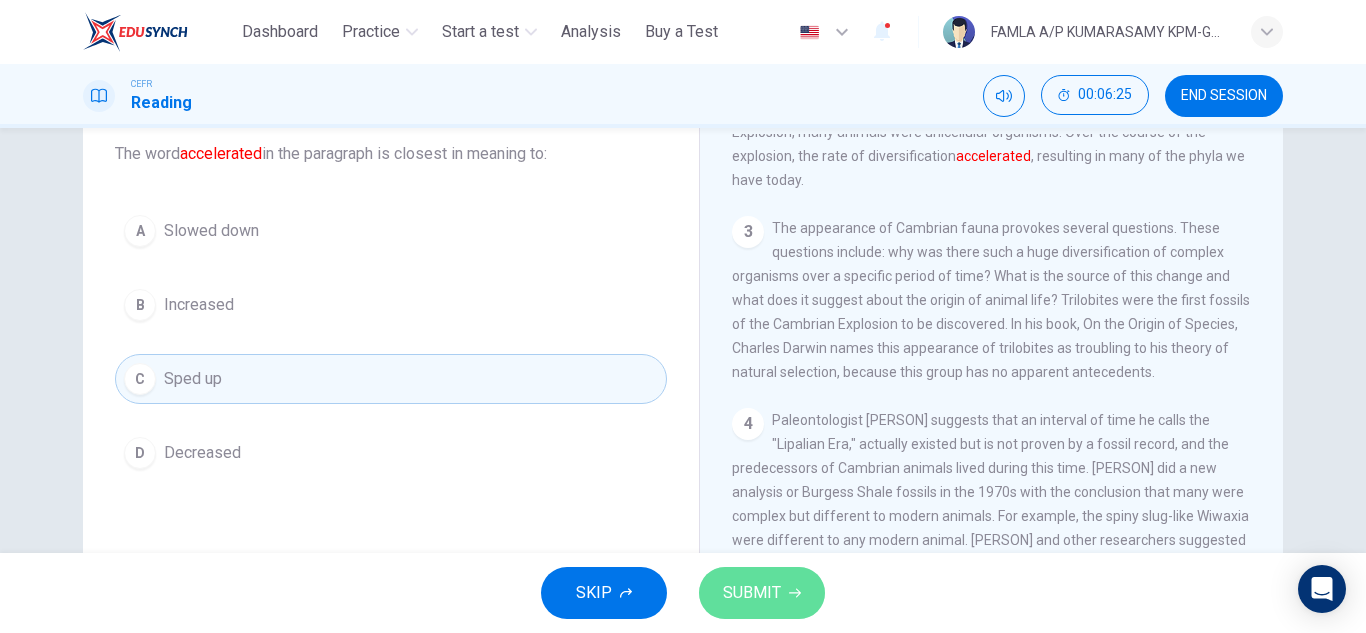 click on "SUBMIT" at bounding box center (752, 593) 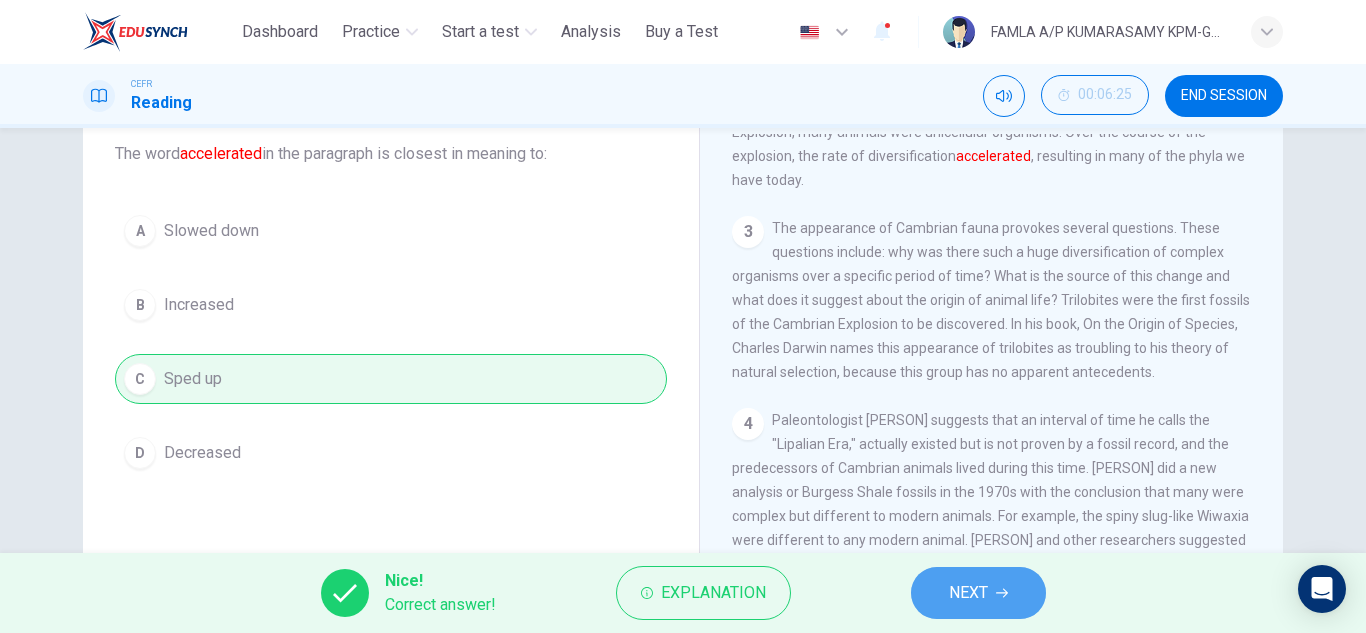 click on "NEXT" at bounding box center (968, 593) 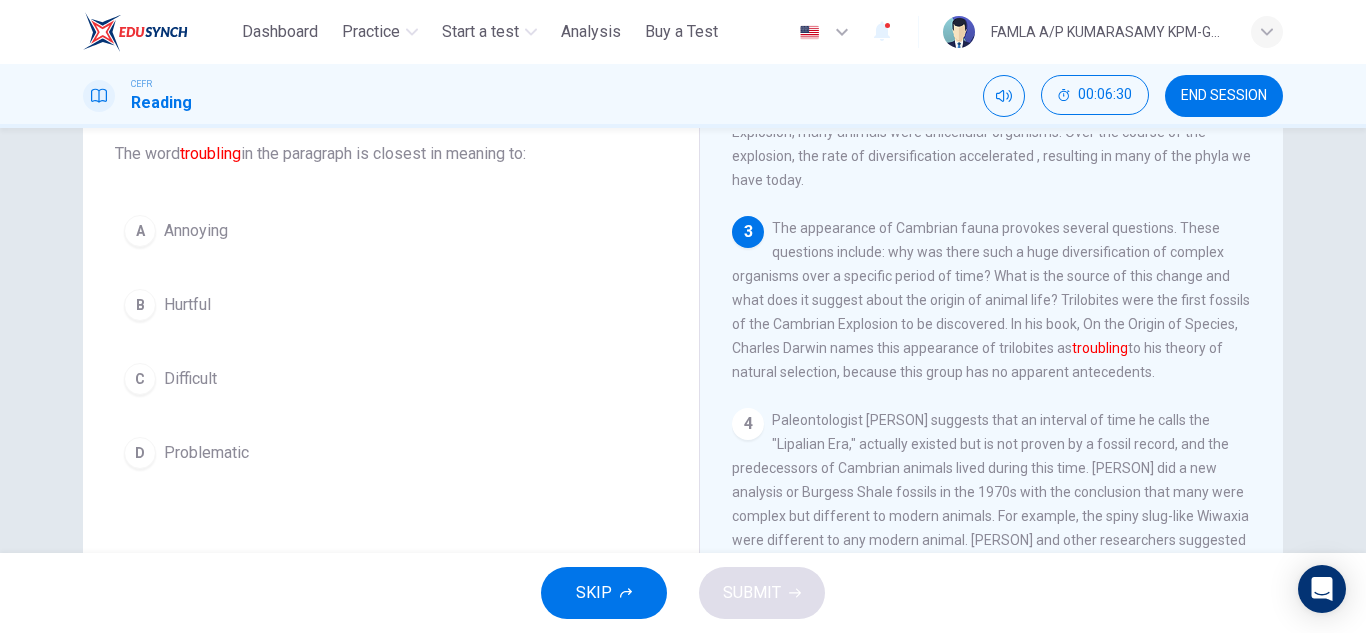 click on "A Annoying B Hurtful C Difficult D Problematic" at bounding box center [391, 342] 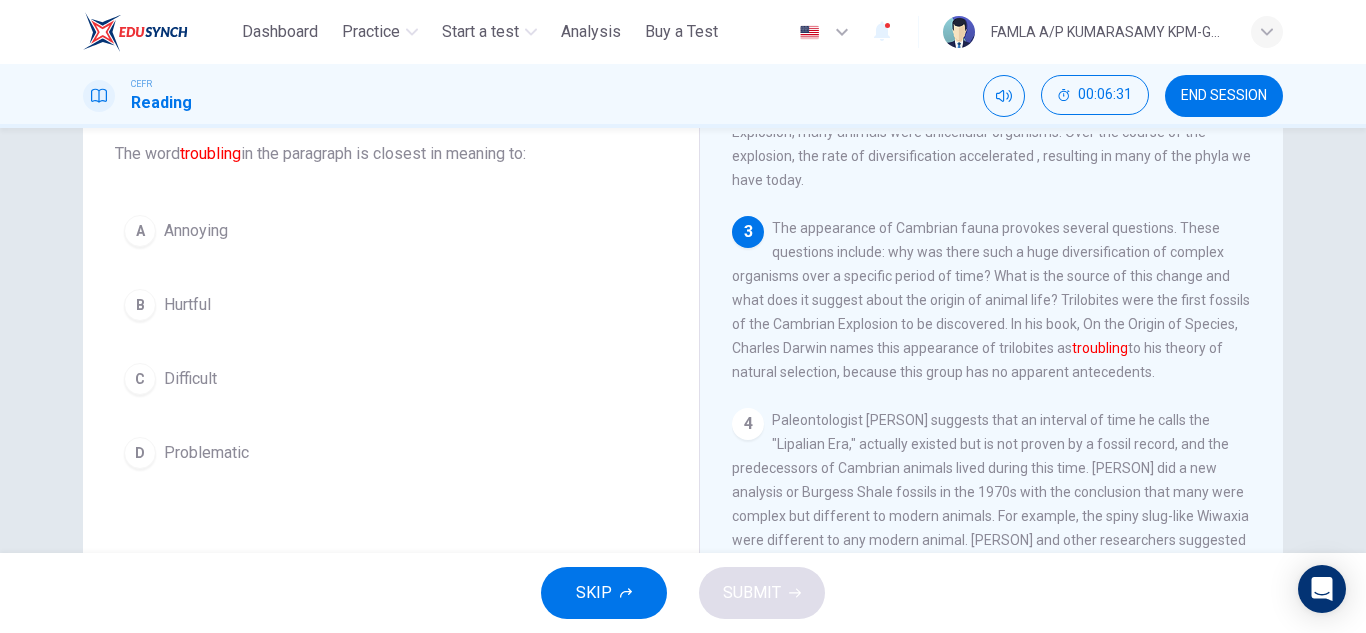 drag, startPoint x: 213, startPoint y: 420, endPoint x: 230, endPoint y: 454, distance: 38.013157 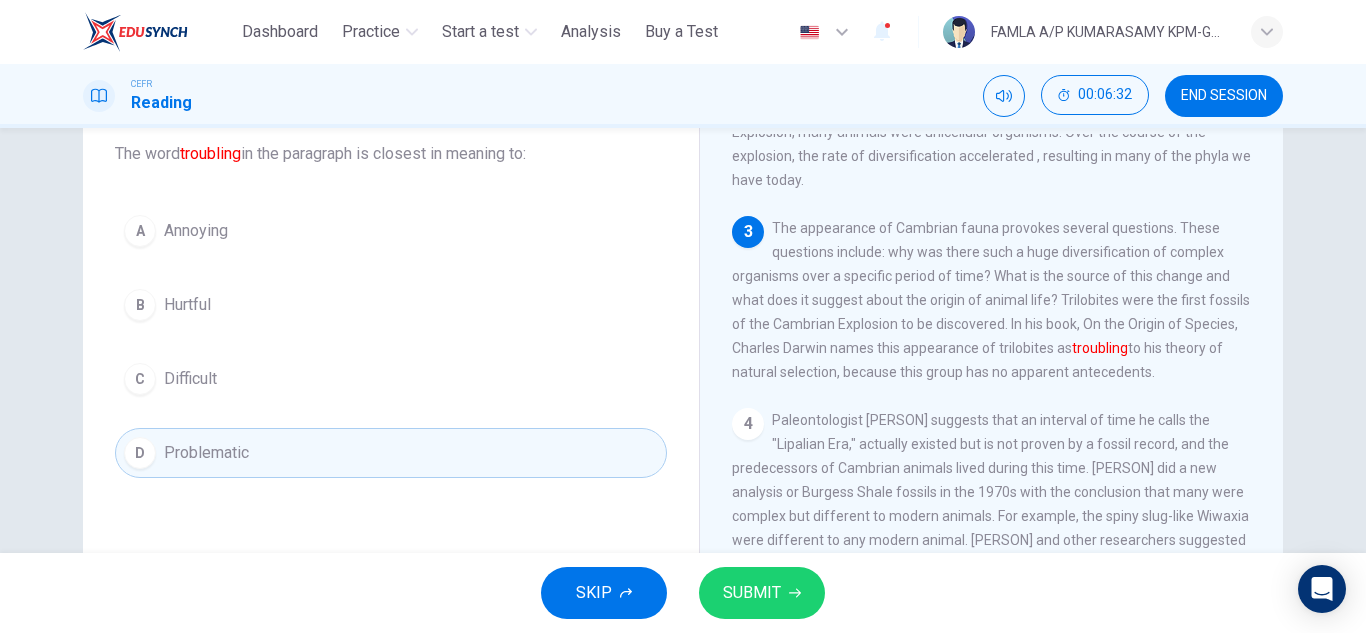 click on "SUBMIT" at bounding box center [762, 593] 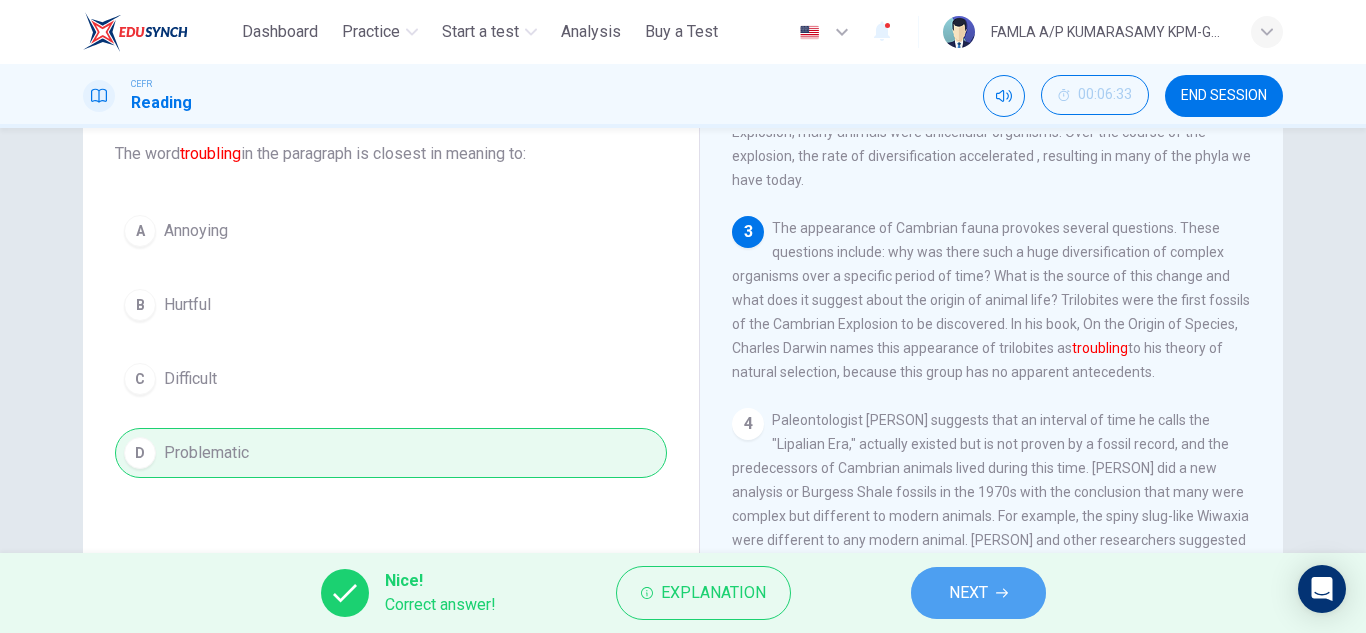 click on "NEXT" at bounding box center [968, 593] 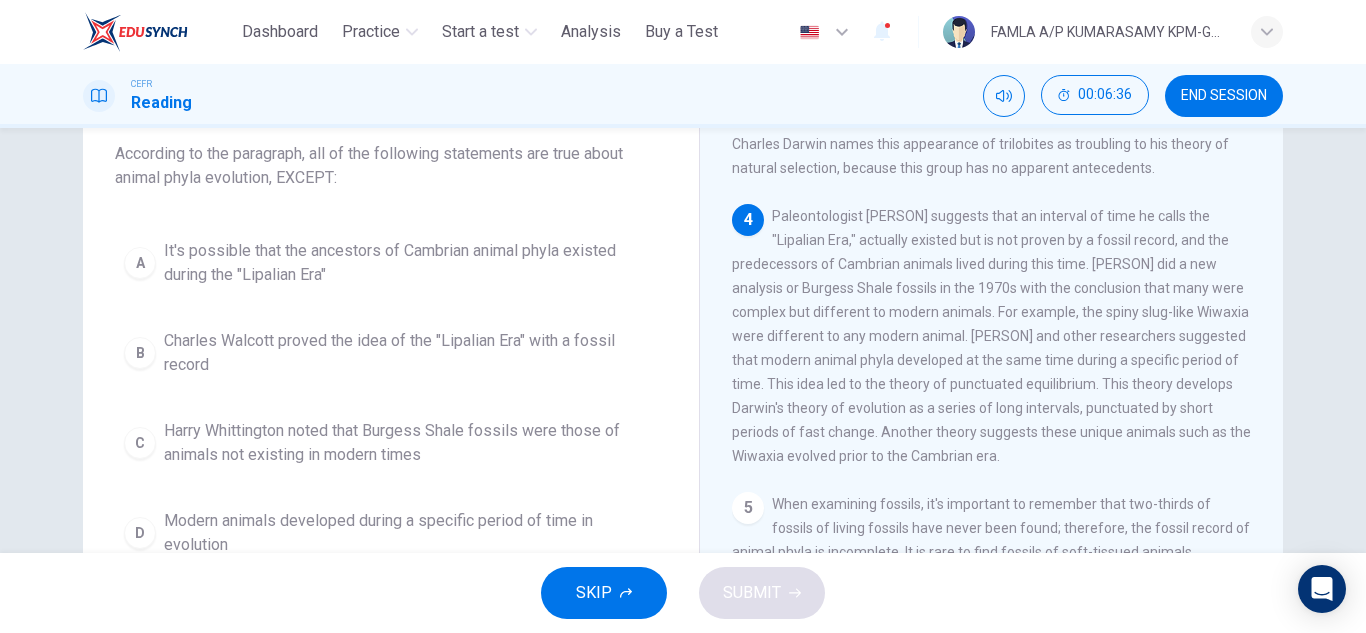 scroll, scrollTop: 549, scrollLeft: 0, axis: vertical 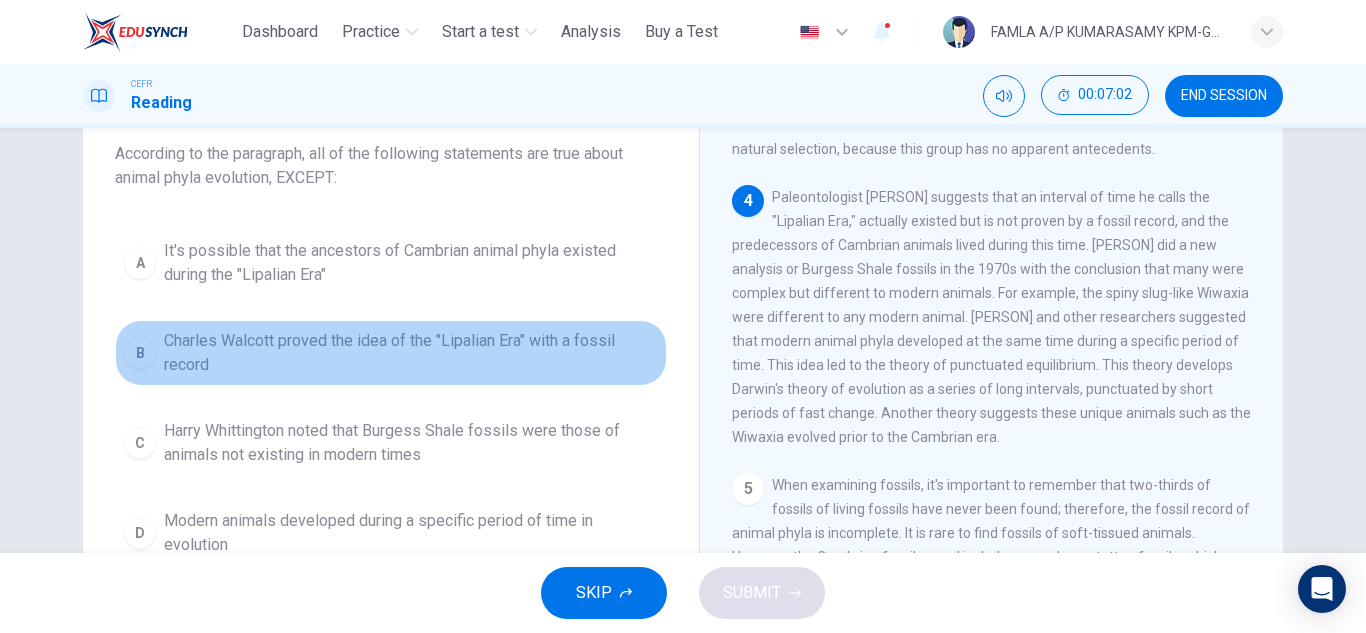 click on "Charles Walcott proved the idea of the "Lipalian Era" with a fossil record" at bounding box center [411, 353] 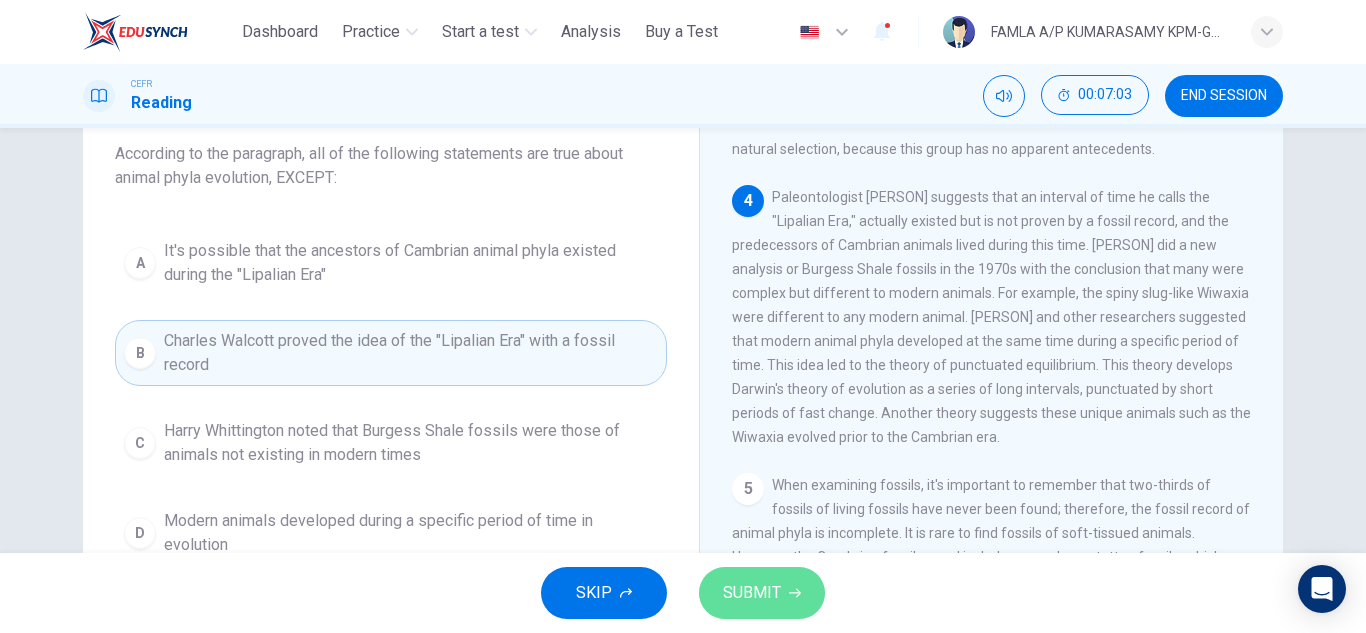 click on "SUBMIT" at bounding box center (762, 593) 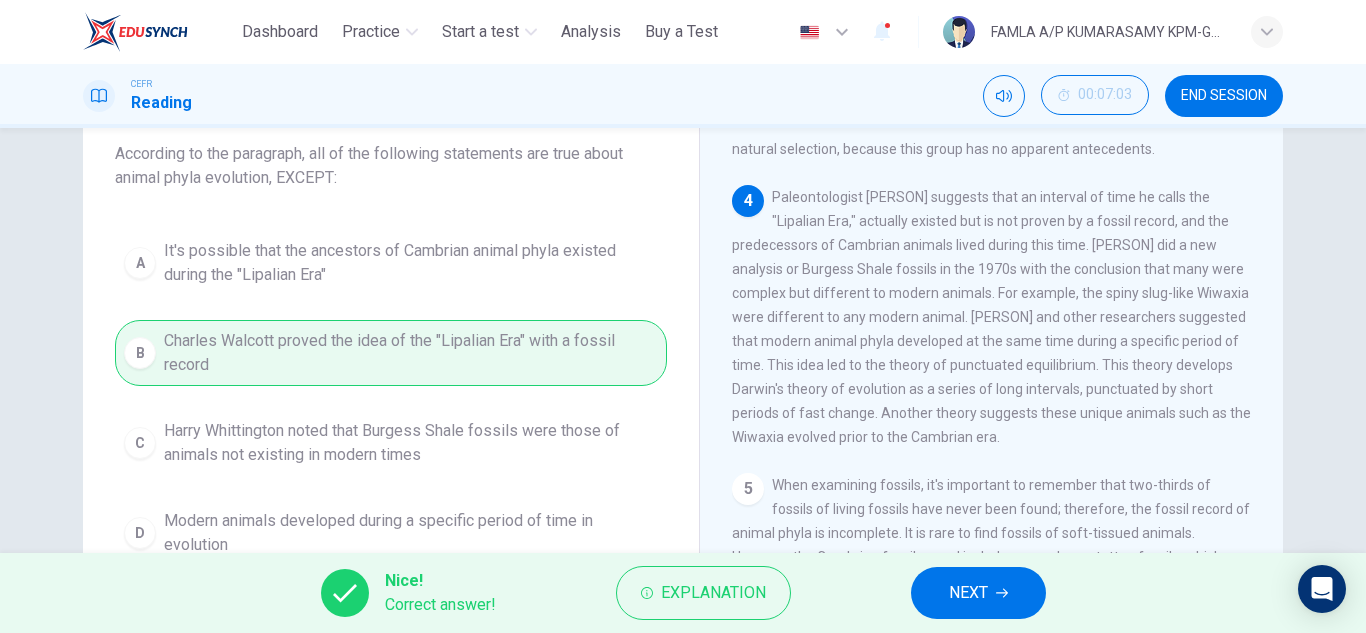 click on "NEXT" at bounding box center (978, 593) 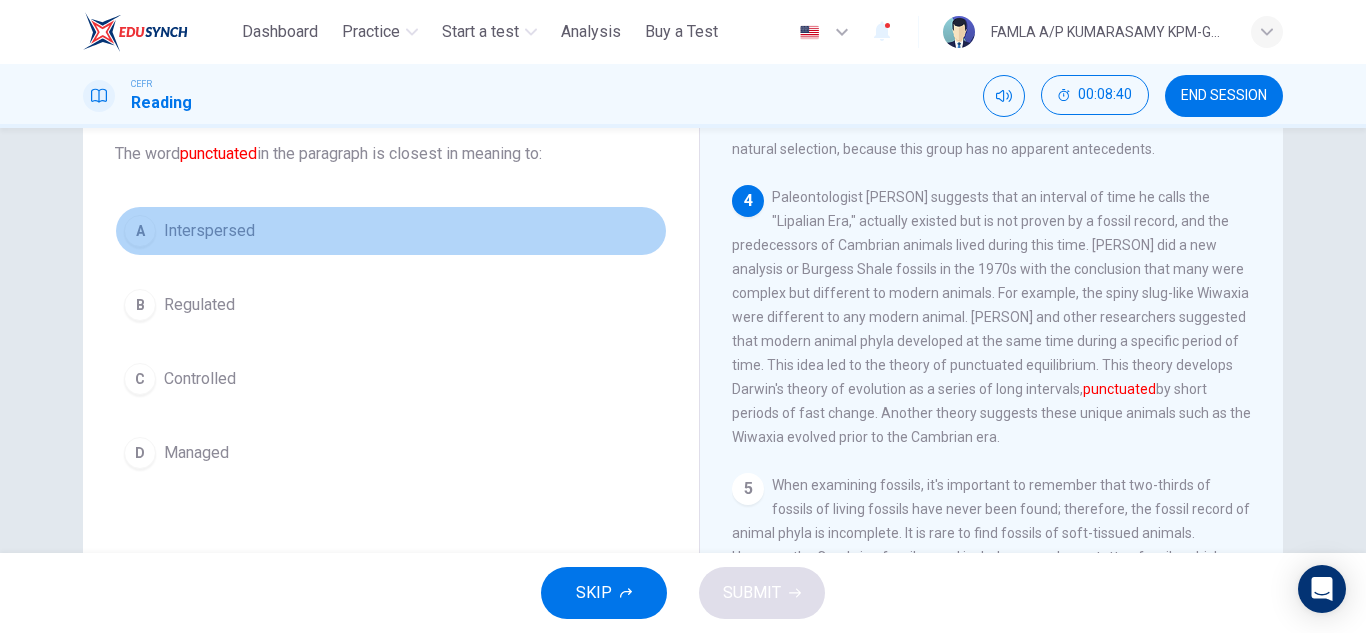 click on "A Interspersed" at bounding box center [391, 231] 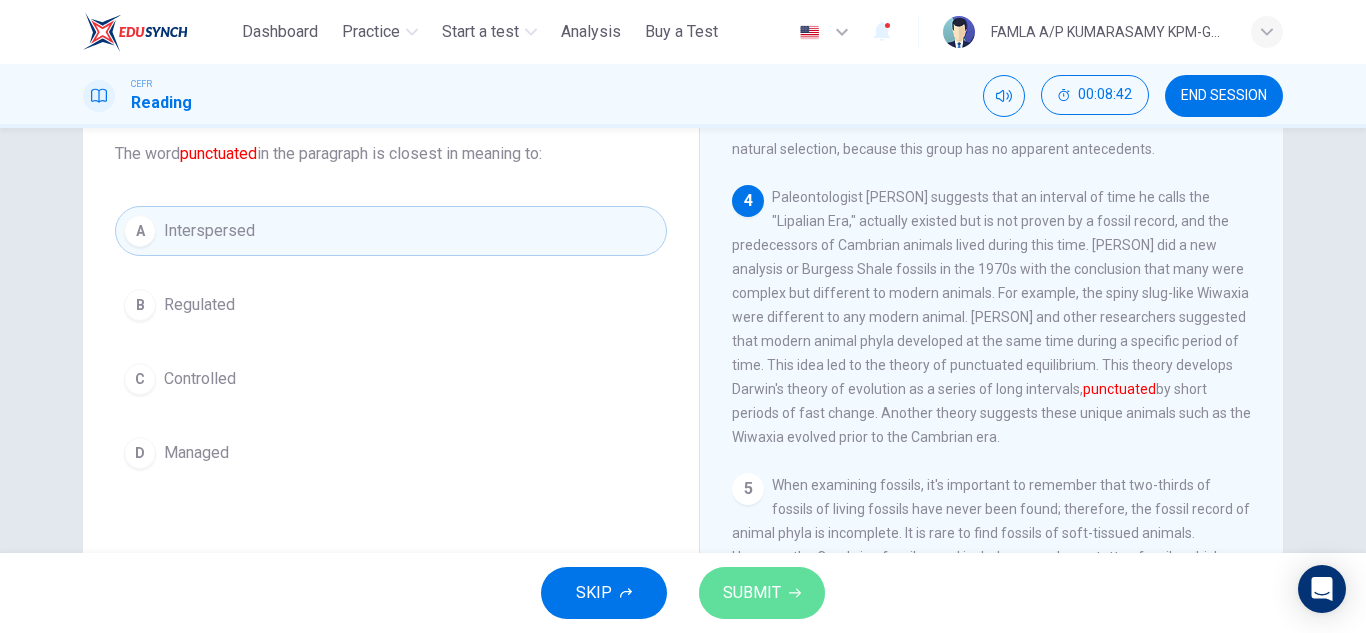 click on "SUBMIT" at bounding box center [762, 593] 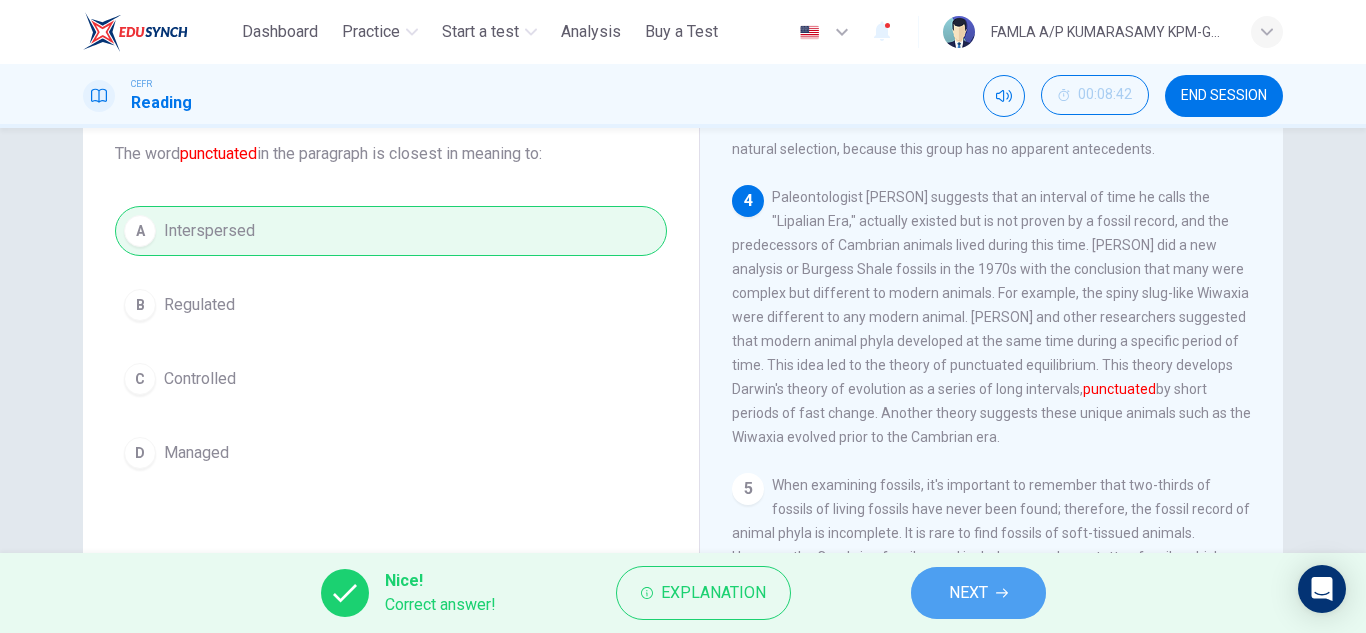 click on "NEXT" at bounding box center (978, 593) 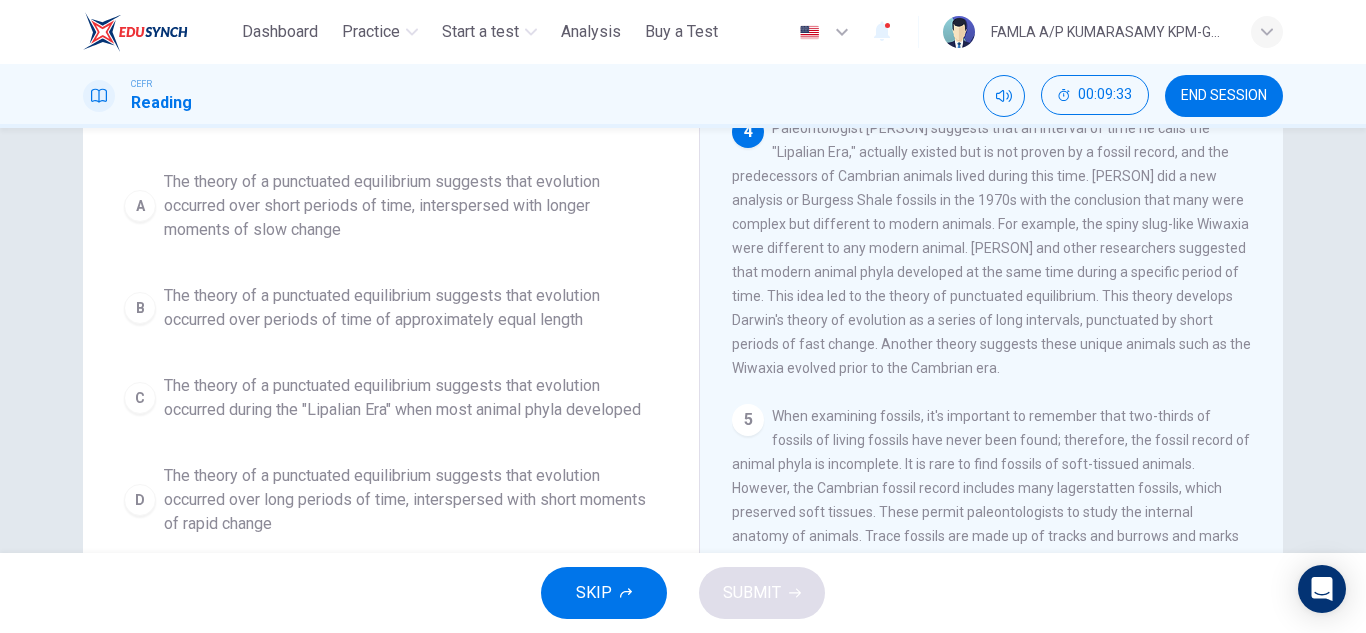 scroll, scrollTop: 195, scrollLeft: 0, axis: vertical 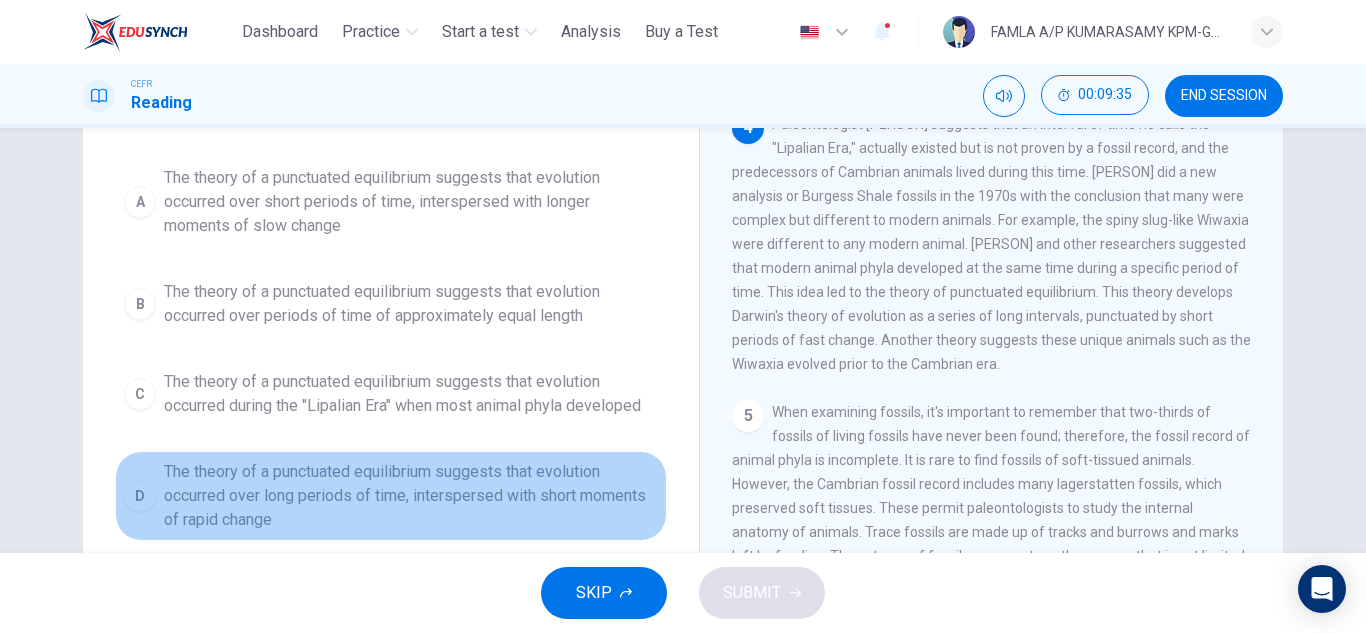 click on "The theory of a punctuated equilibrium suggests that evolution occurred over long periods of time, interspersed with short moments of rapid change" at bounding box center (411, 496) 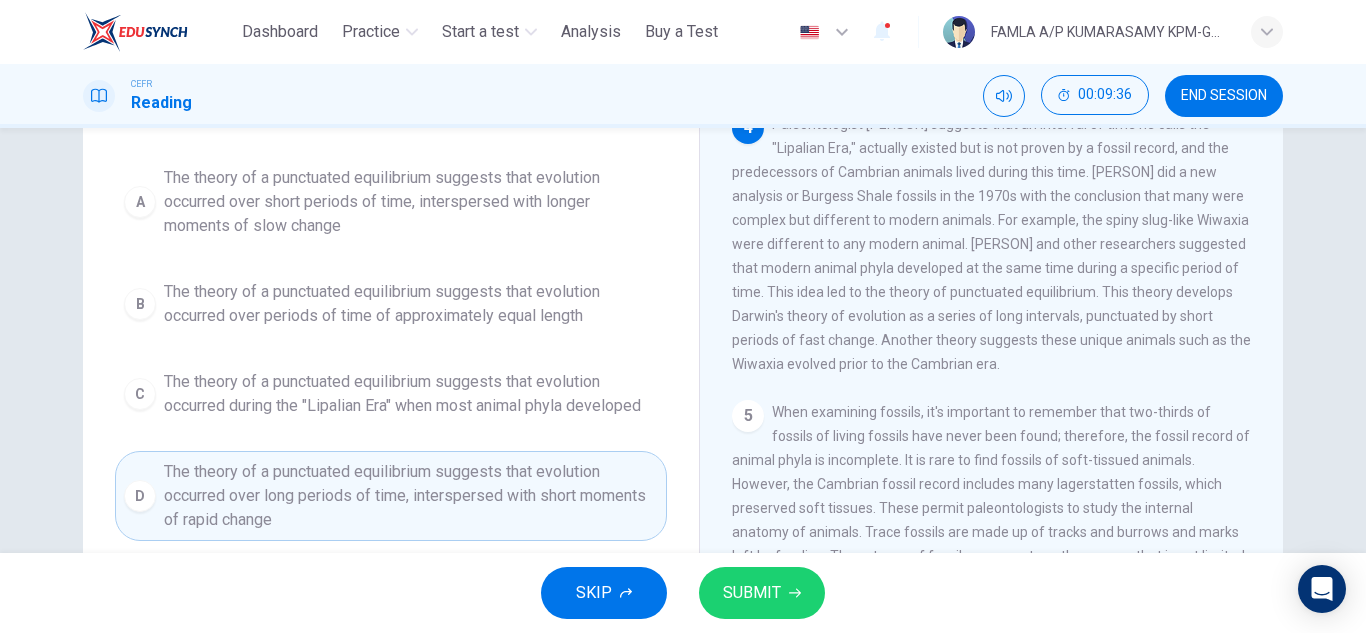 click on "SUBMIT" at bounding box center (762, 593) 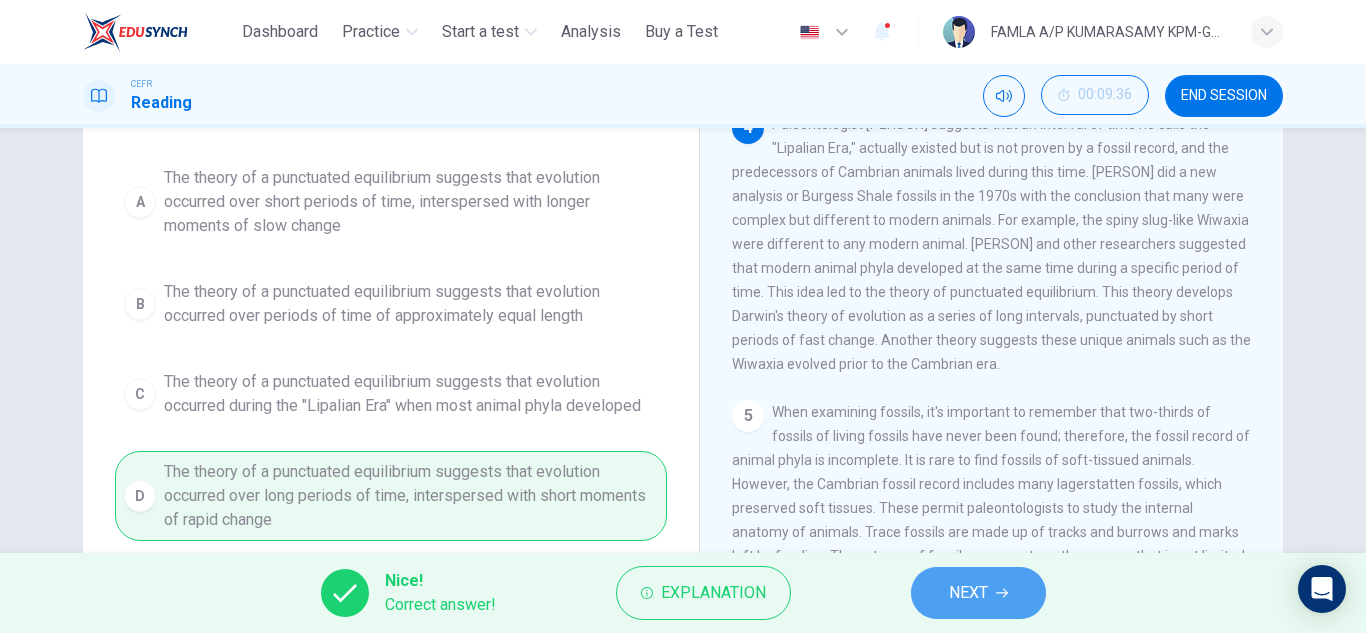 click on "NEXT" at bounding box center [978, 593] 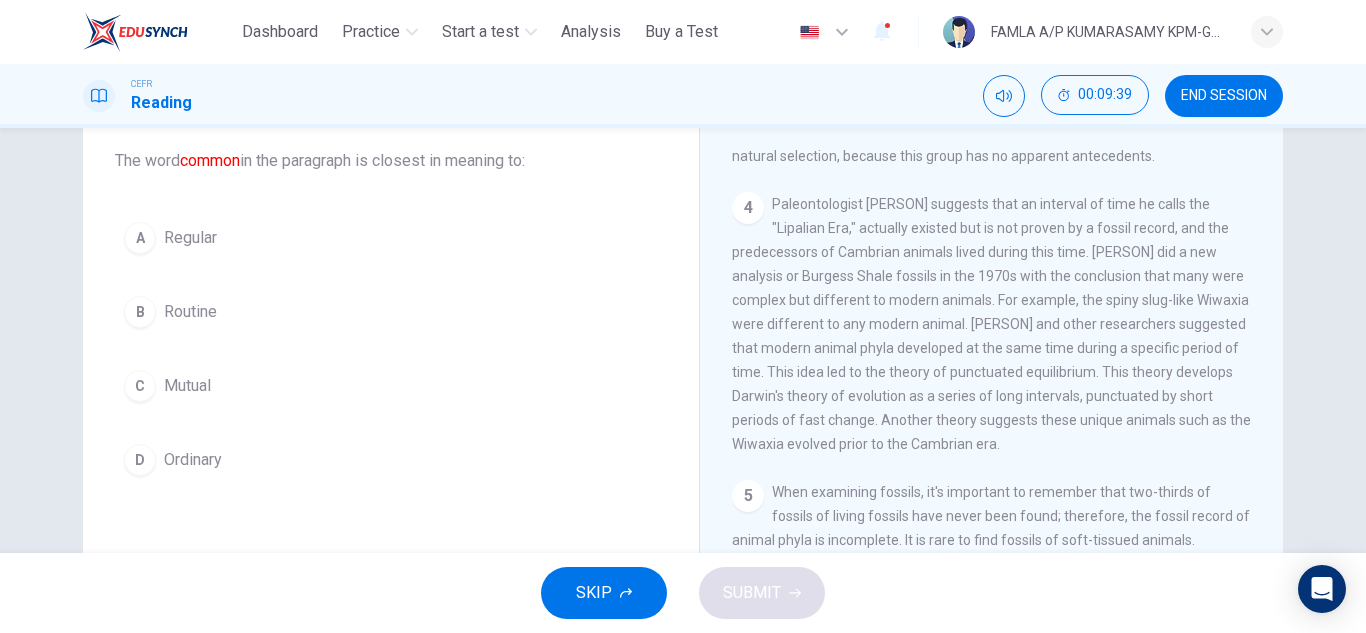 scroll, scrollTop: 106, scrollLeft: 0, axis: vertical 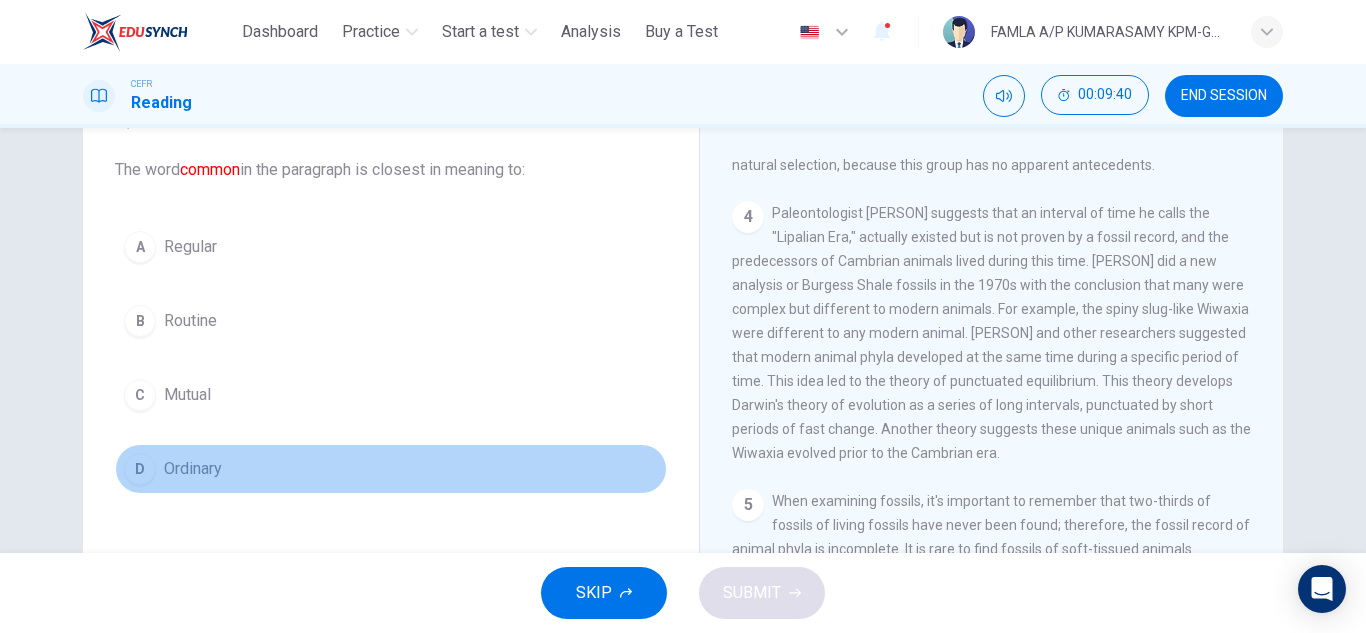 click on "D Ordinary" at bounding box center [391, 469] 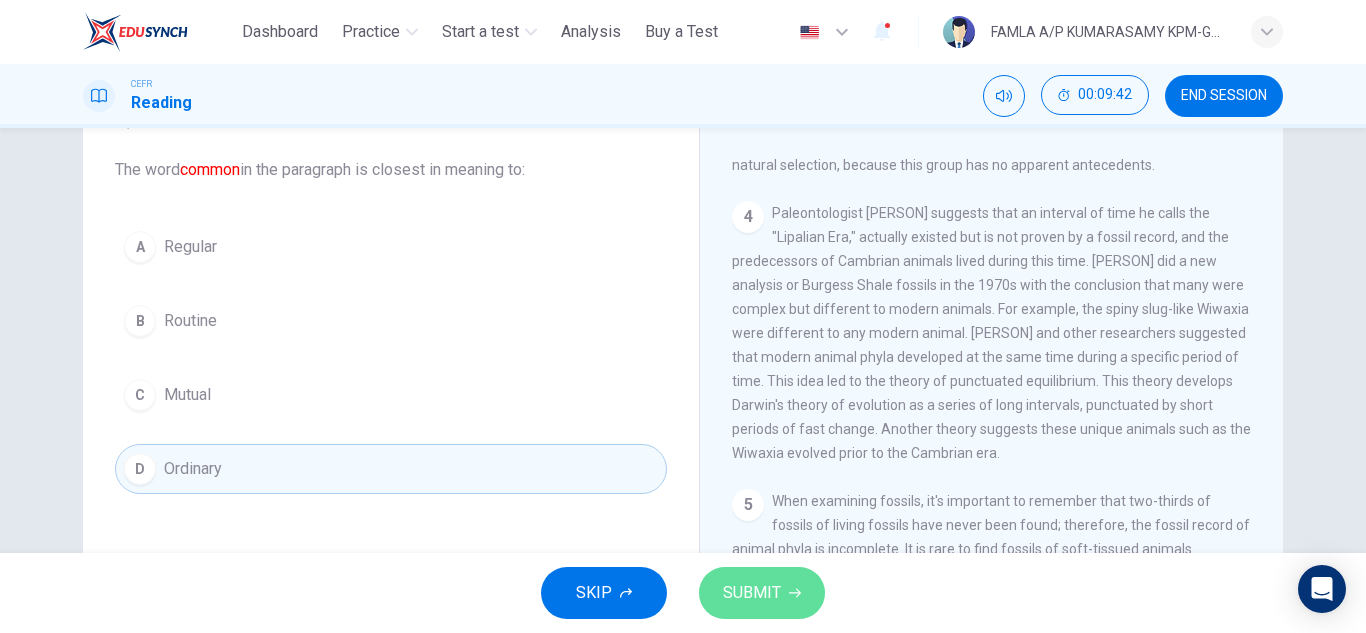 click on "SUBMIT" at bounding box center [762, 593] 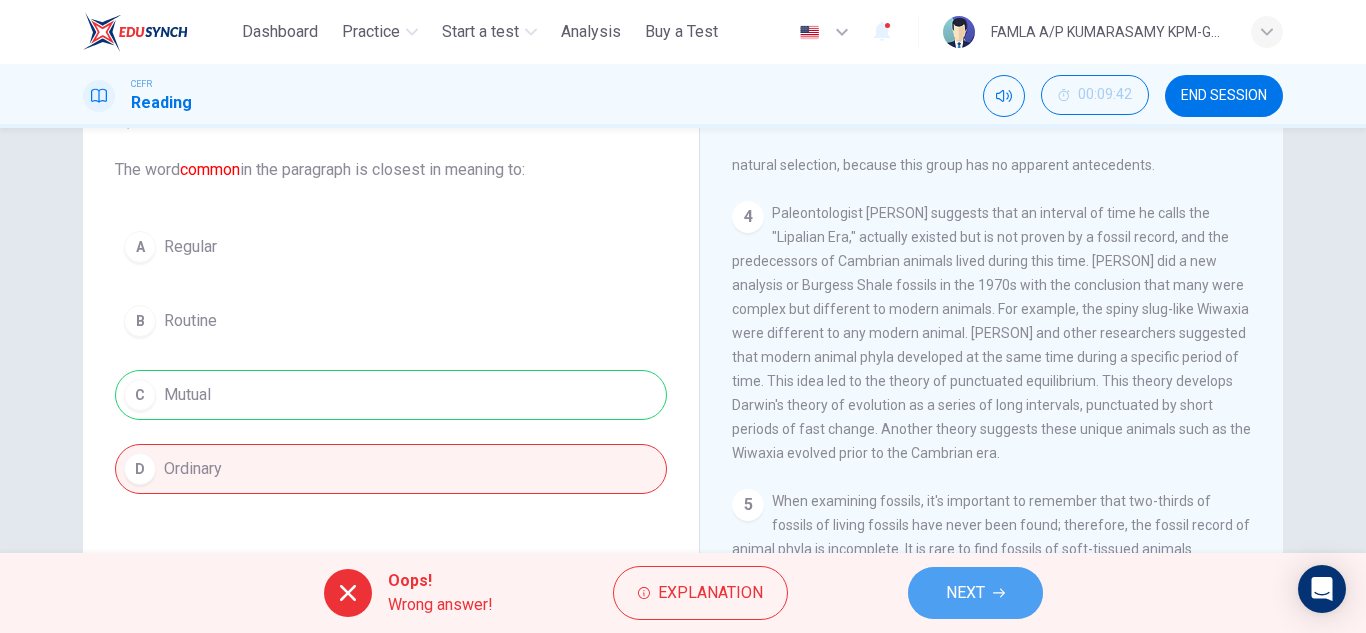 click on "NEXT" at bounding box center (965, 593) 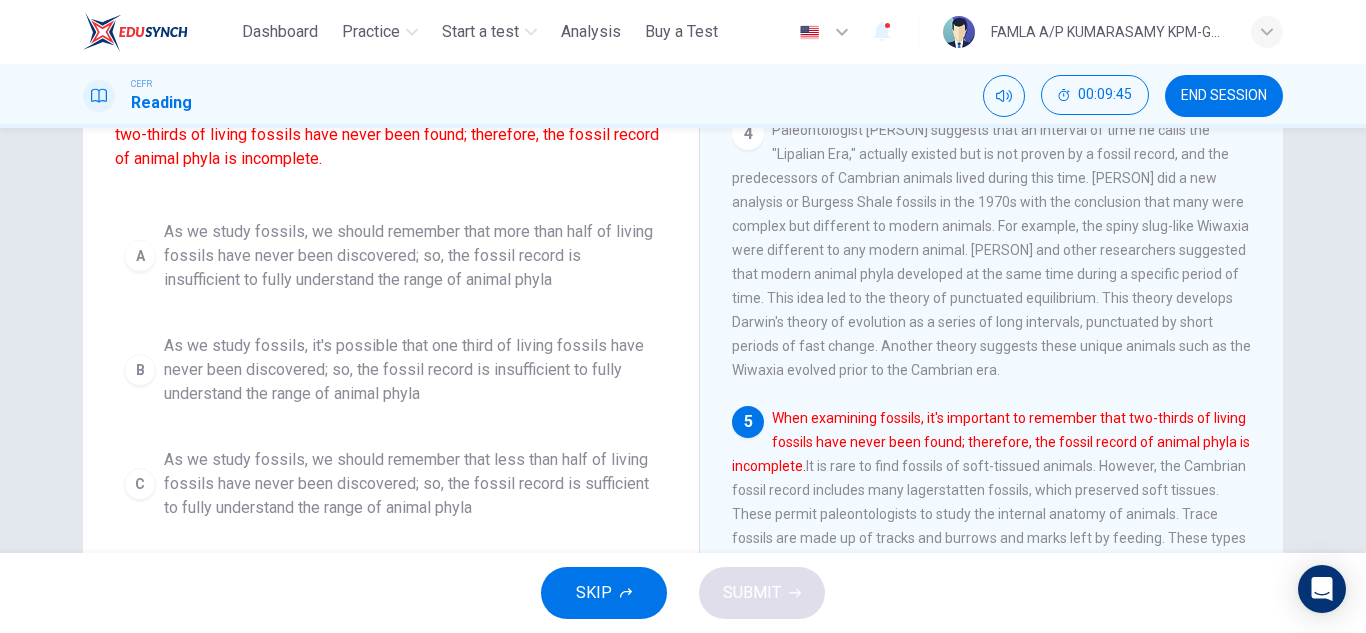scroll, scrollTop: 196, scrollLeft: 0, axis: vertical 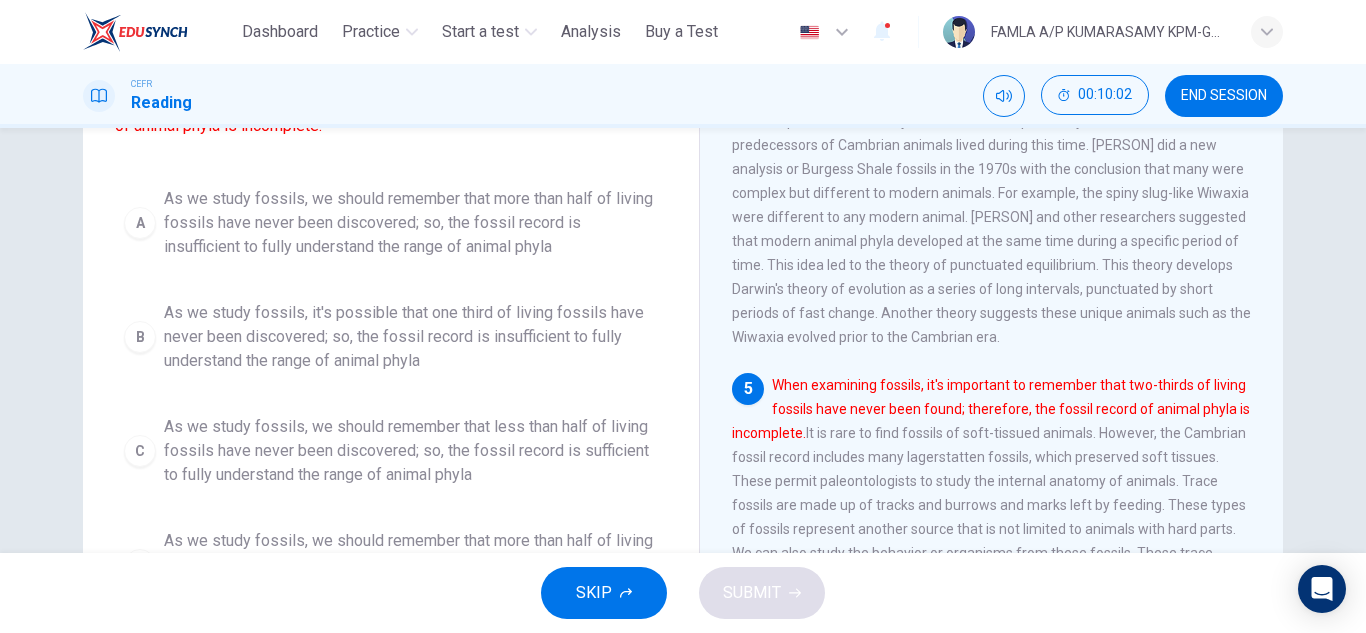 click on "Question 22 Which of the sentences below best expresses the essential information in the following sentence?
When examining fossils, it's important to remember that two-thirds of living fossils have never been found; therefore, the fossil record of animal phyla is incomplete. A As we study fossils, we should remember that more than half of living fossils have been discovered; so, the fossil record is sufficient to fully understand the range of animal phyla B As we study fossils, it's possible that one third of living fossils have never been discovered; so, the fossil record is insufficient to fully understand the range of animal phyla C As we study fossils, we should remember that less than half of living fossils have never been discovered; so, the fossil record is sufficient to fully understand the range of animal phyla D The Cambrian Explosion 1 2 3 4 5 6 7" at bounding box center (683, 340) 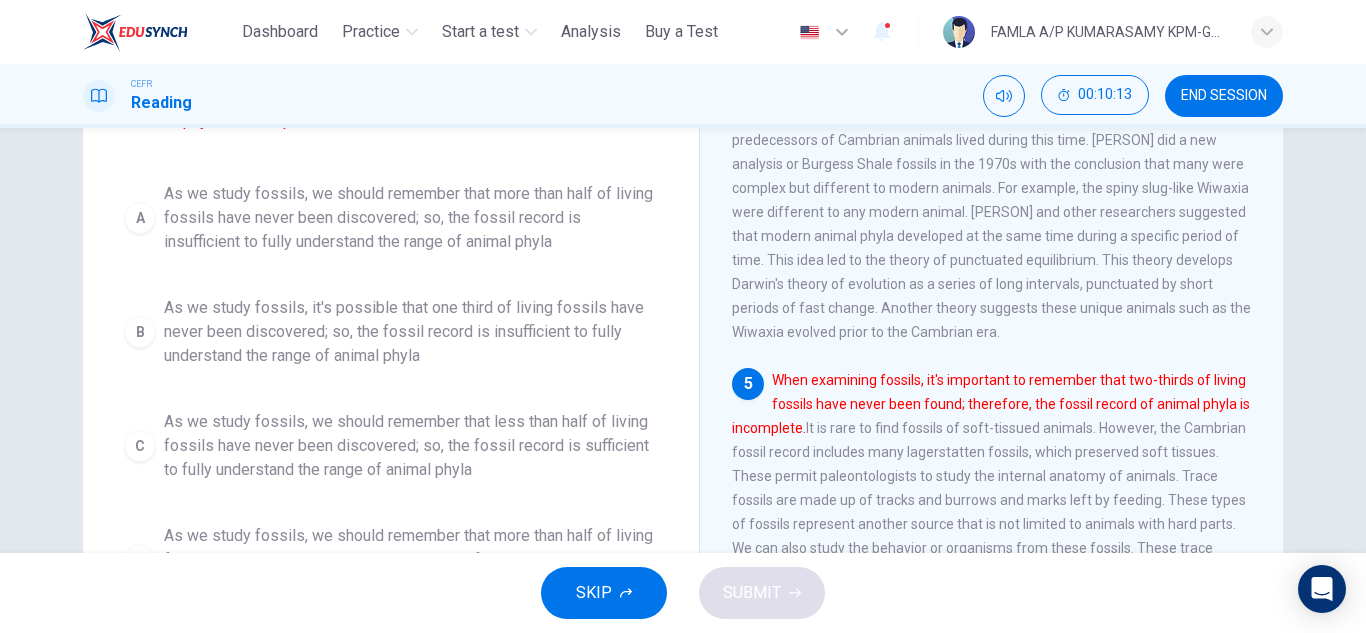 scroll, scrollTop: 229, scrollLeft: 0, axis: vertical 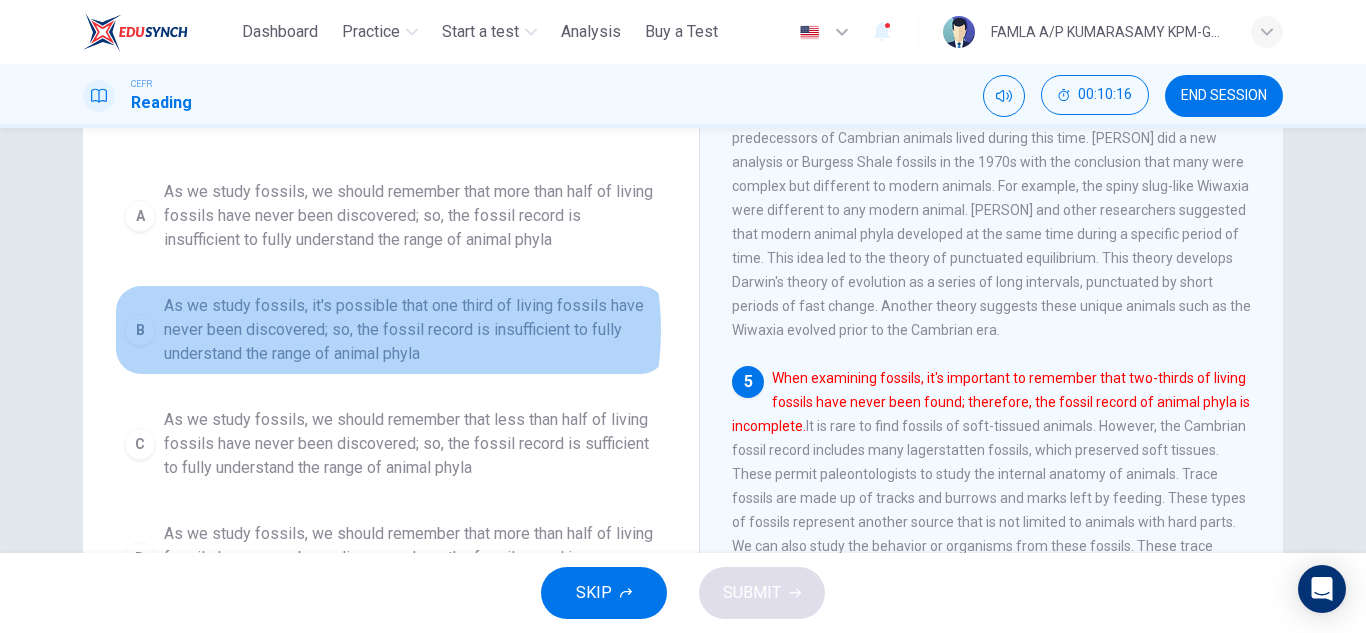 click on "As we study fossils, it's possible that one third of living fossils have never been discovered; so, the fossil record is insufficient to fully understand the range of animal phyla" at bounding box center (411, 330) 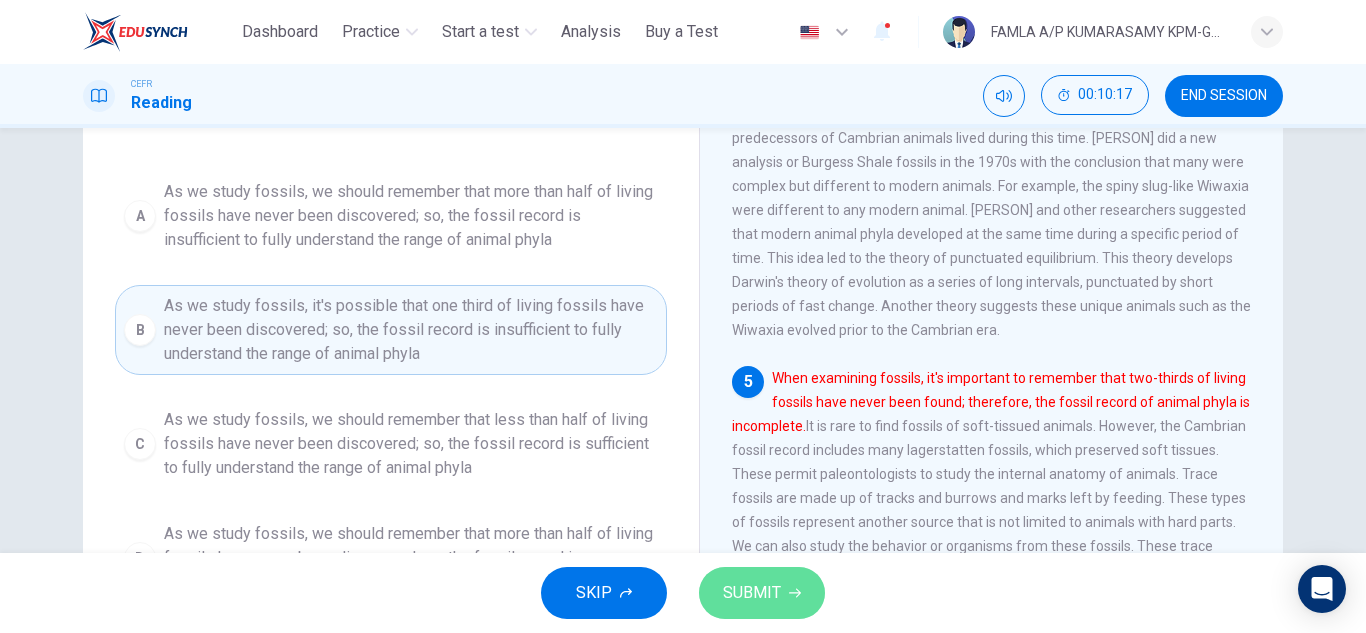 click on "SUBMIT" at bounding box center (752, 593) 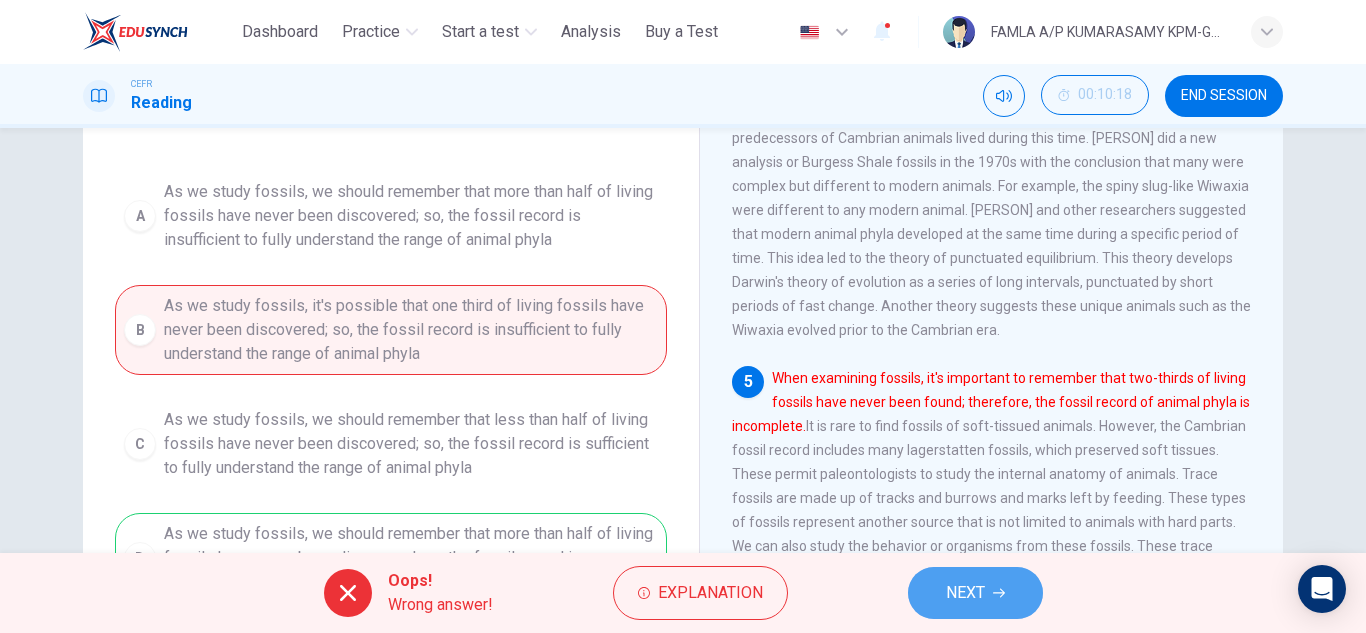 click on "NEXT" at bounding box center [975, 593] 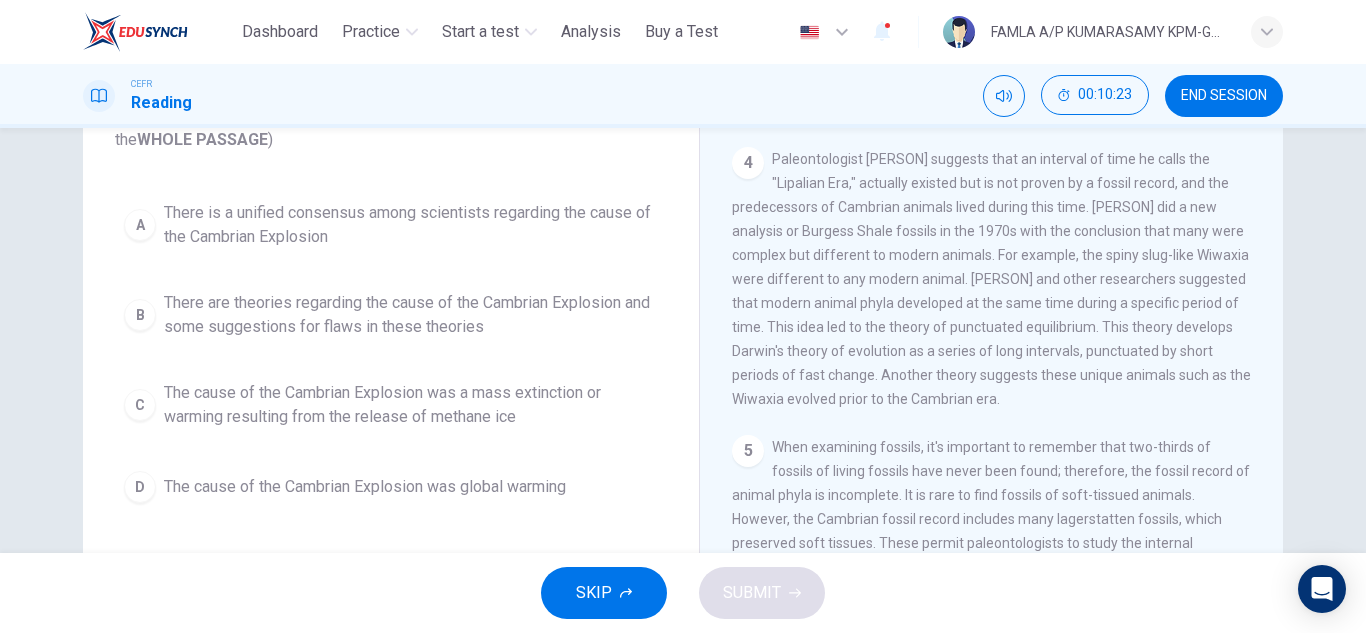 scroll, scrollTop: 185, scrollLeft: 0, axis: vertical 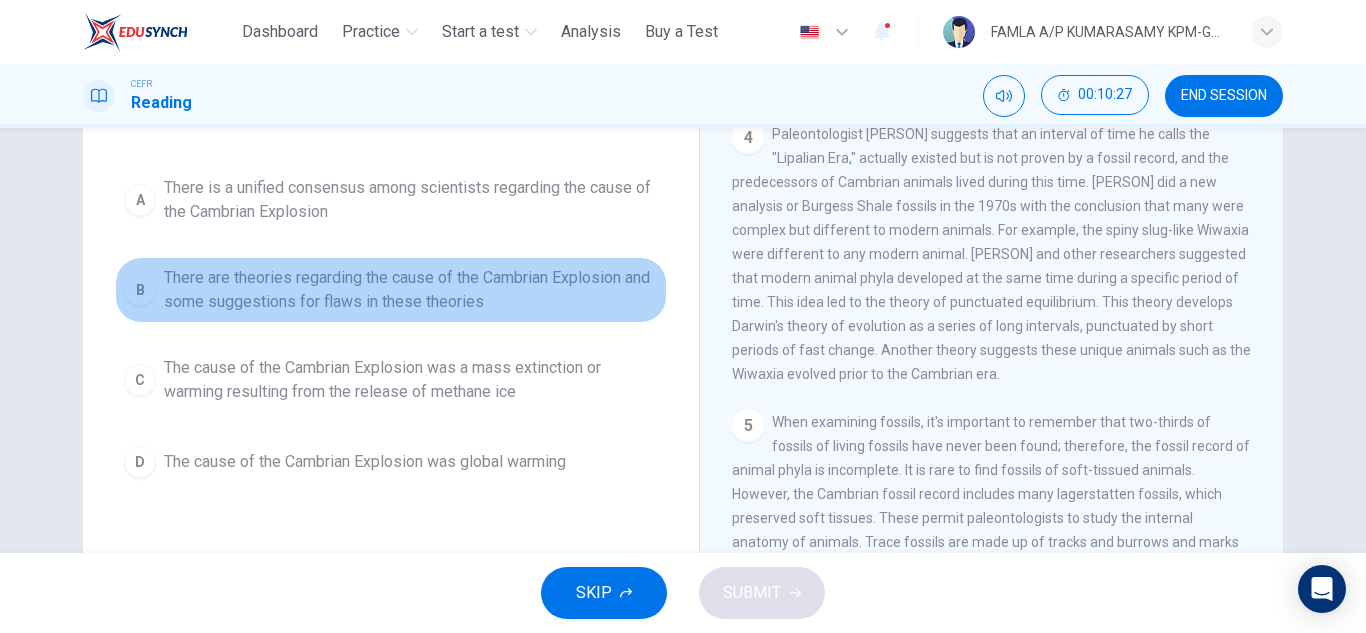 click on "There are theories regarding the cause of the Cambrian Explosion and some suggestions for flaws in these theories" at bounding box center (411, 290) 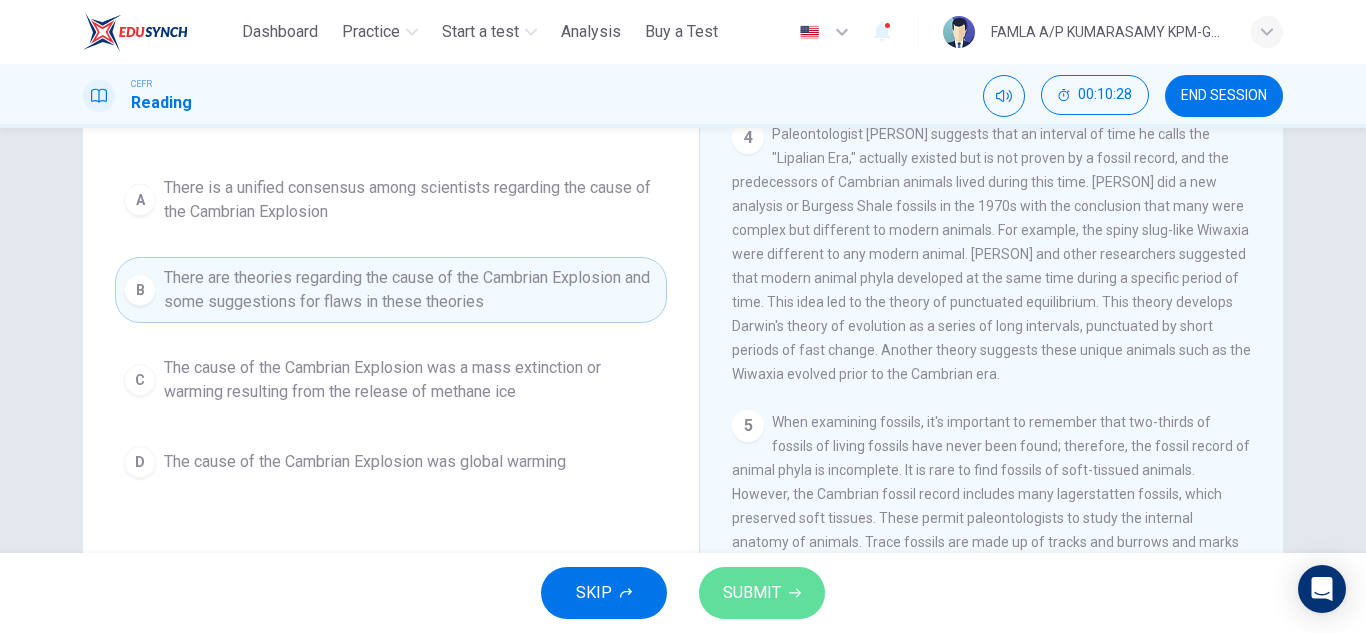 click on "SUBMIT" at bounding box center (752, 593) 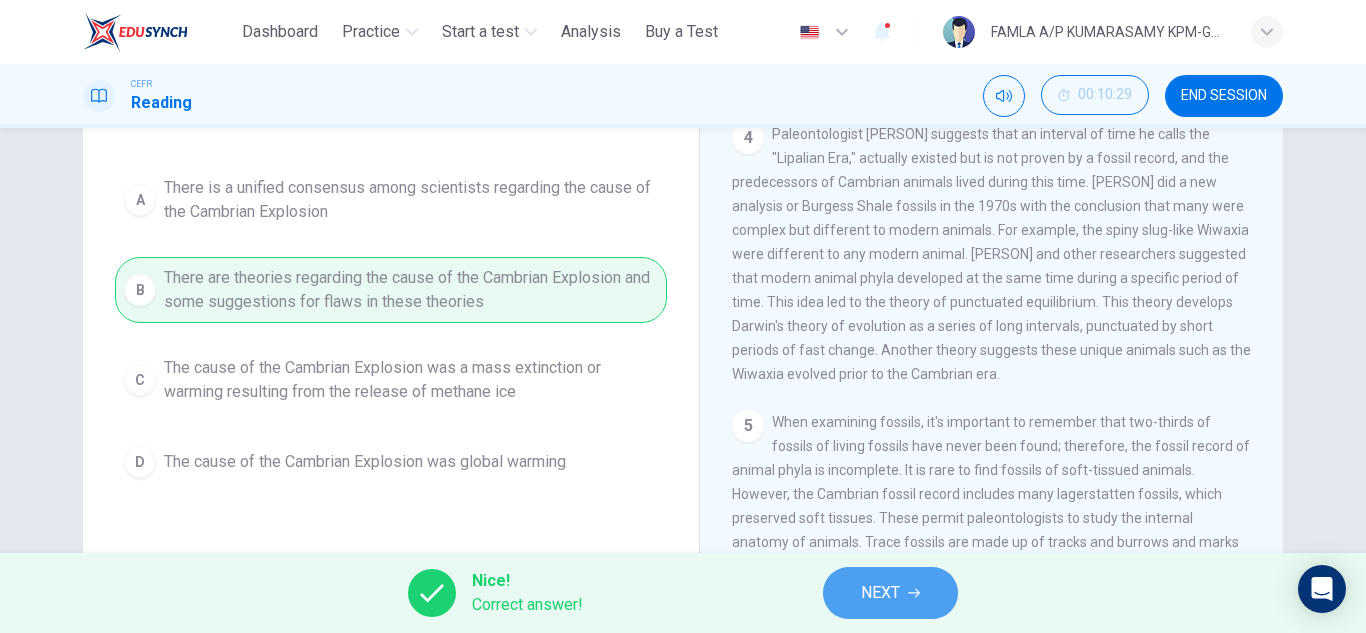 click on "NEXT" at bounding box center [890, 593] 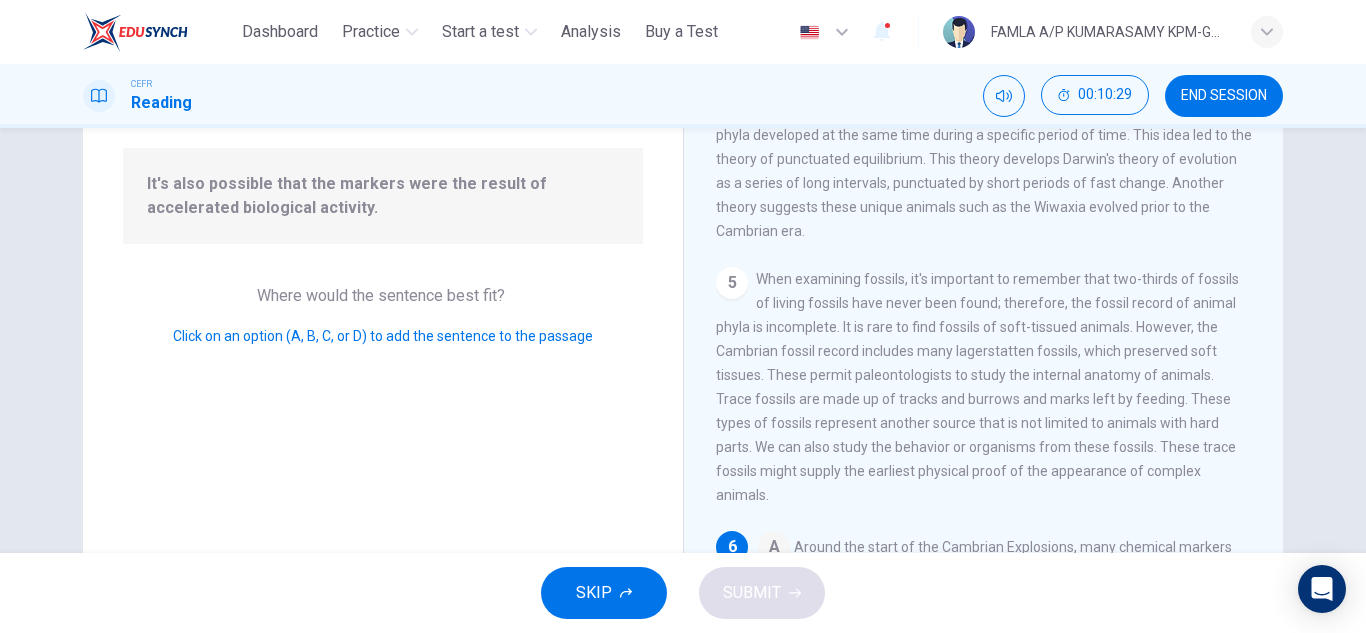 scroll, scrollTop: 996, scrollLeft: 0, axis: vertical 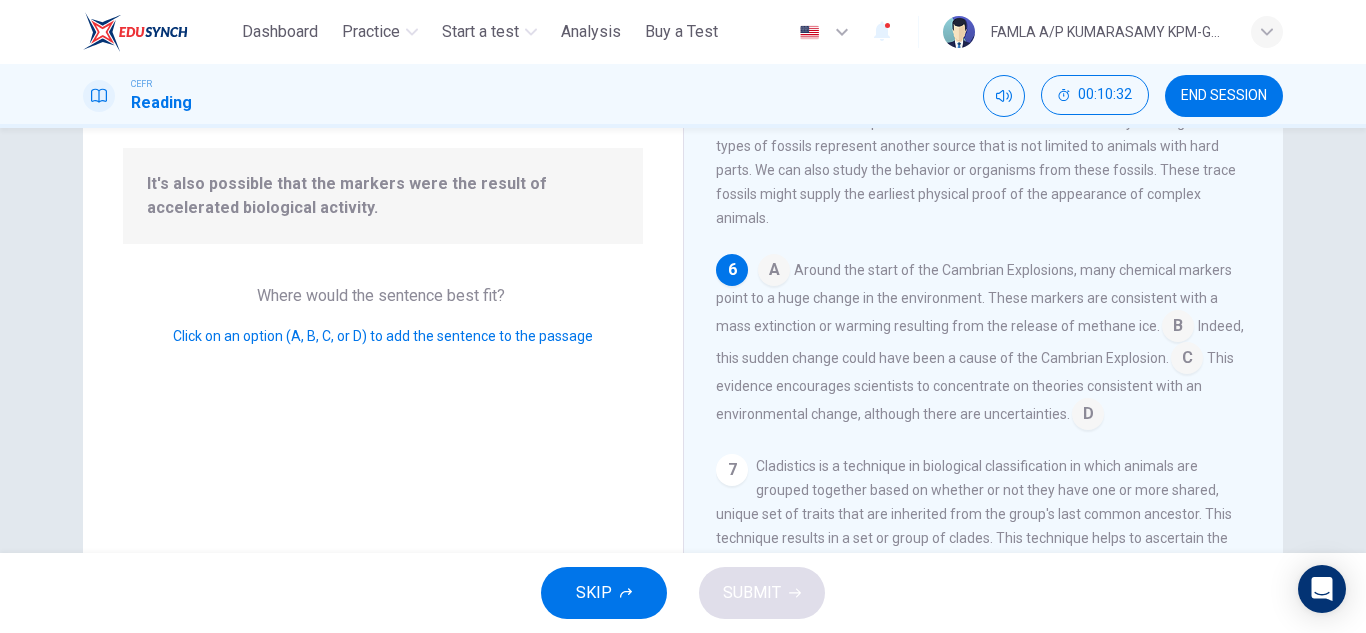 click at bounding box center (1187, 360) 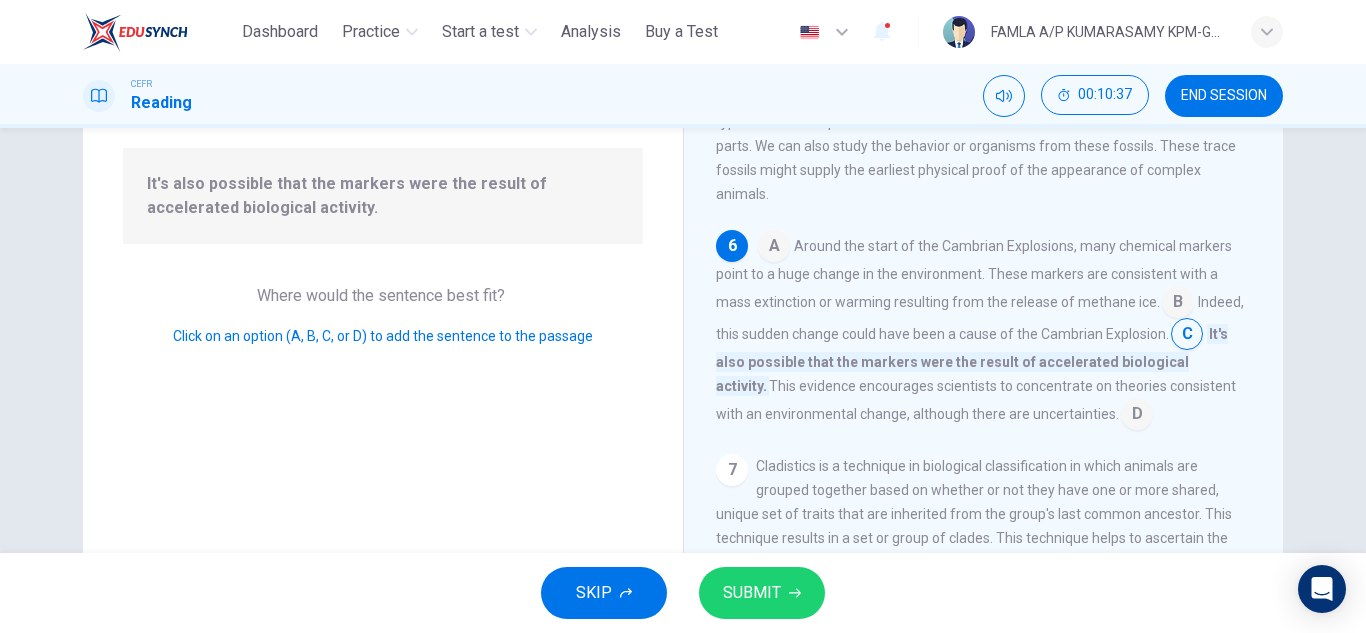 click at bounding box center (1178, 304) 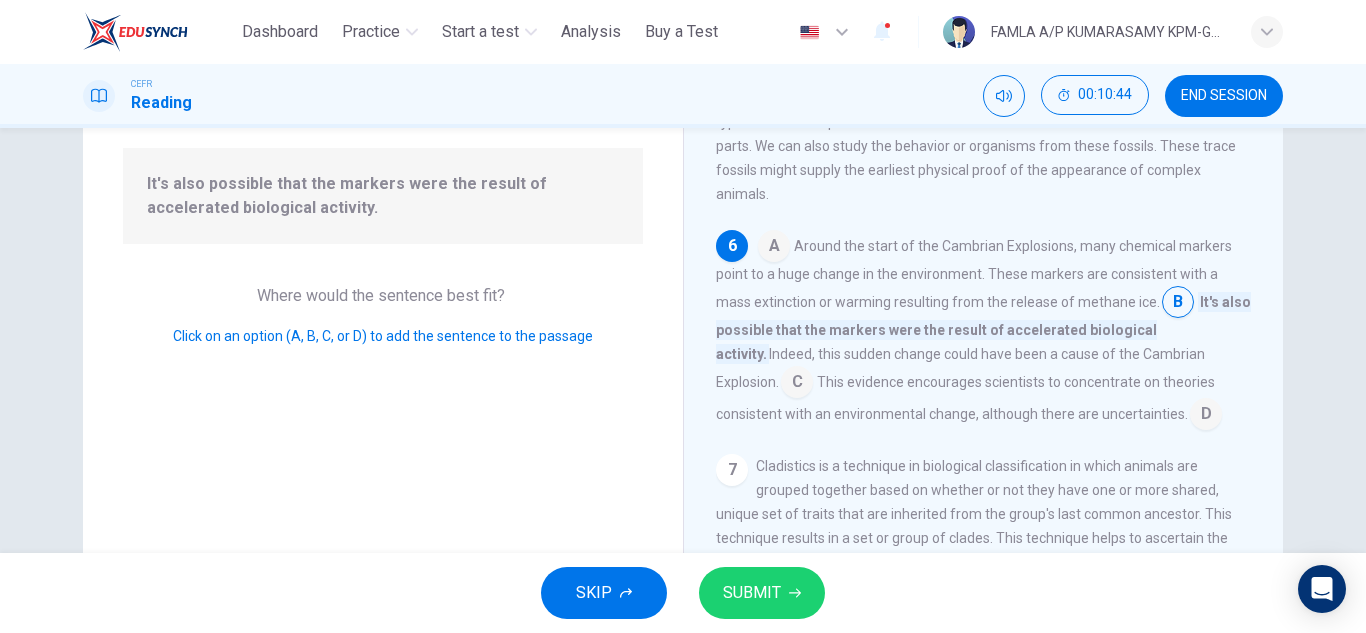 click at bounding box center (1206, 416) 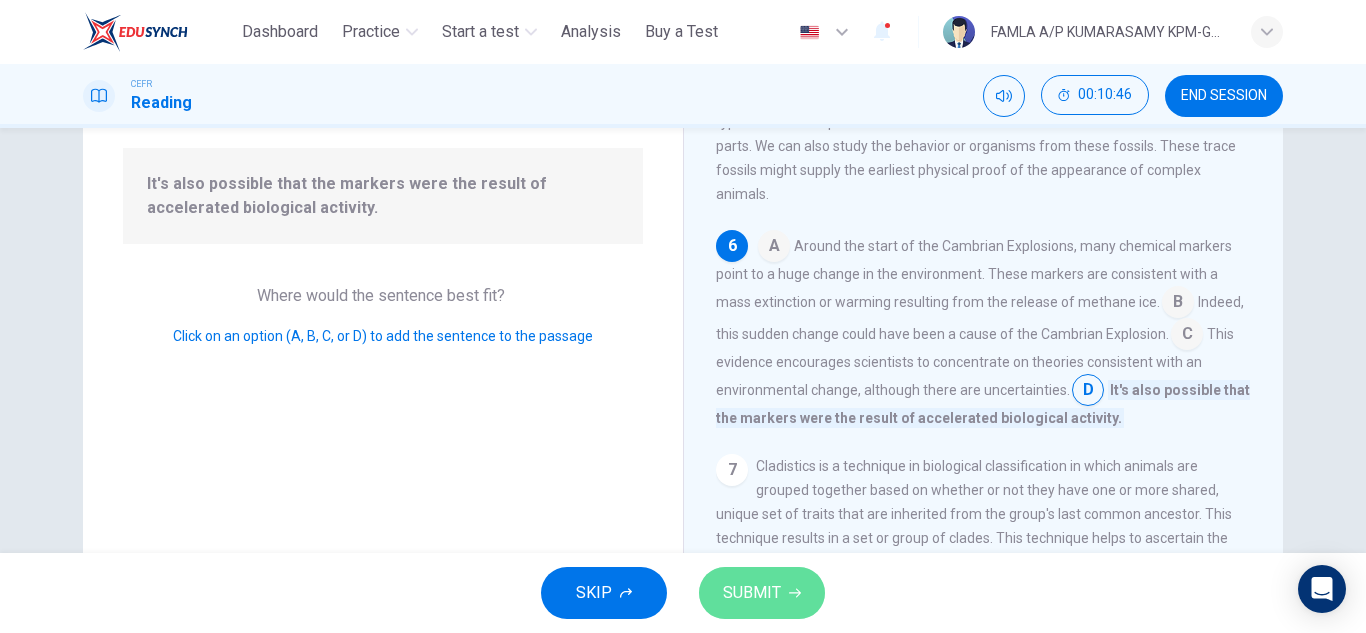 click on "SUBMIT" at bounding box center (762, 593) 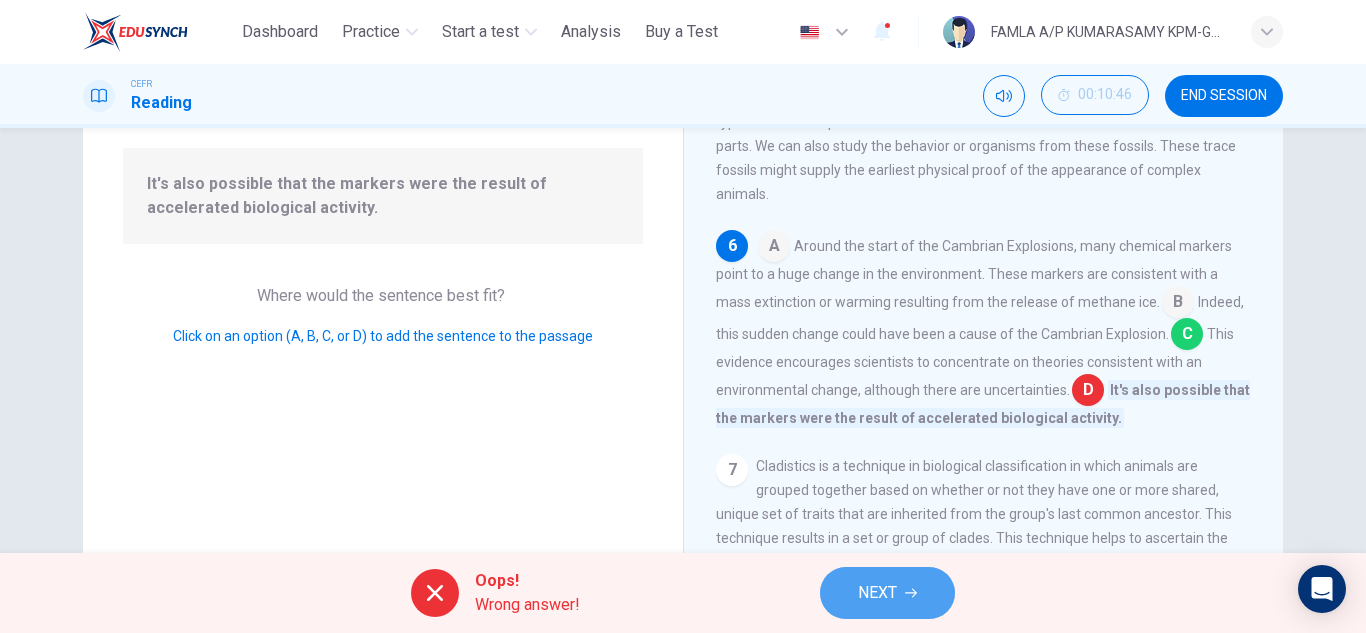 click on "NEXT" at bounding box center [887, 593] 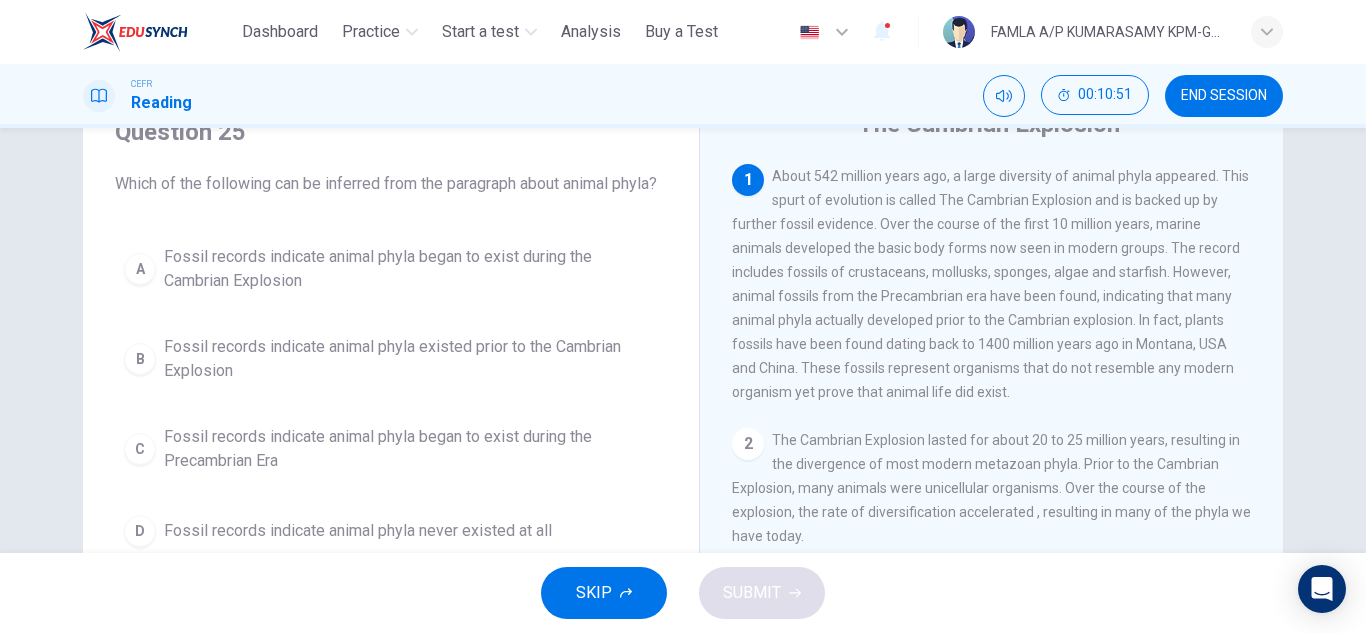 scroll, scrollTop: 98, scrollLeft: 0, axis: vertical 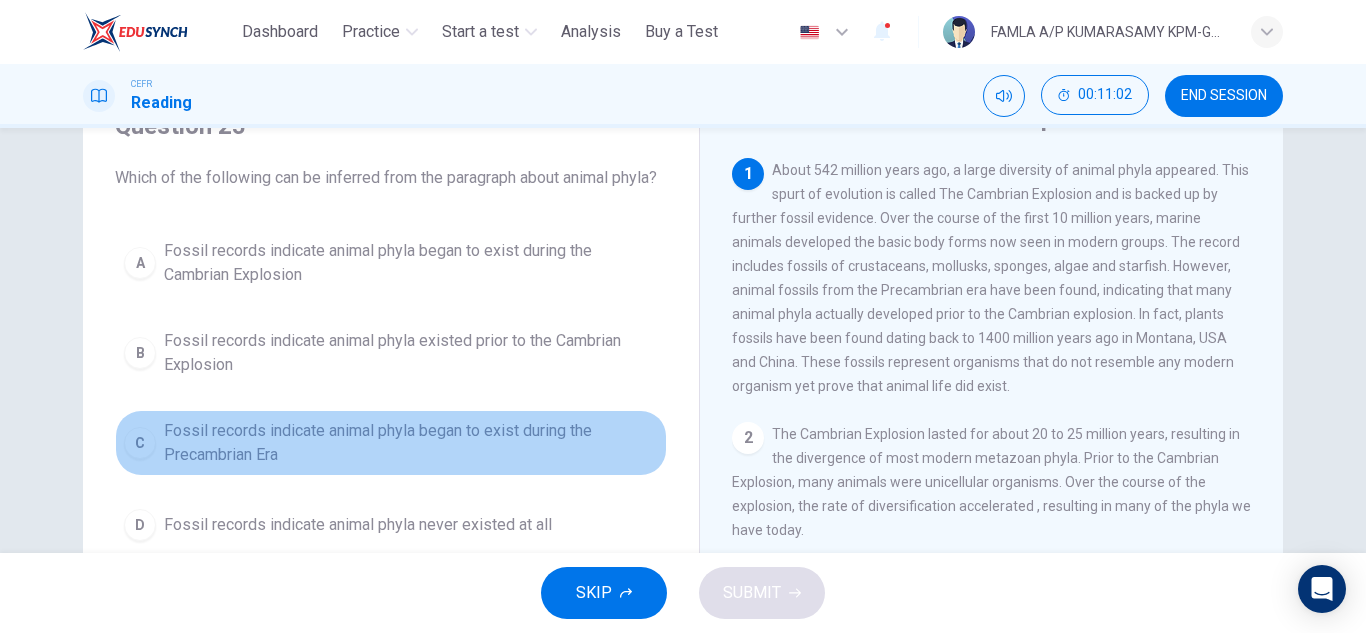 click on "Fossil records indicate animal phyla began to exist during the Precambrian Era" at bounding box center [411, 443] 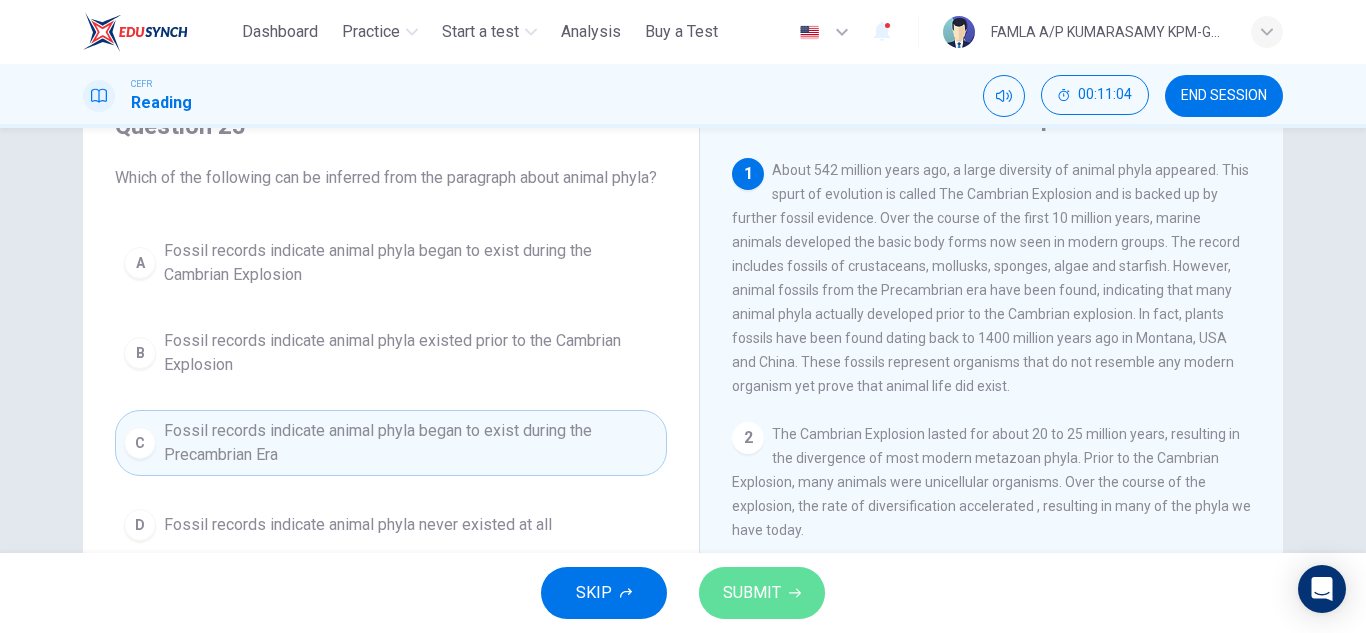 click on "SUBMIT" at bounding box center (752, 593) 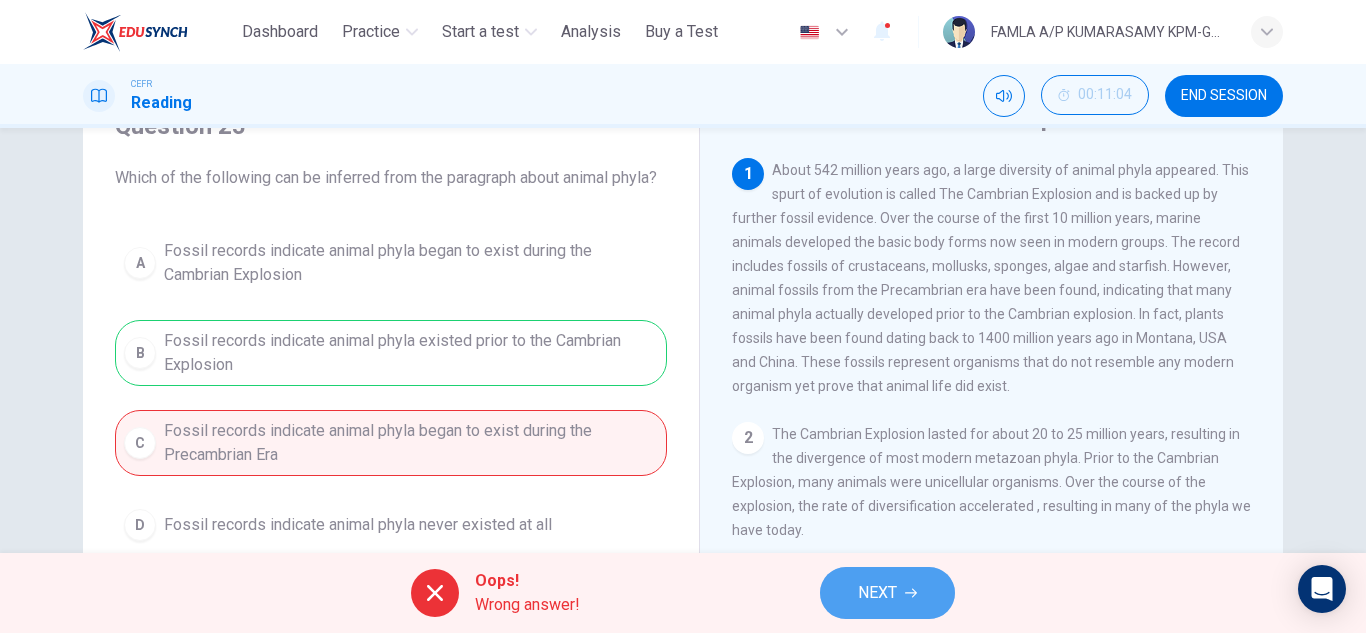 click on "NEXT" at bounding box center (887, 593) 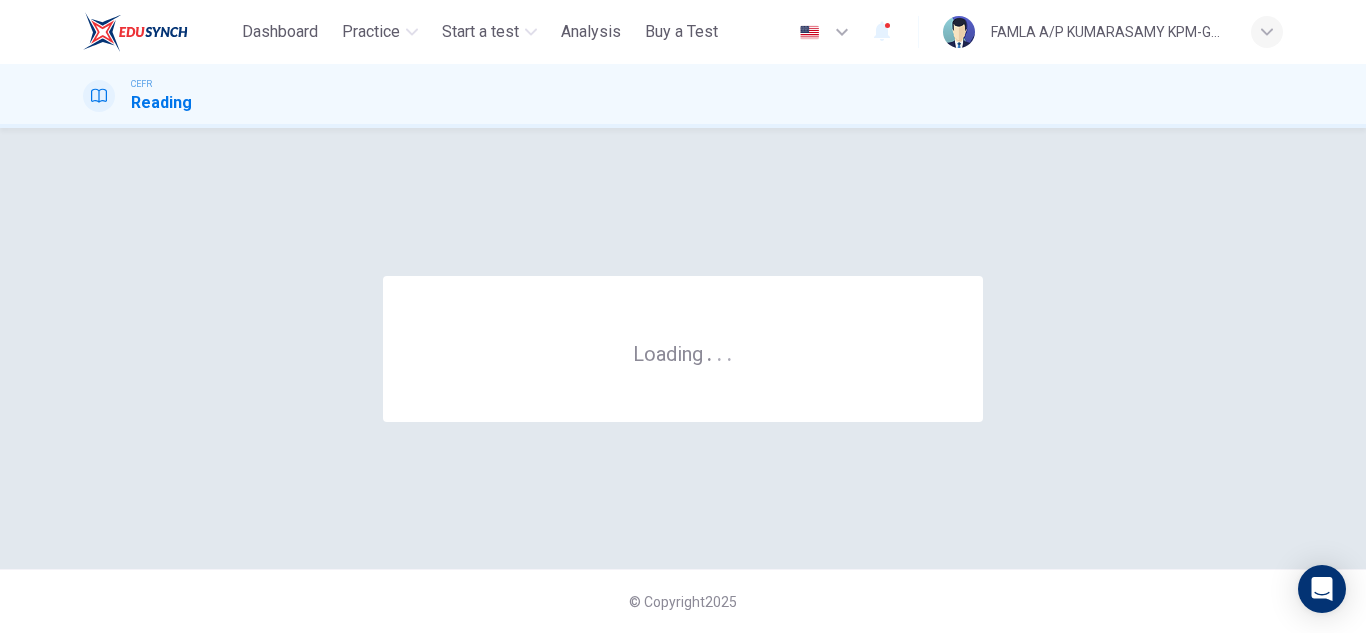 scroll, scrollTop: 0, scrollLeft: 0, axis: both 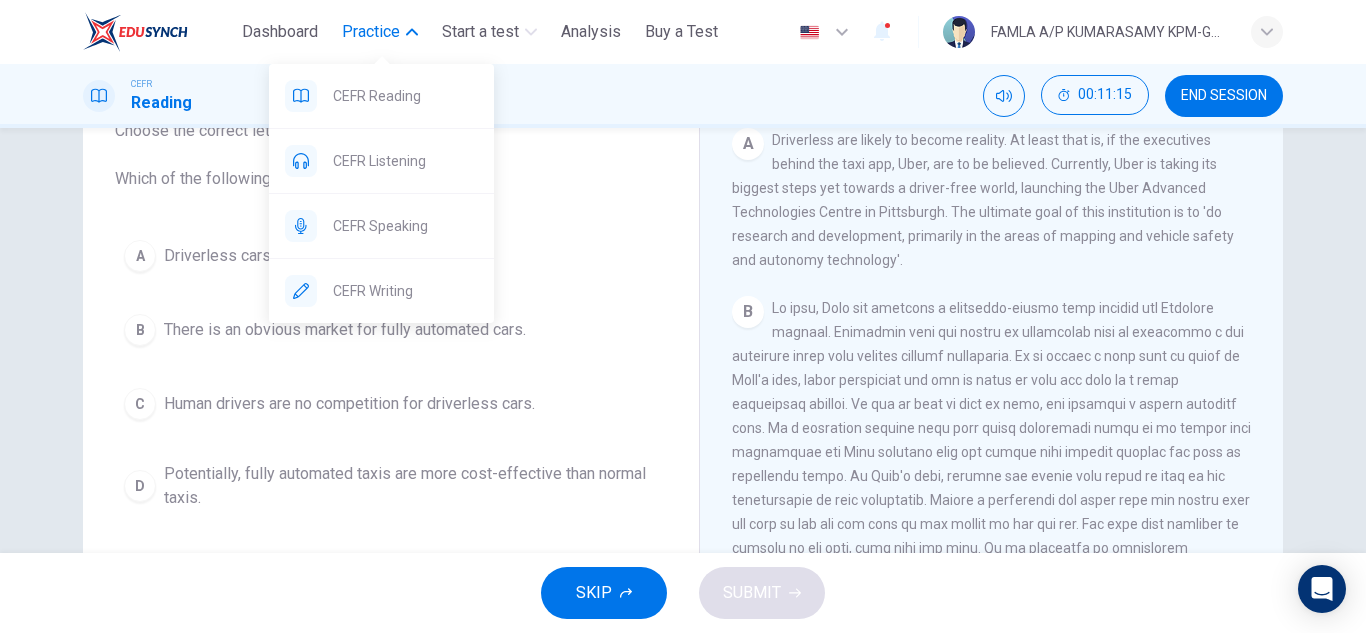 click on "Practice" at bounding box center [371, 32] 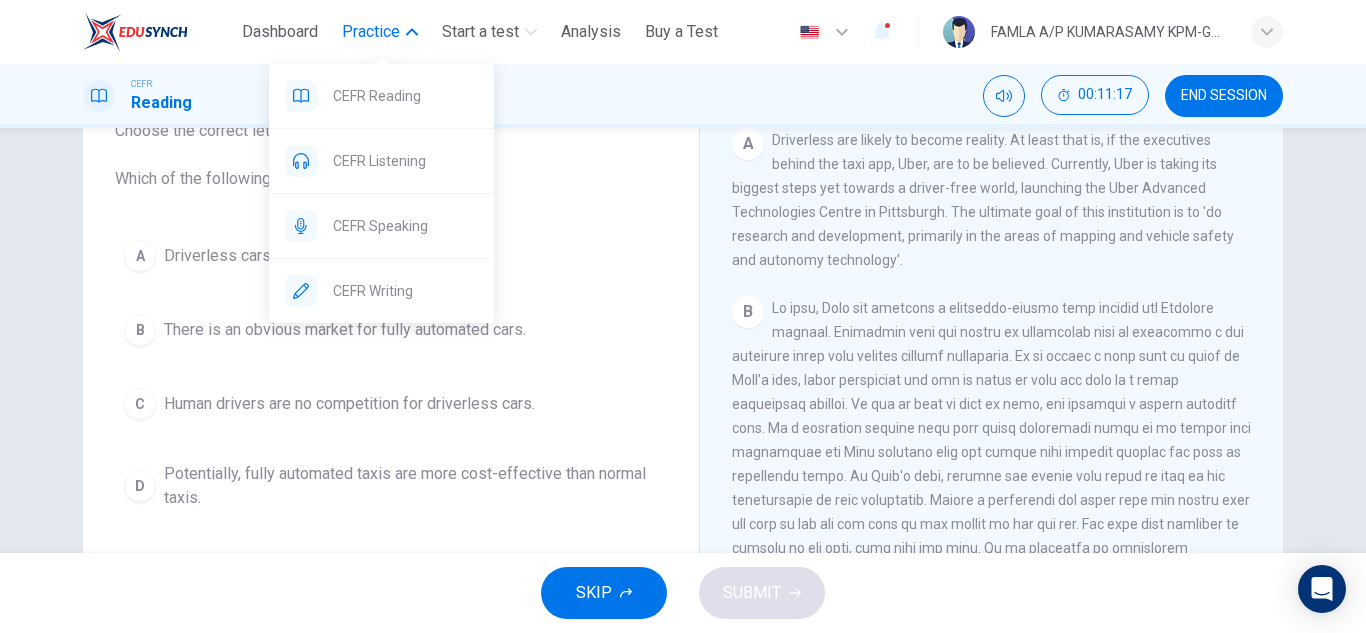 click on "Practice" at bounding box center (371, 32) 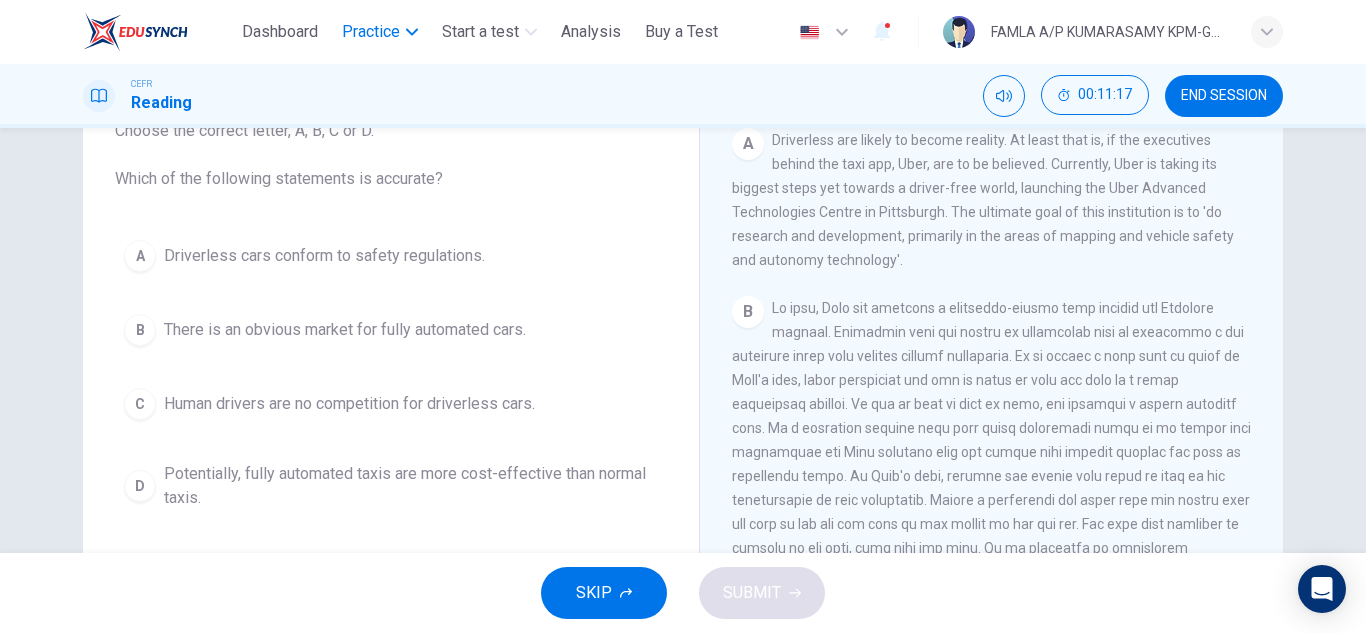 click on "Practice" at bounding box center (371, 32) 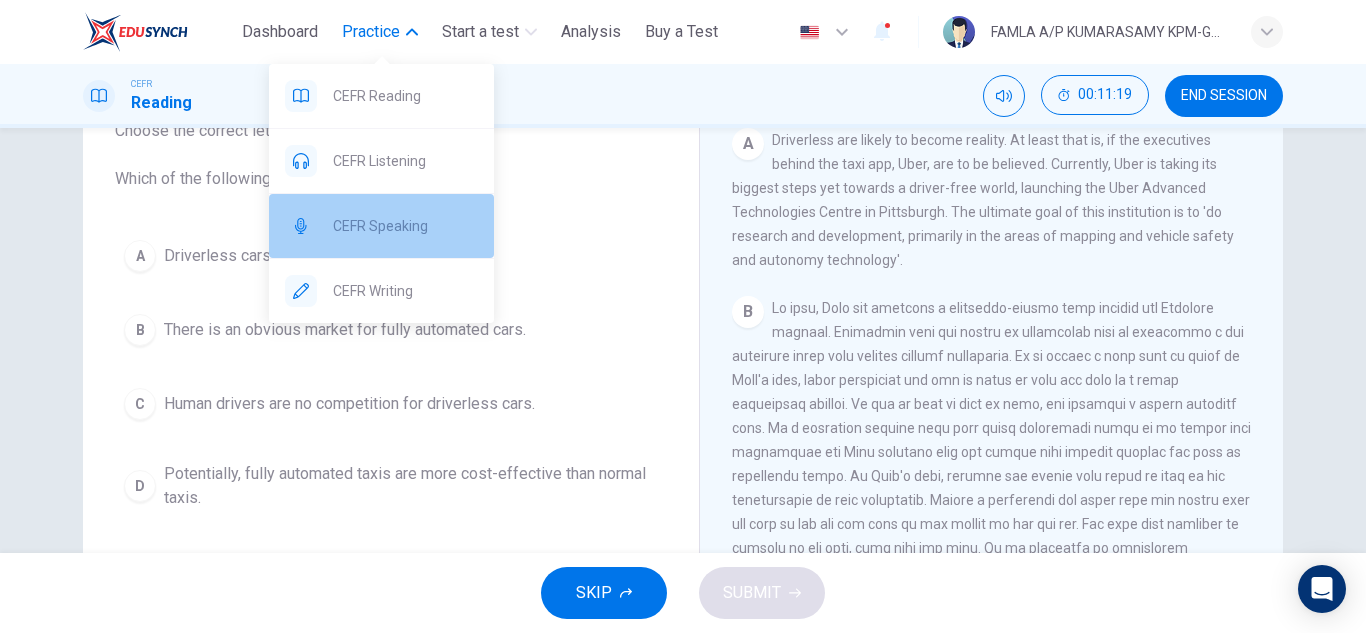 click on "CEFR Speaking" at bounding box center [405, 226] 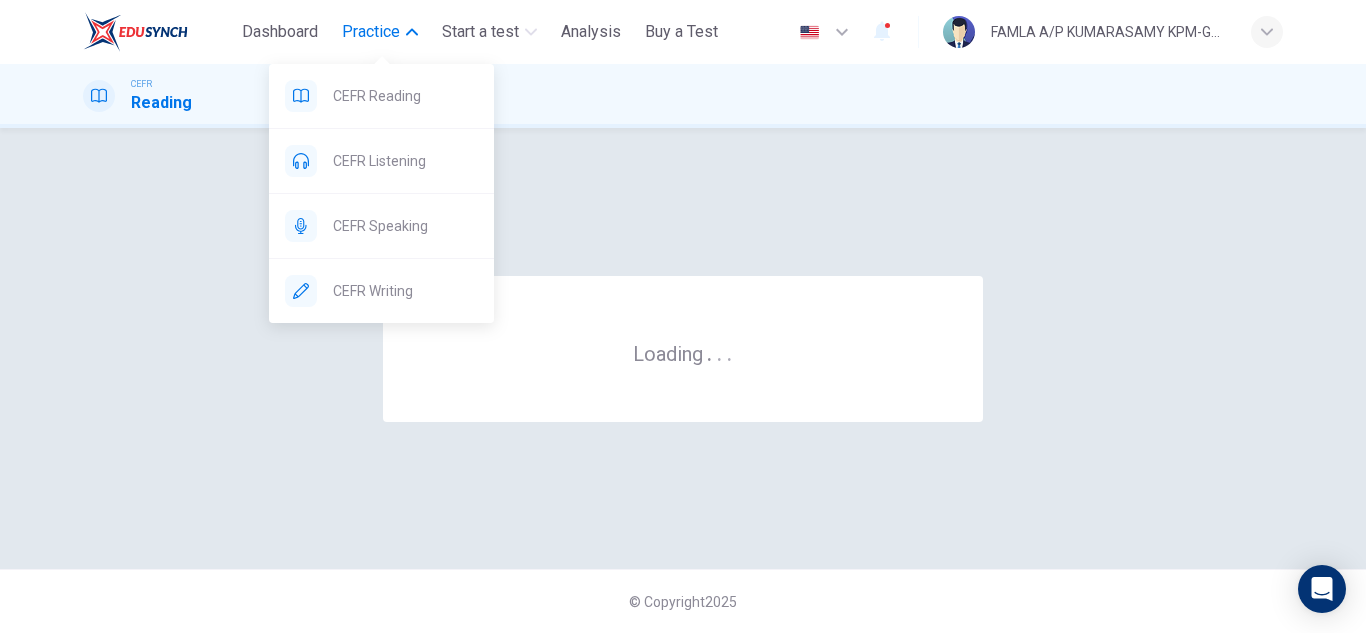 scroll, scrollTop: 0, scrollLeft: 0, axis: both 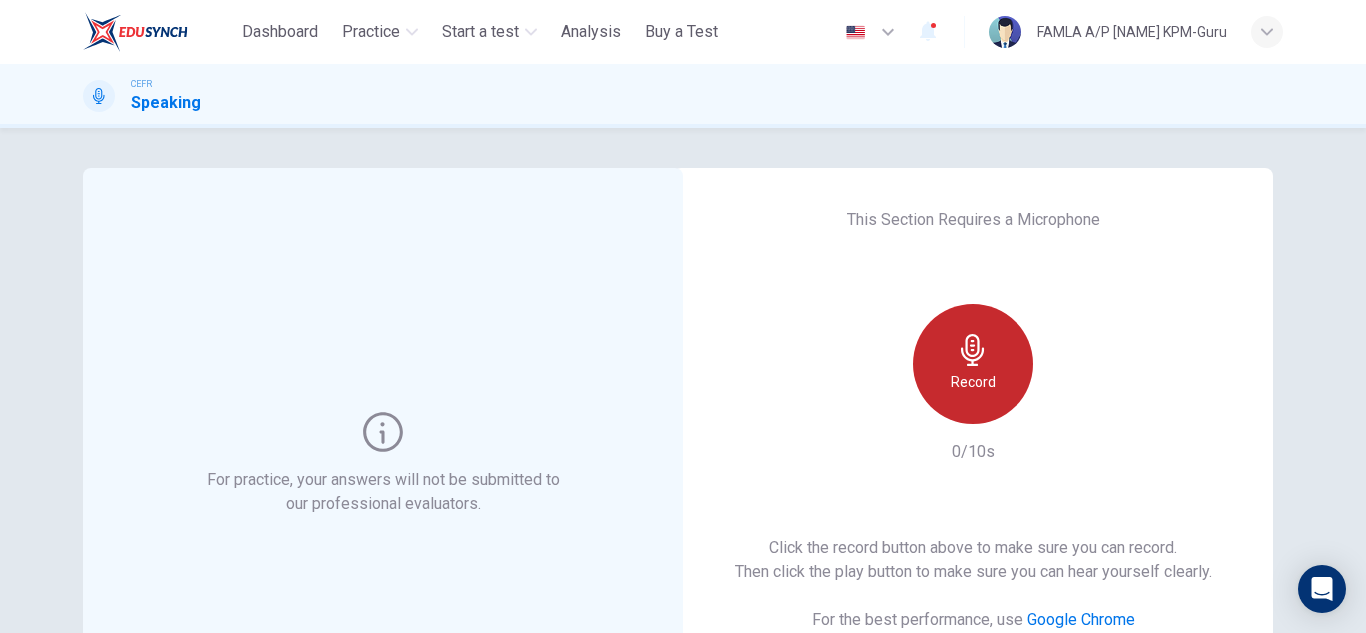 click on "Record" at bounding box center [973, 364] 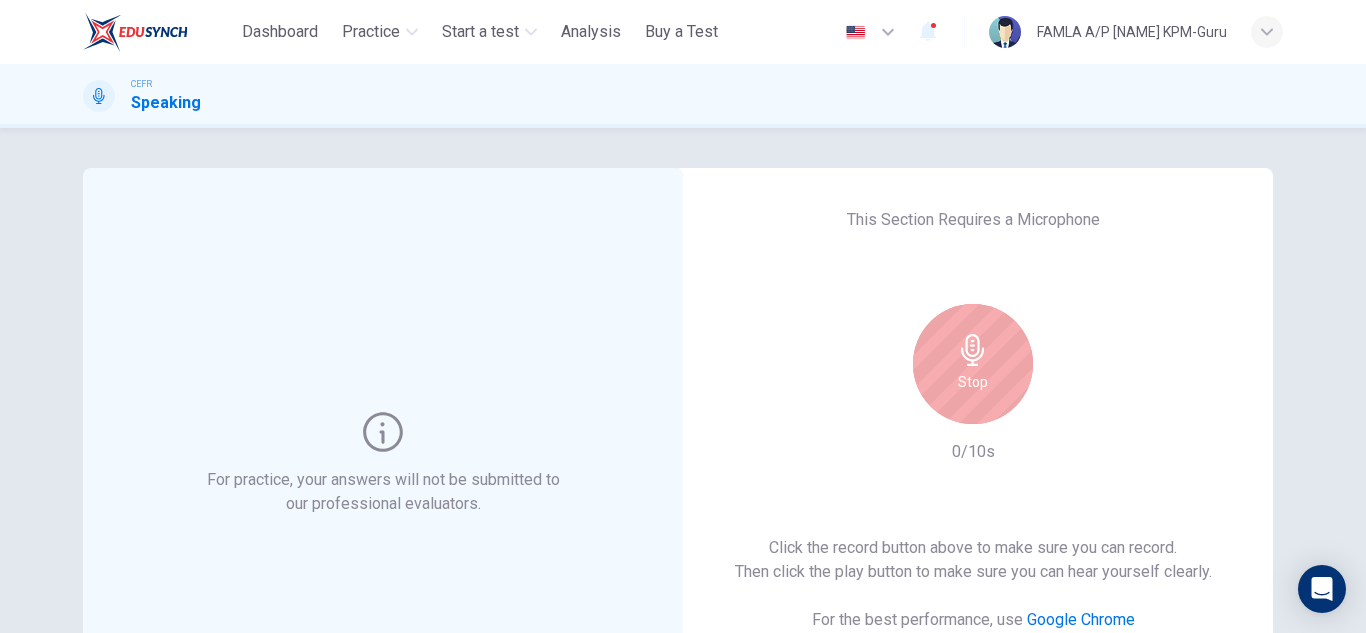 scroll, scrollTop: 334, scrollLeft: 0, axis: vertical 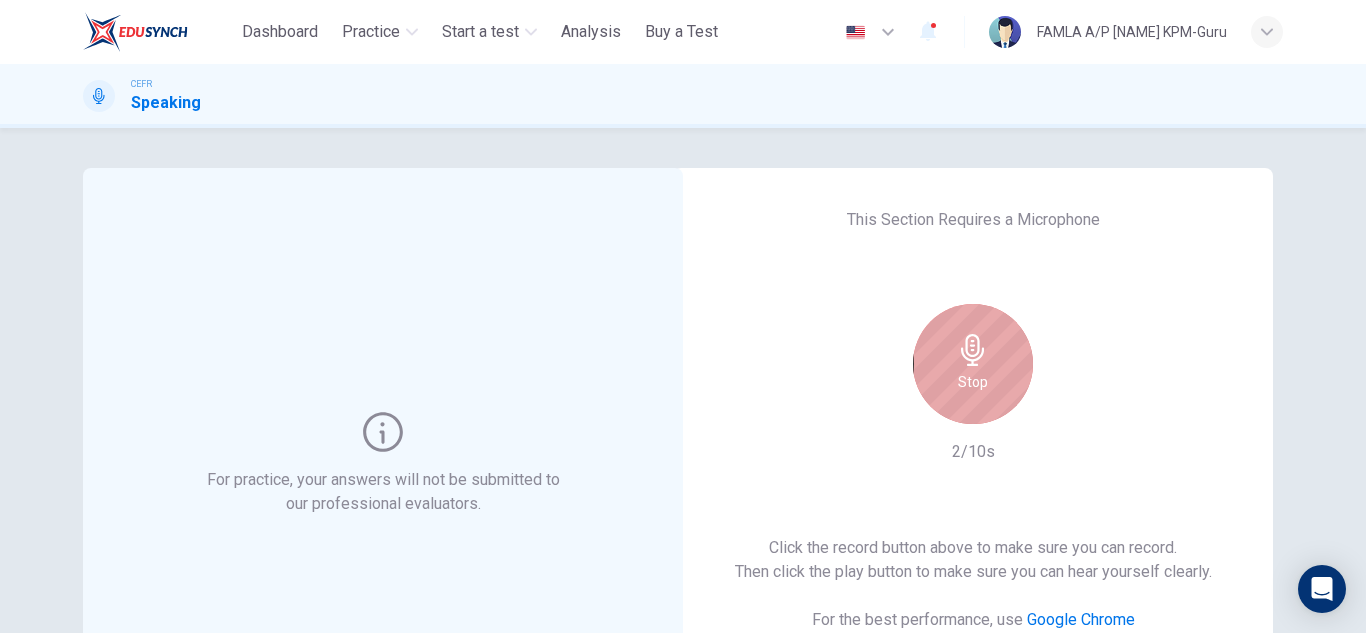 click 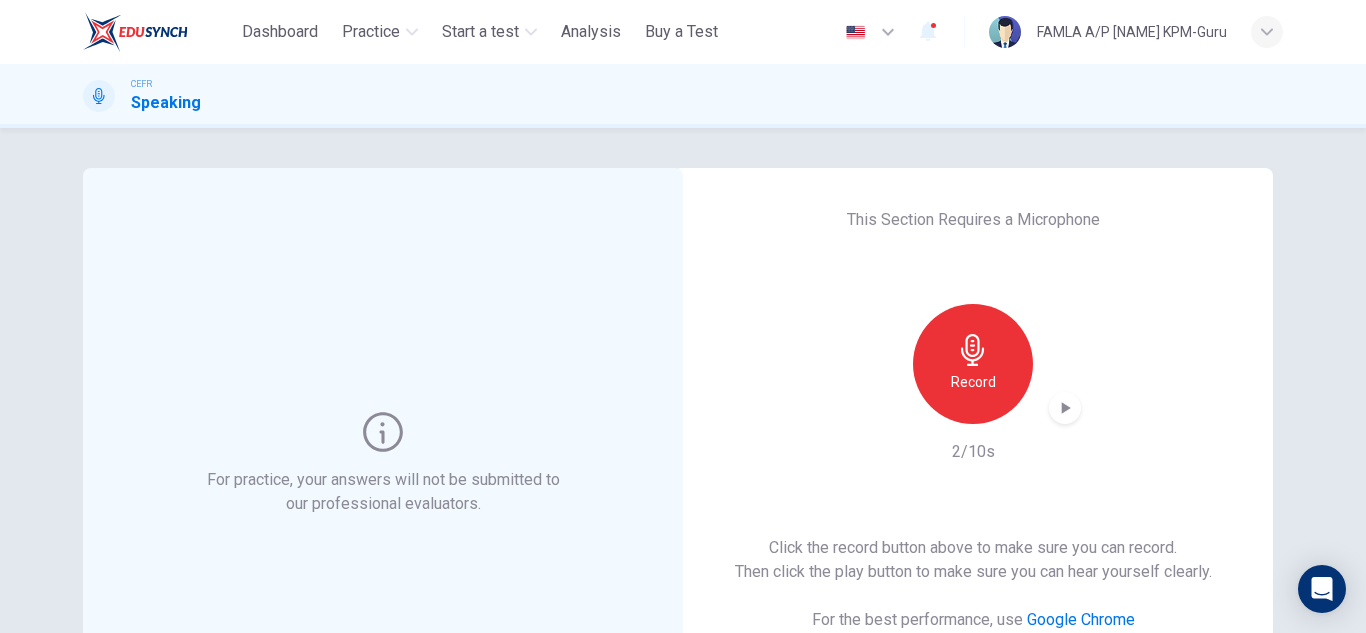 scroll, scrollTop: 334, scrollLeft: 0, axis: vertical 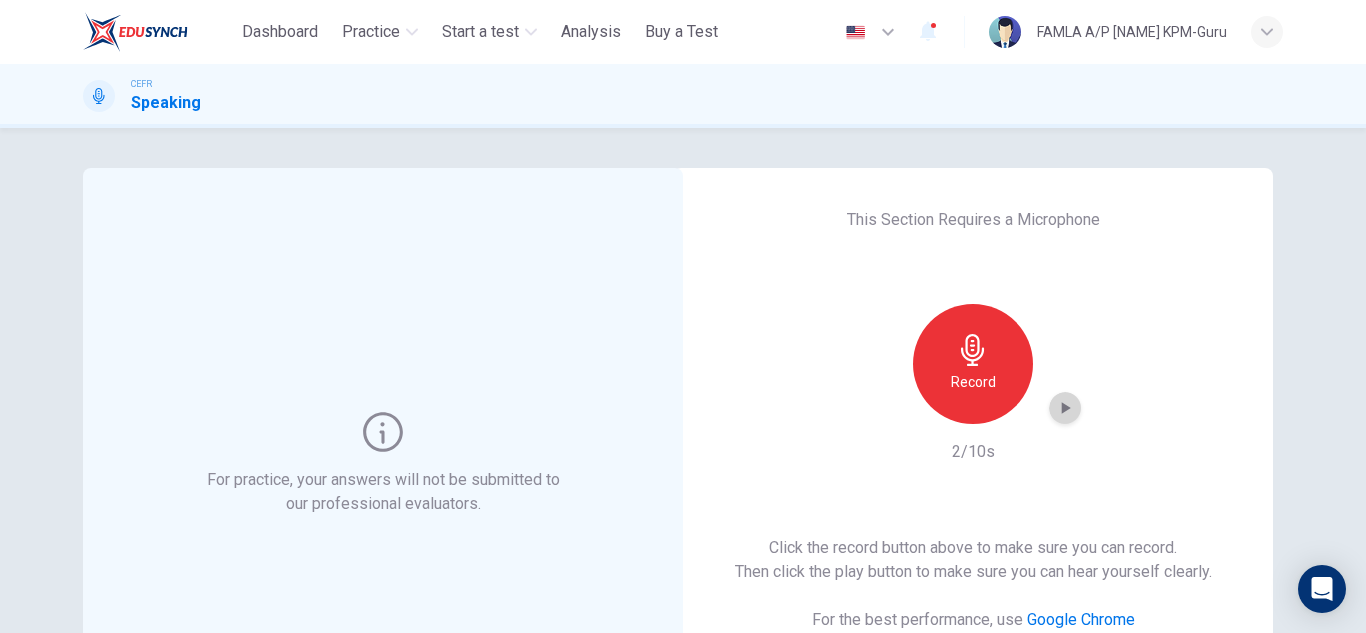 click 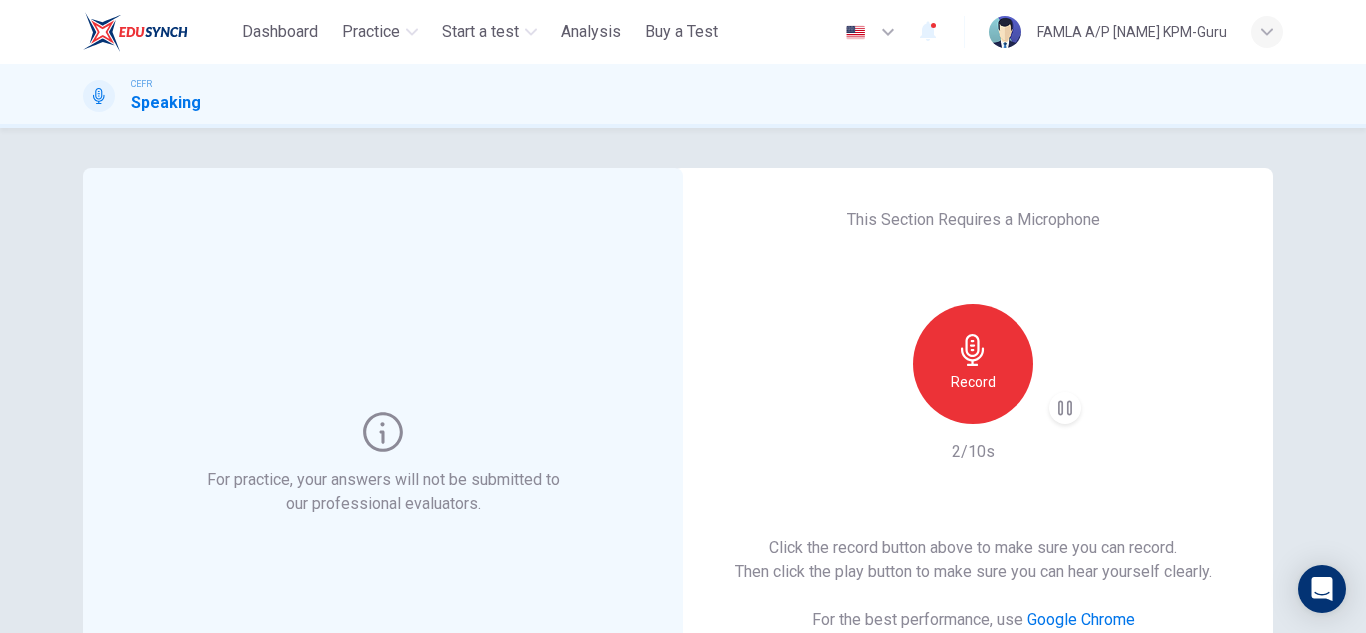 click 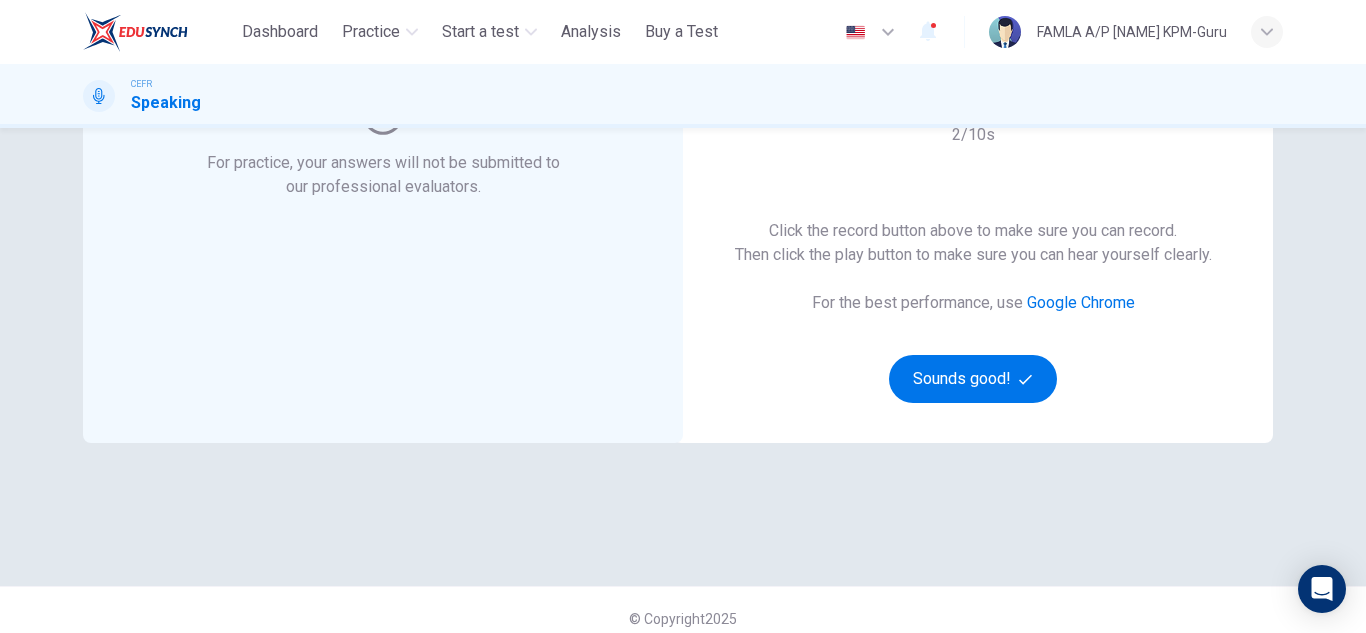 scroll, scrollTop: 334, scrollLeft: 0, axis: vertical 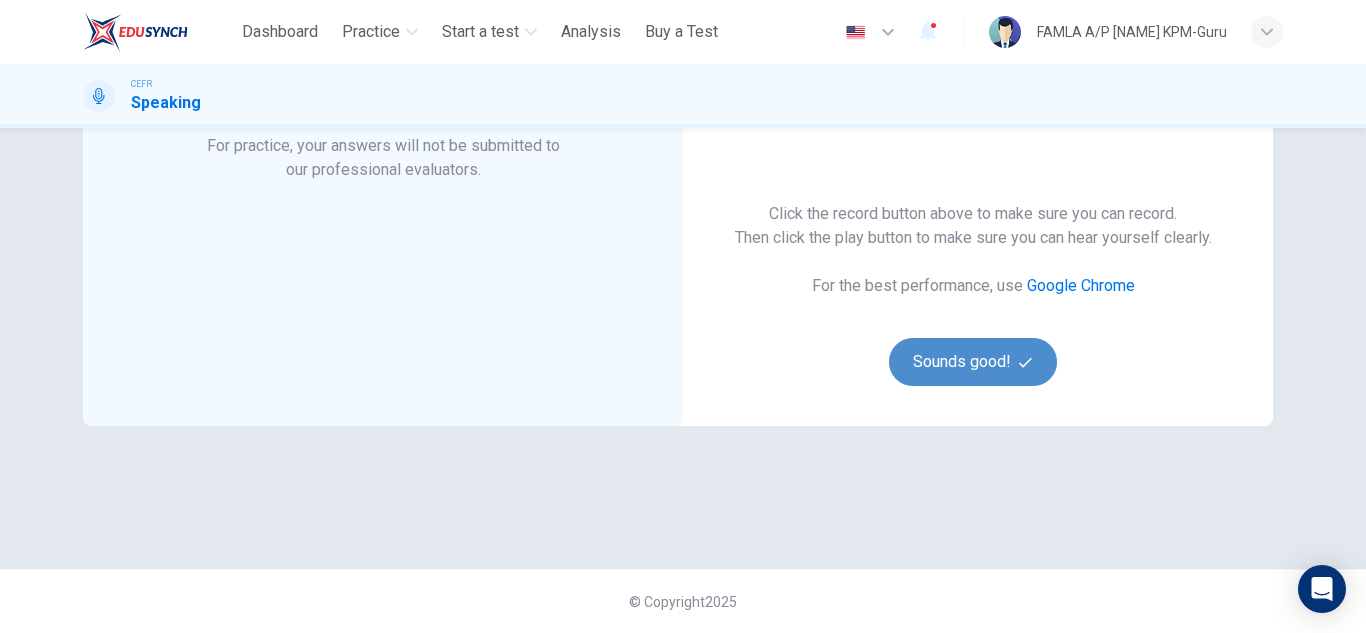 click on "Sounds good!" at bounding box center (973, 362) 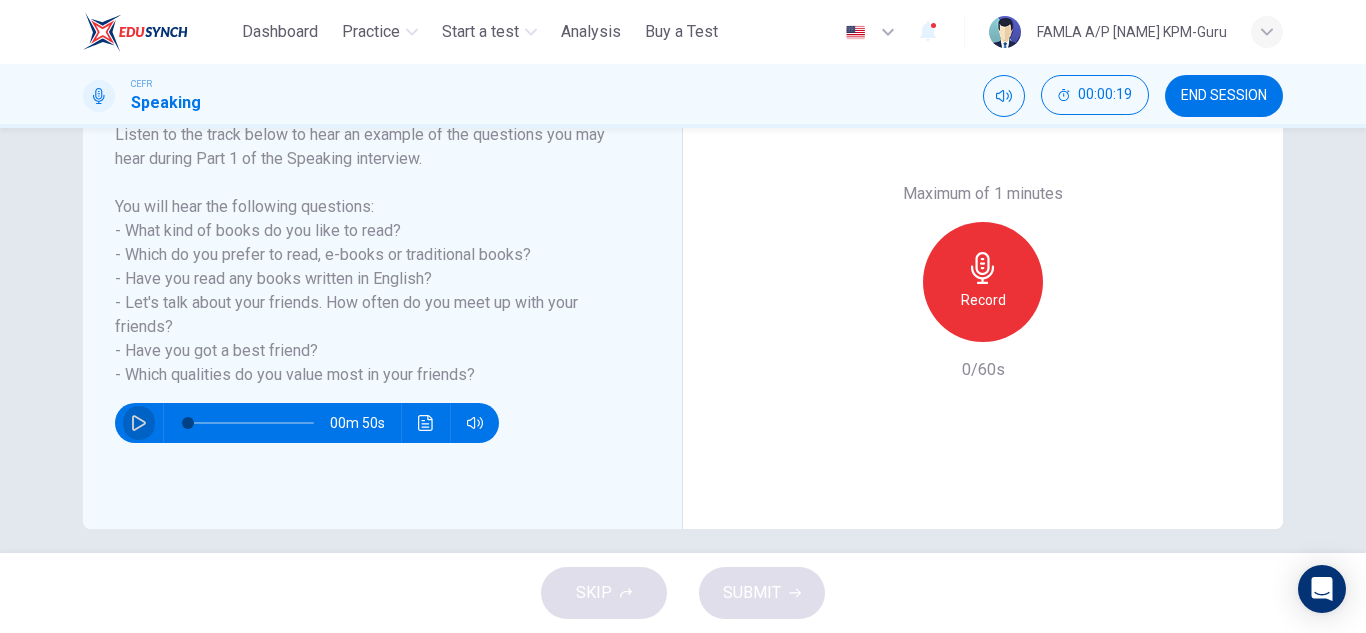 click at bounding box center (139, 423) 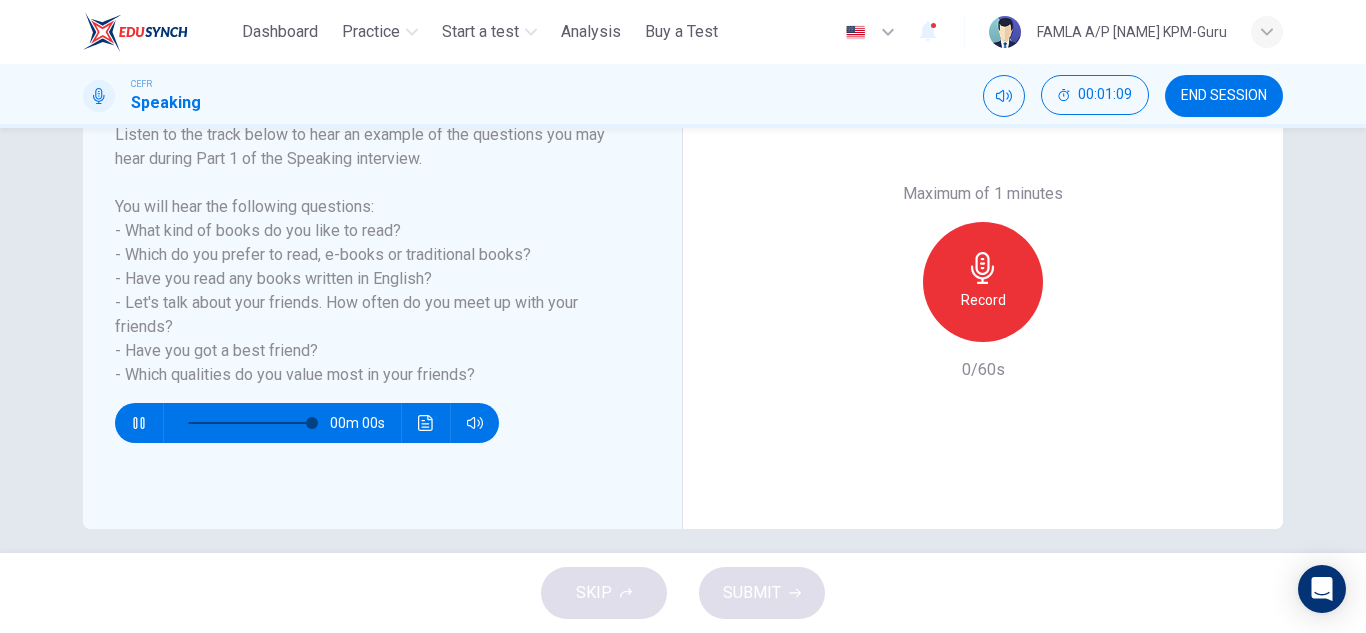 type on "*" 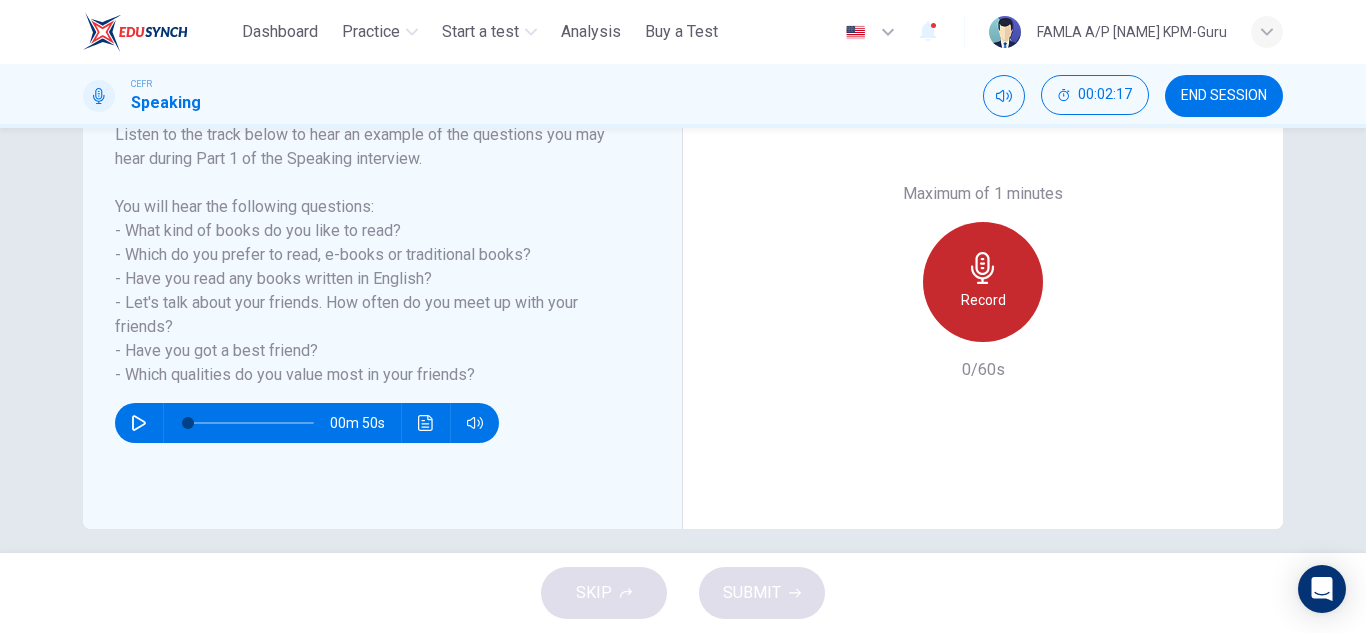 click 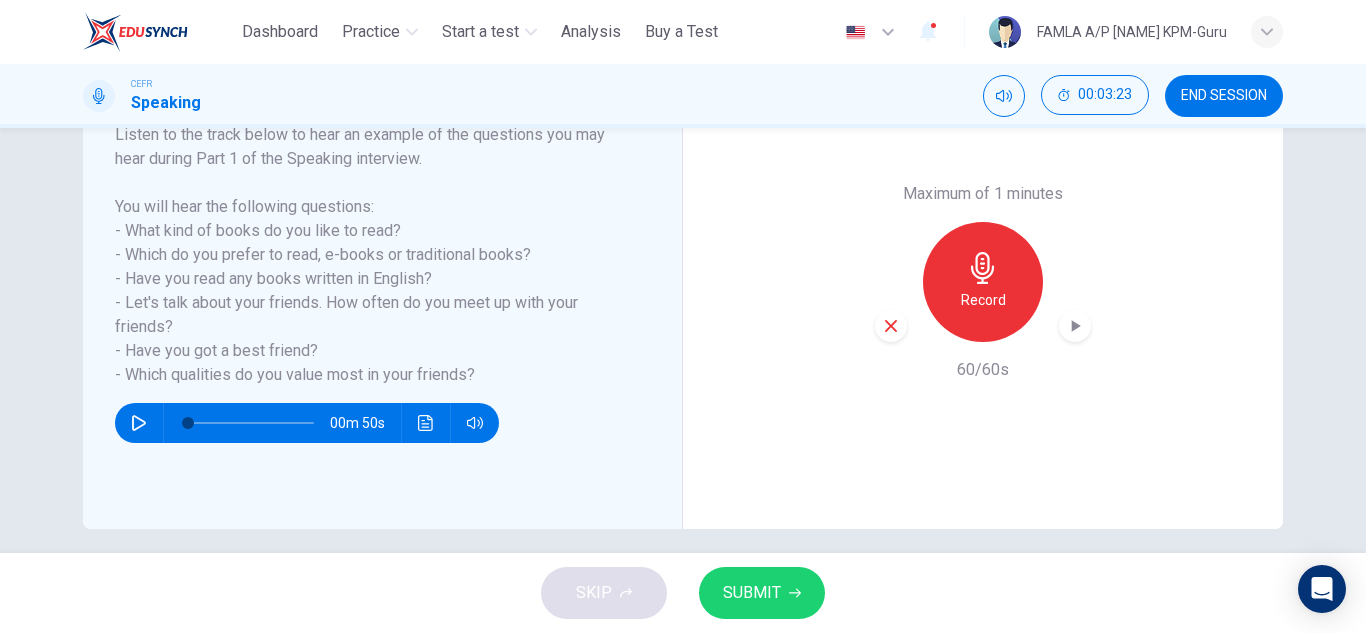 click on "SUBMIT" at bounding box center [752, 593] 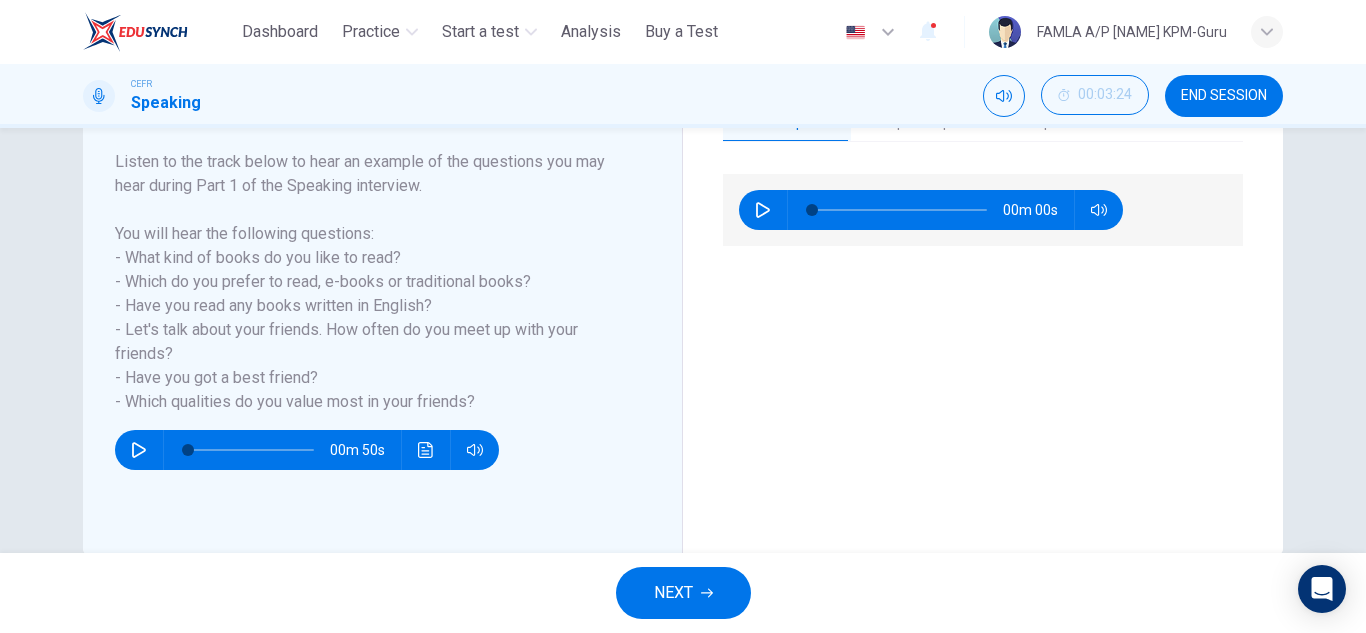 scroll, scrollTop: 326, scrollLeft: 0, axis: vertical 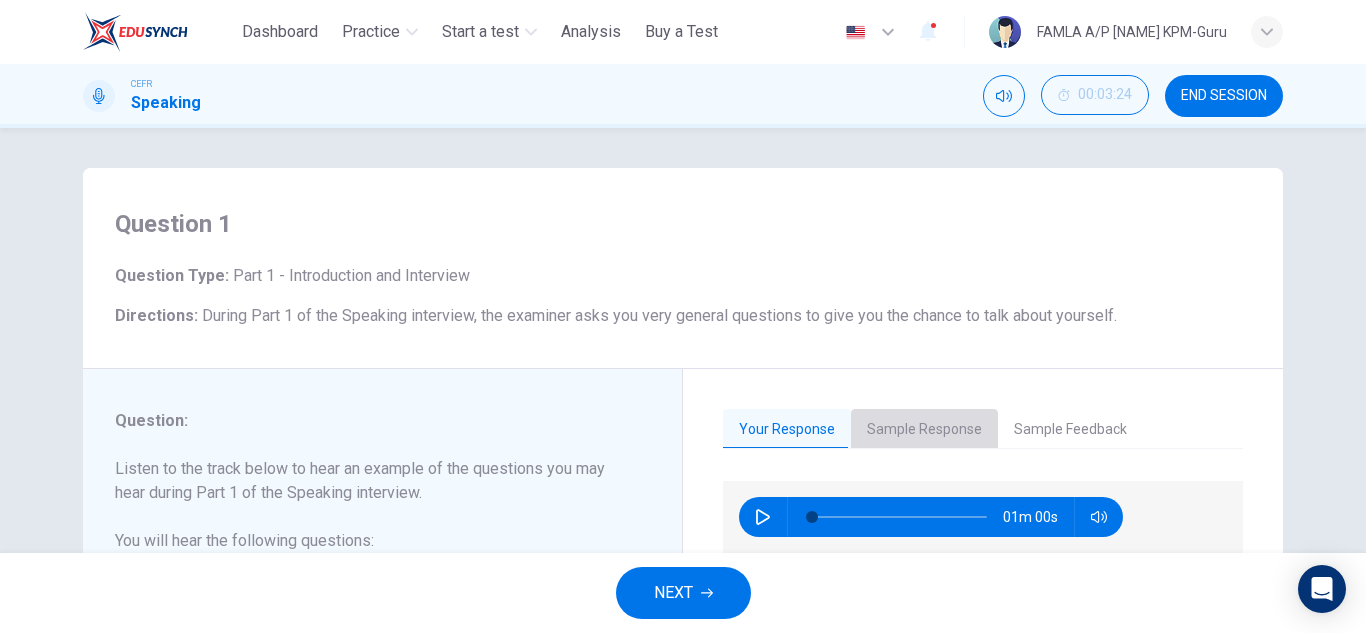 click on "Sample Response" at bounding box center (924, 430) 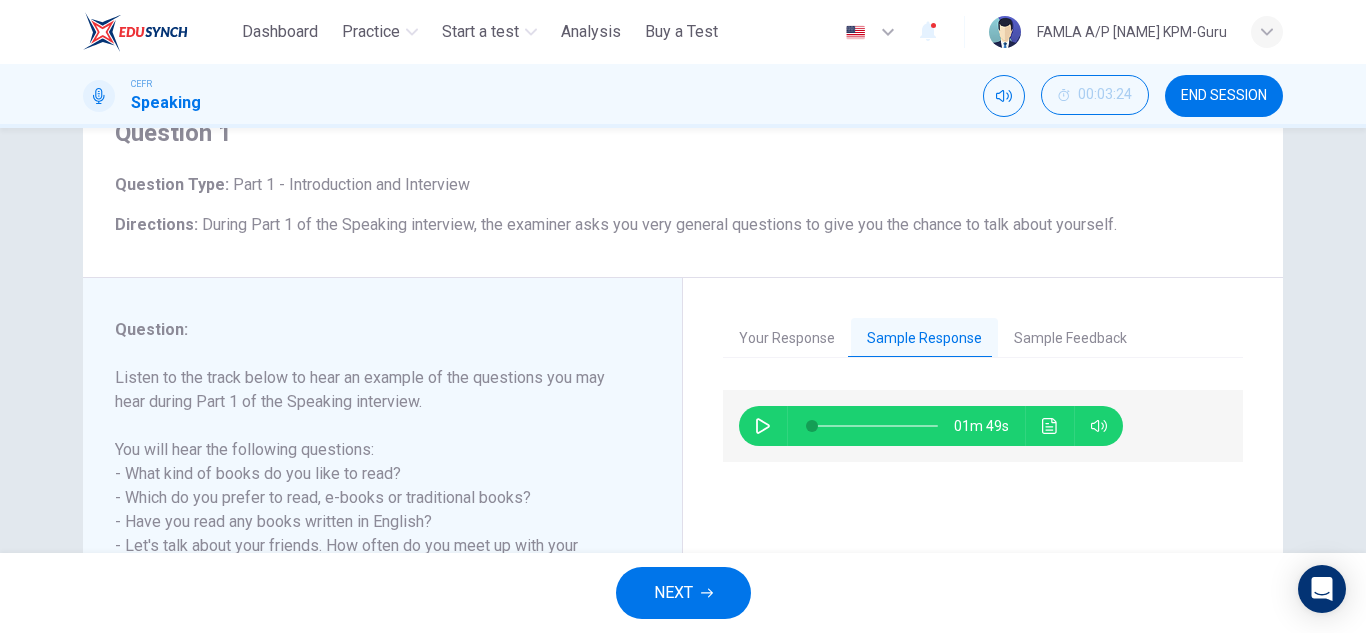 scroll, scrollTop: 116, scrollLeft: 0, axis: vertical 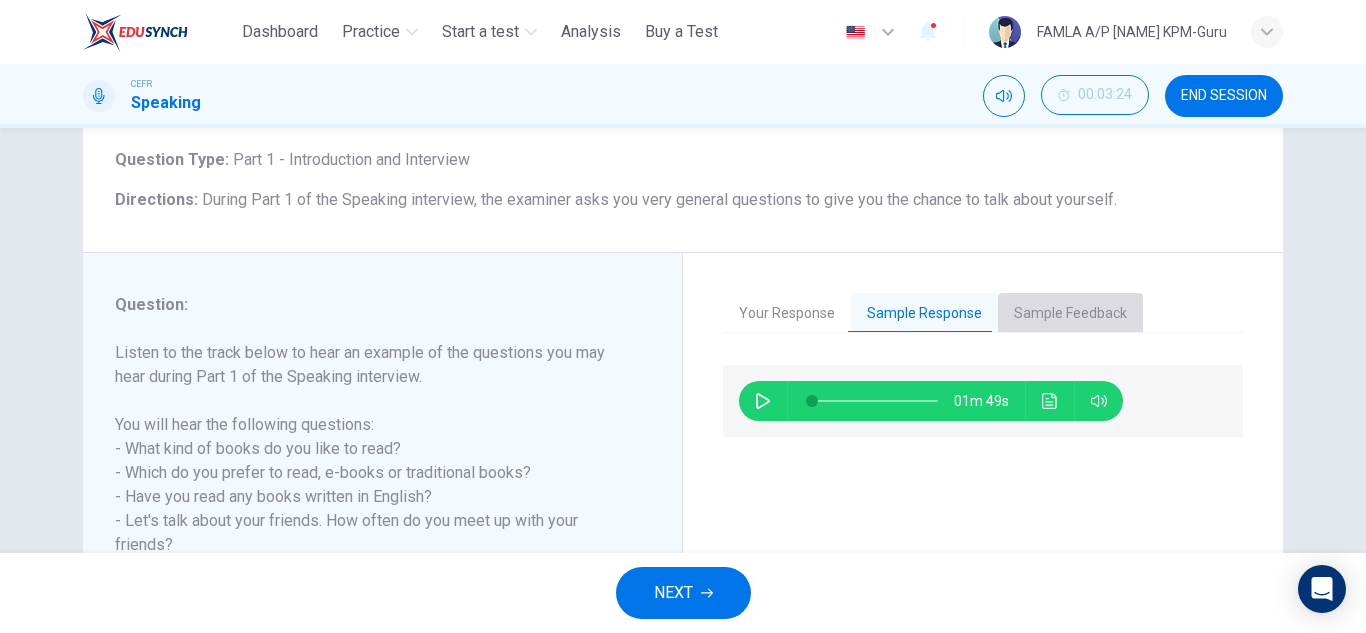 click on "Sample Feedback" at bounding box center [1070, 314] 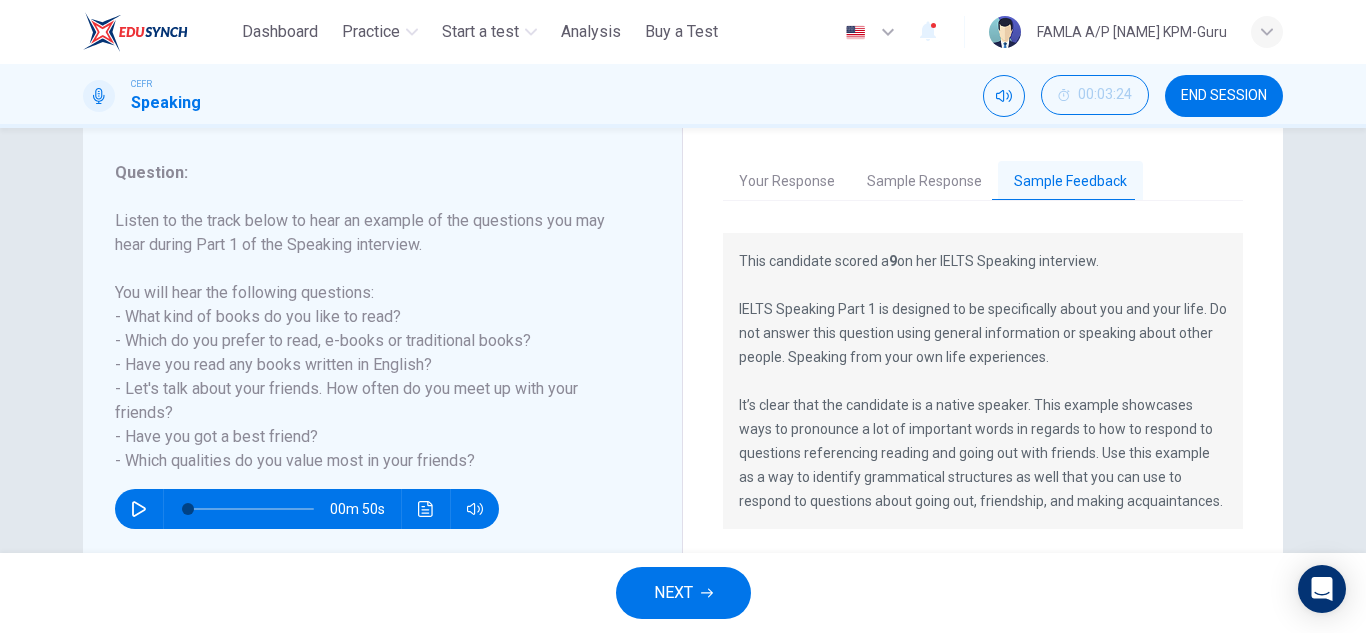scroll, scrollTop: 238, scrollLeft: 0, axis: vertical 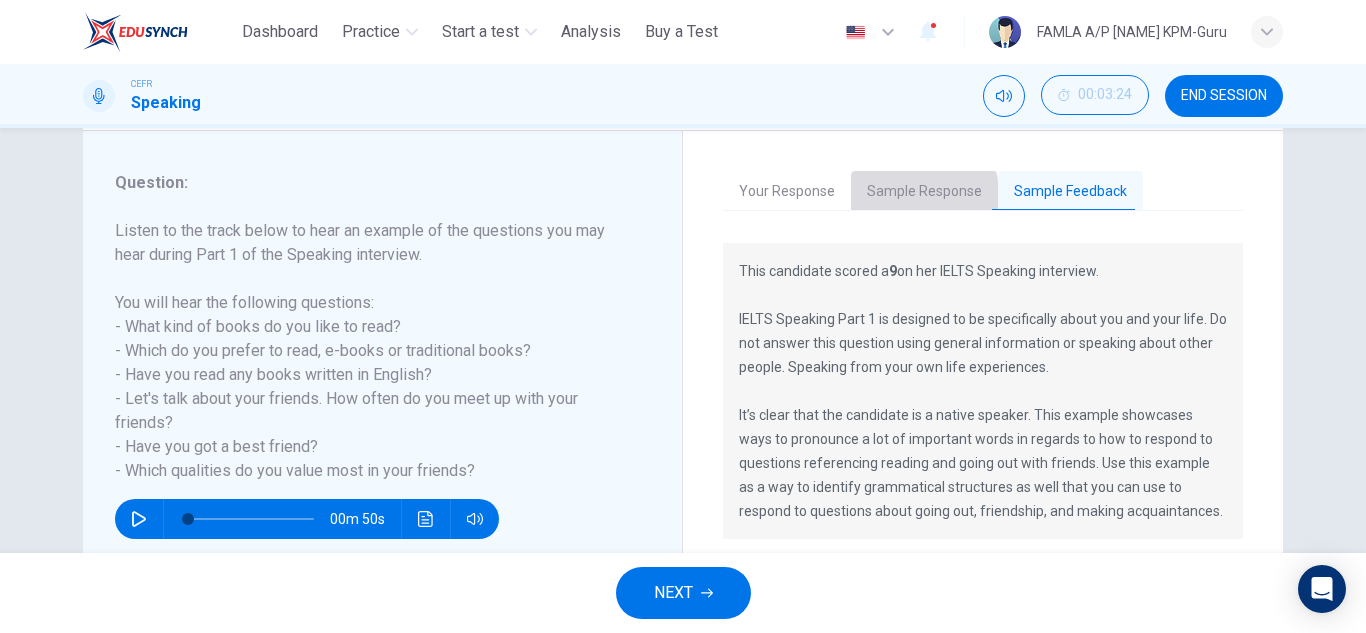 click on "Sample Response" at bounding box center [924, 192] 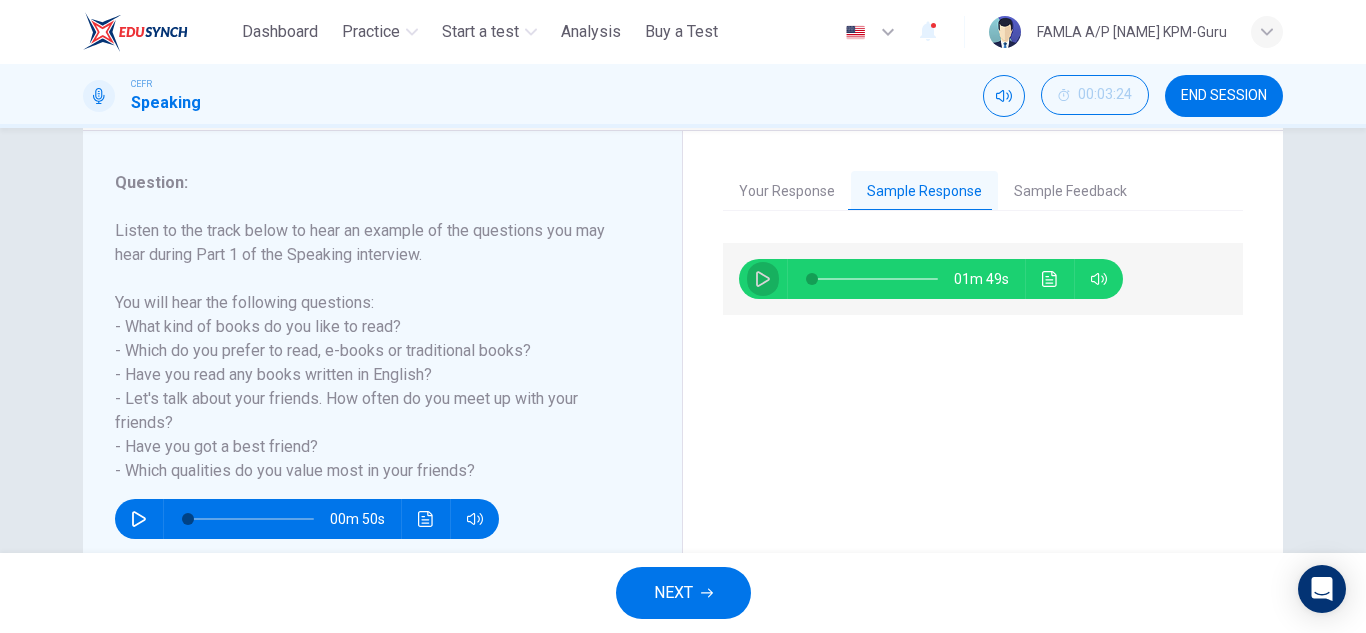click at bounding box center [763, 279] 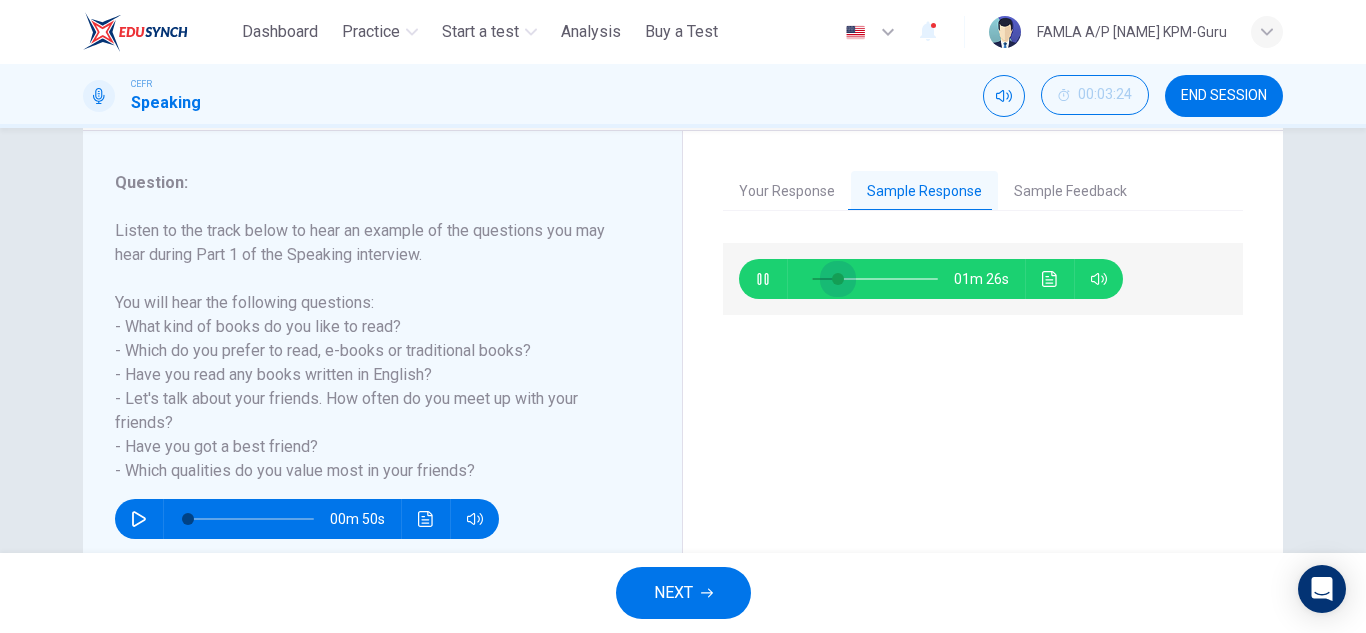 click at bounding box center (838, 279) 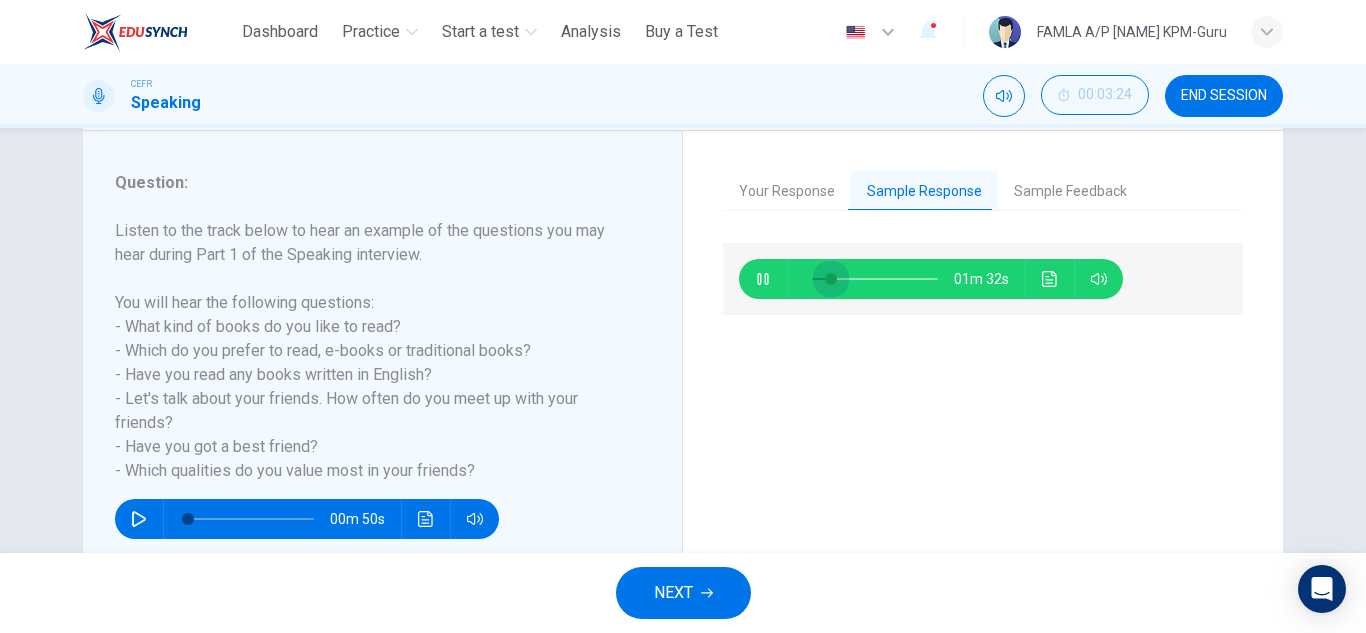 click at bounding box center [831, 279] 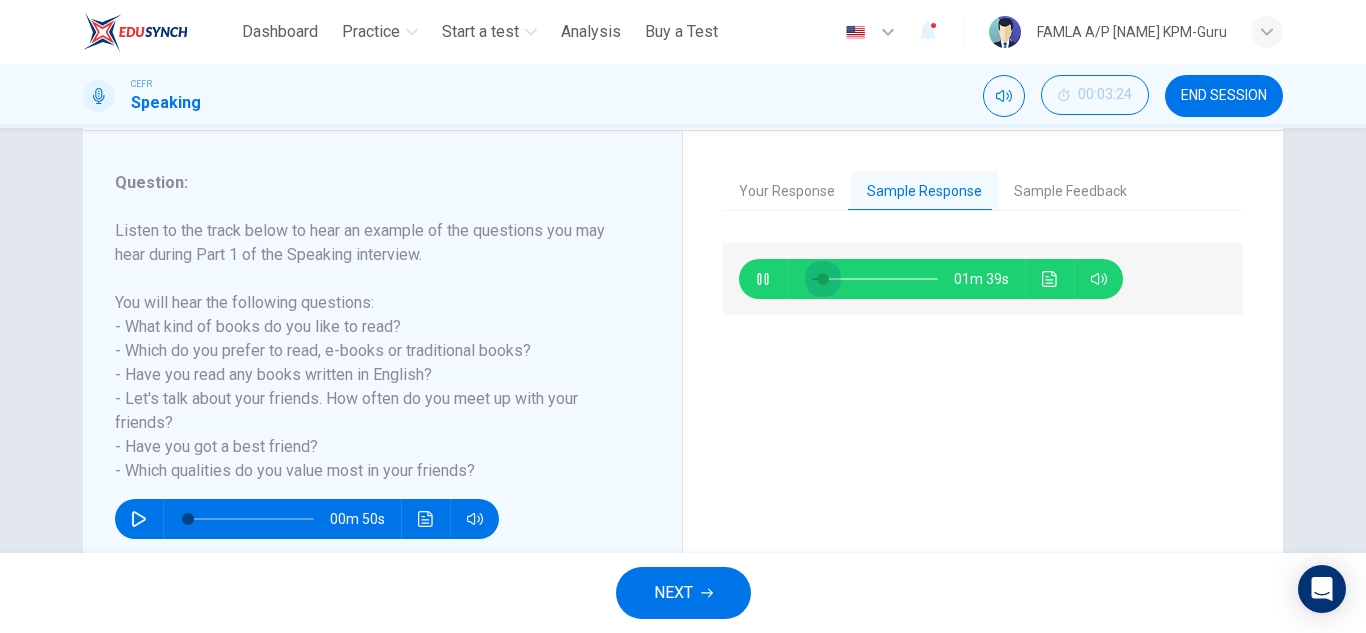 click at bounding box center (823, 279) 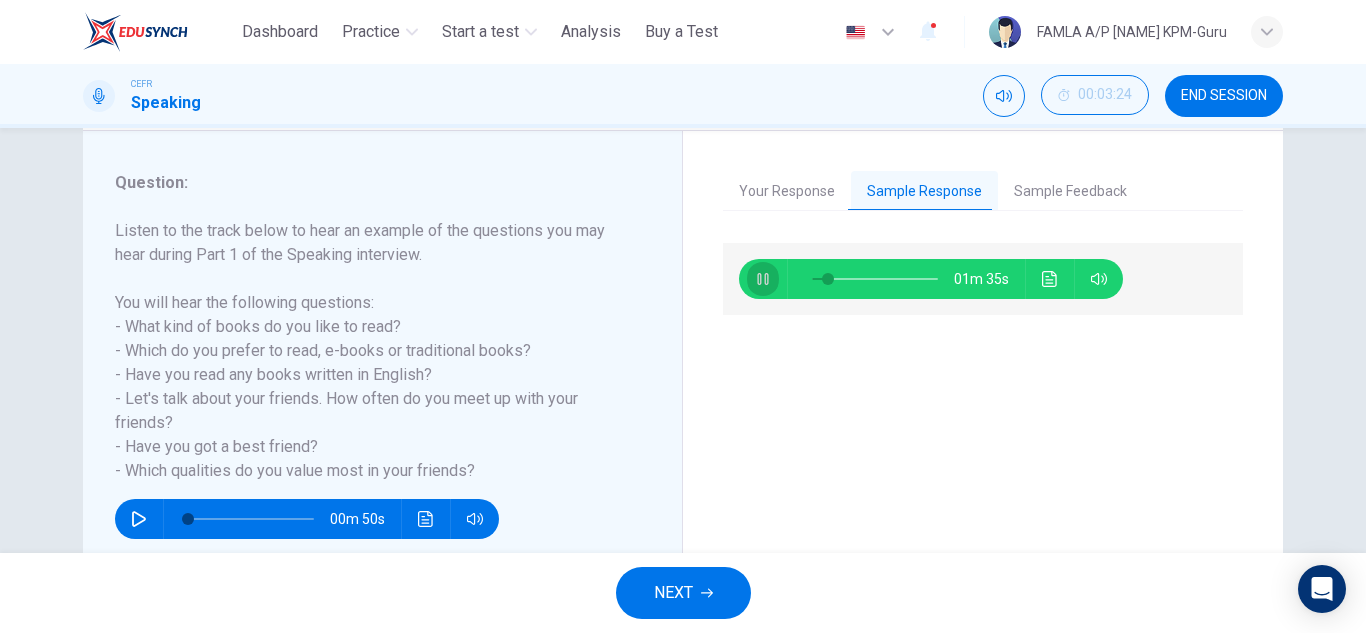 click 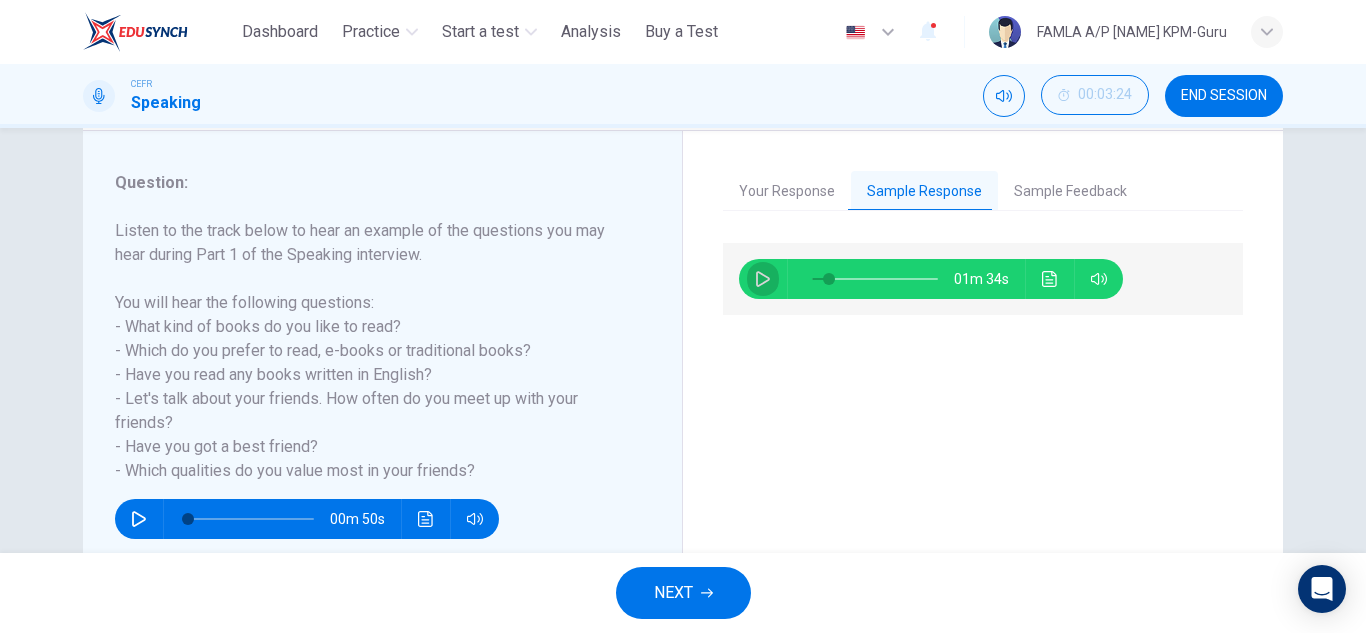 click 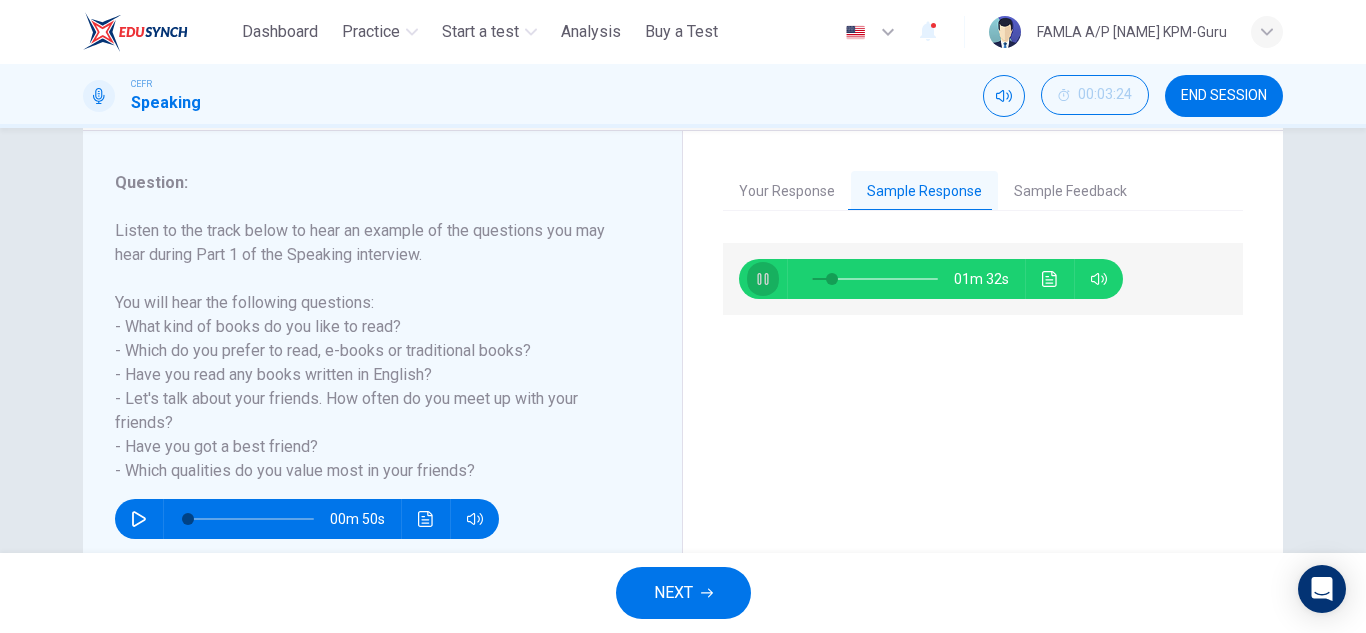 click 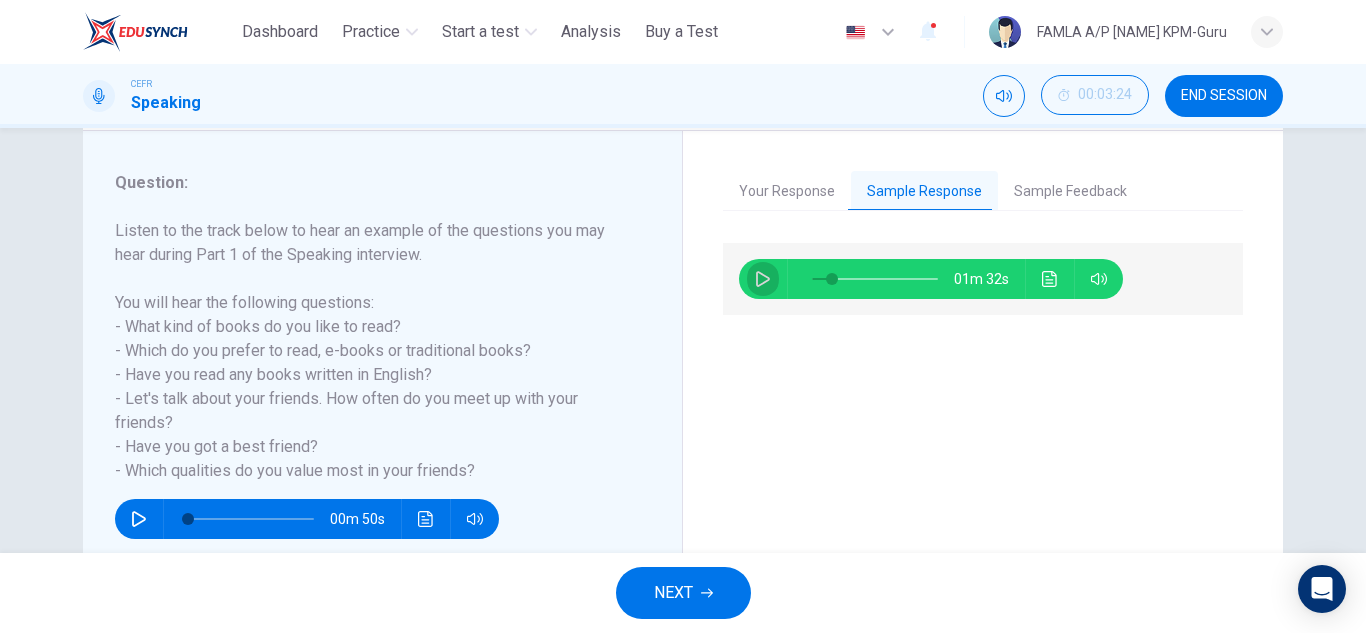 click 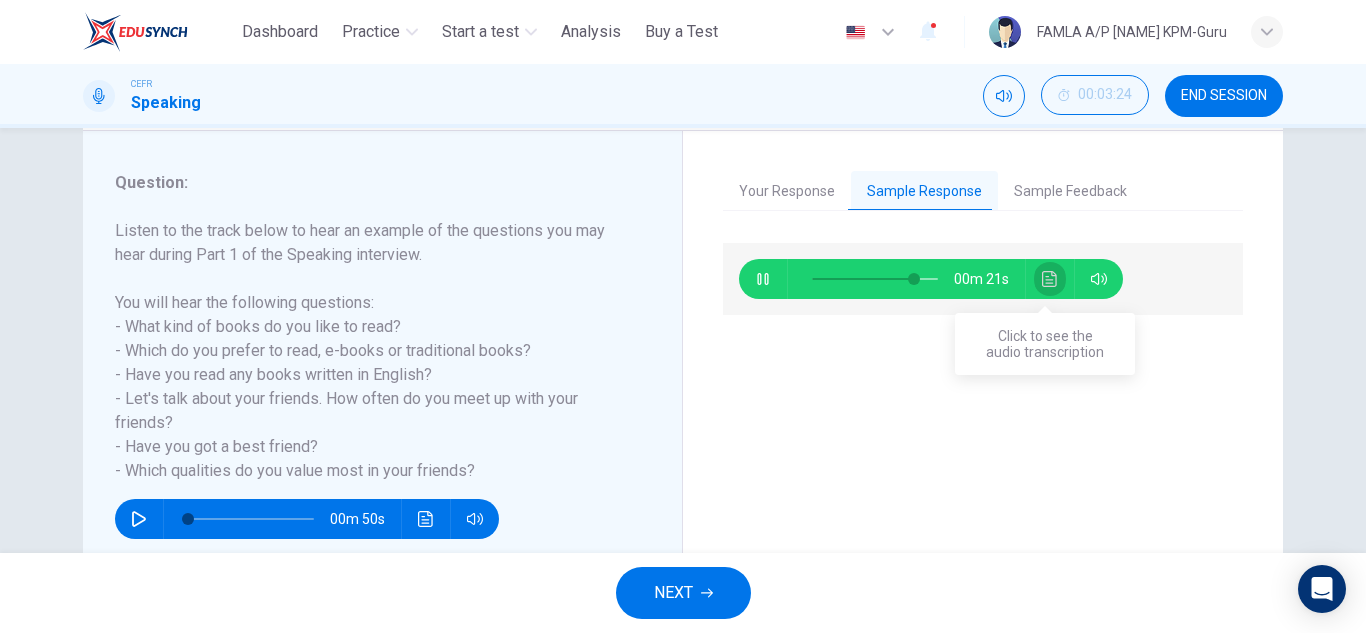 click 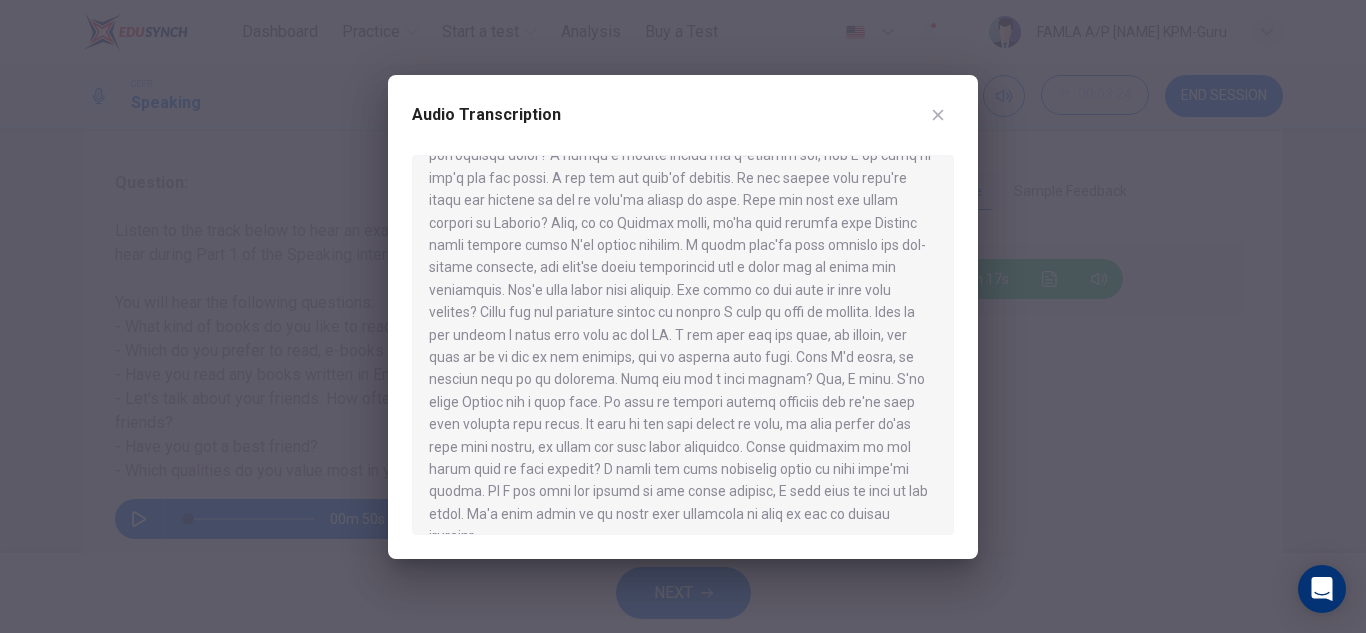 scroll, scrollTop: 146, scrollLeft: 0, axis: vertical 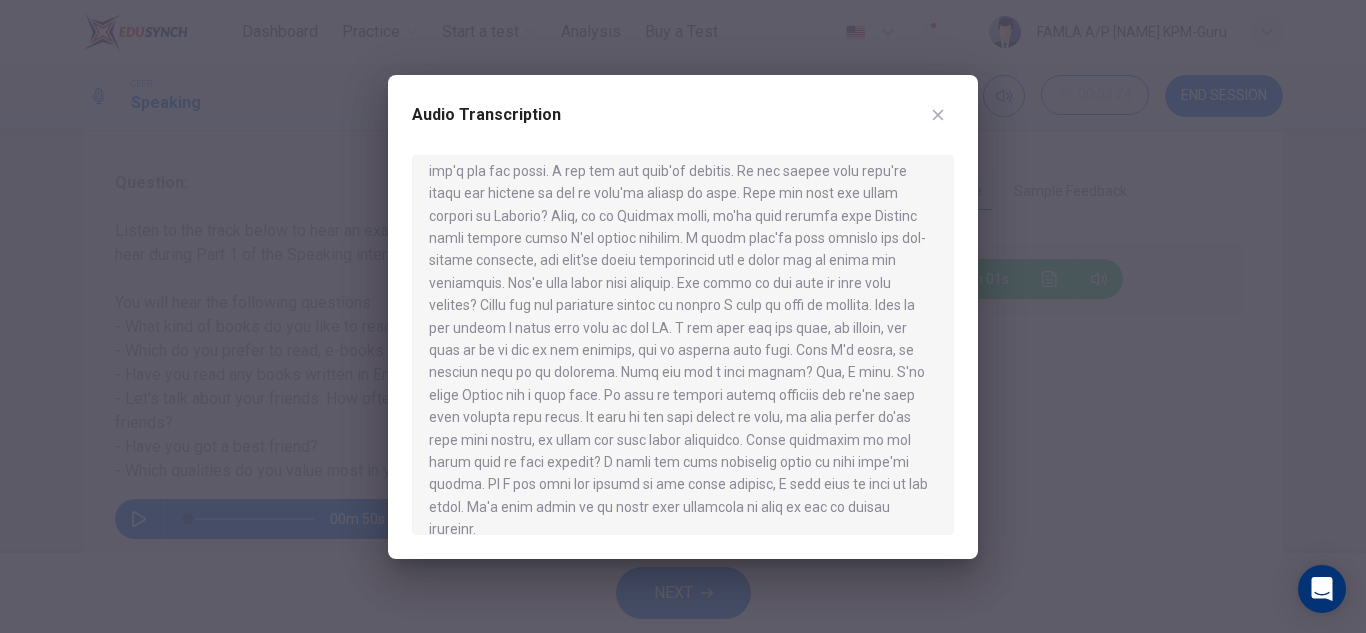 type on "*" 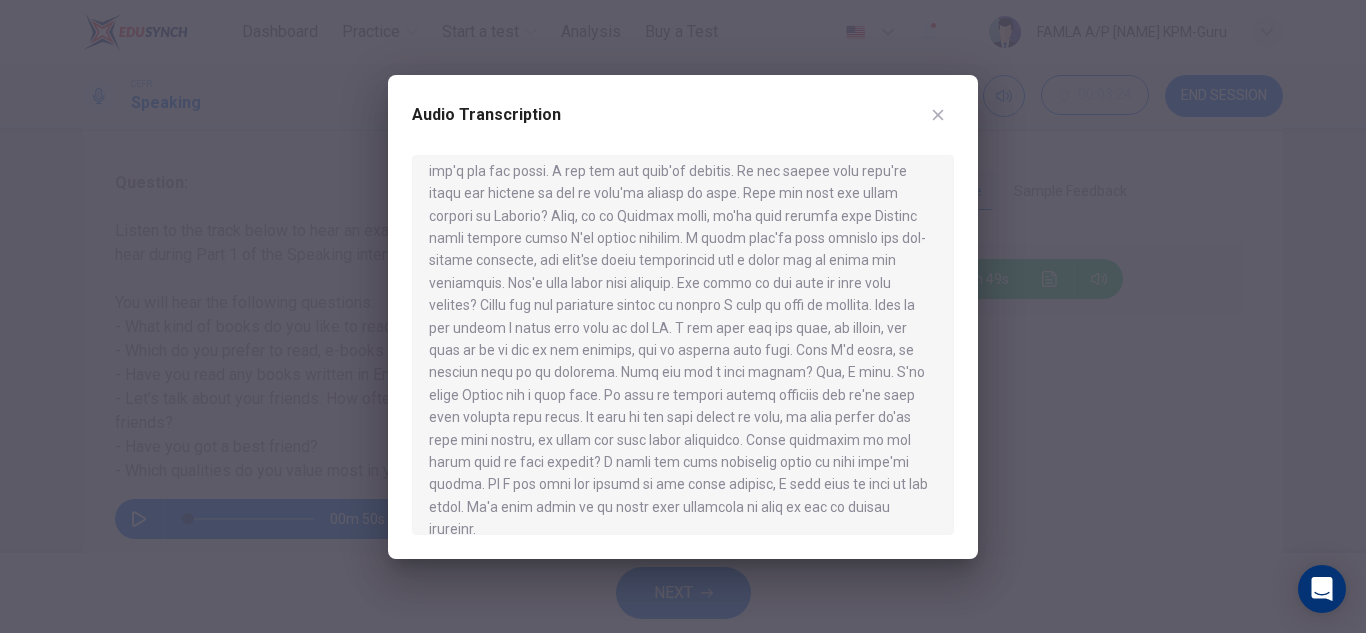 click on "Audio Transcription" at bounding box center [683, 317] 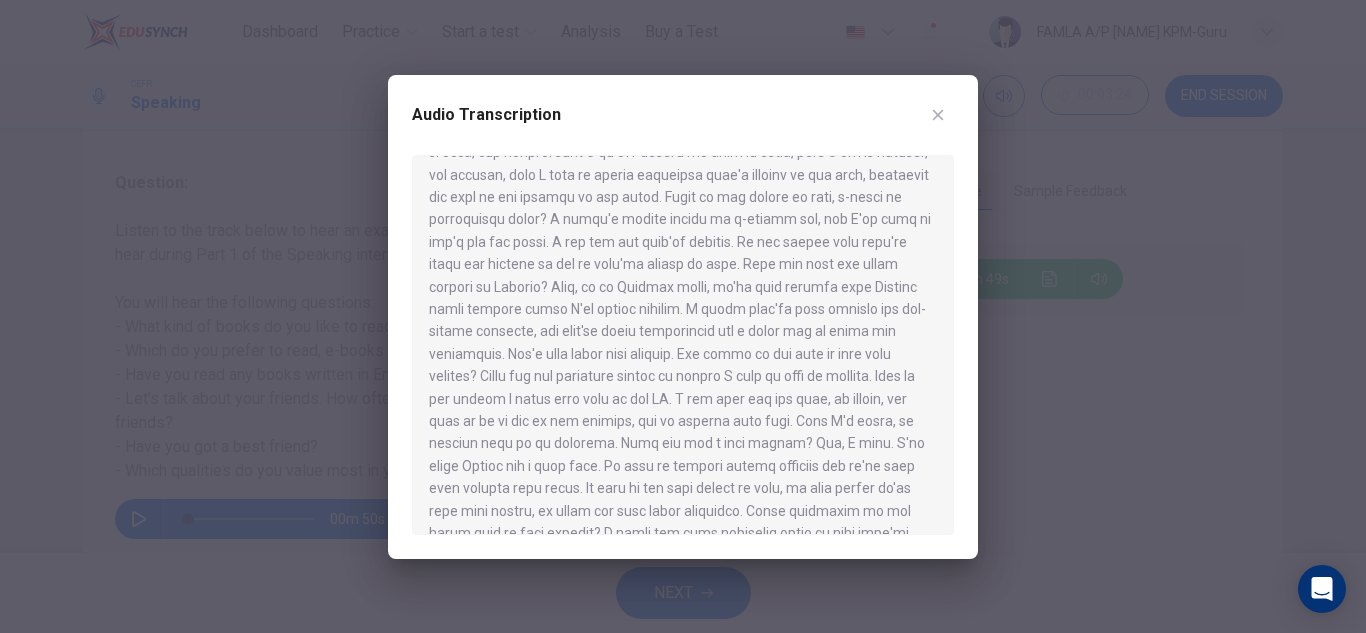 scroll, scrollTop: 0, scrollLeft: 0, axis: both 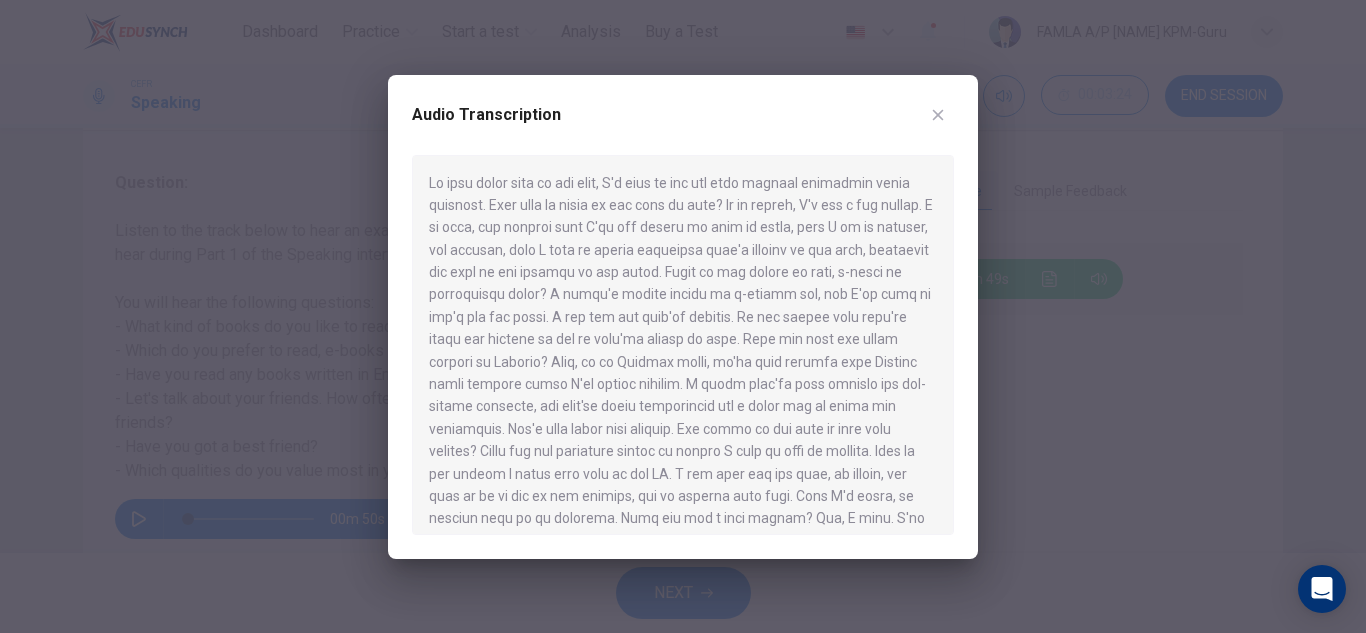 click at bounding box center [683, 345] 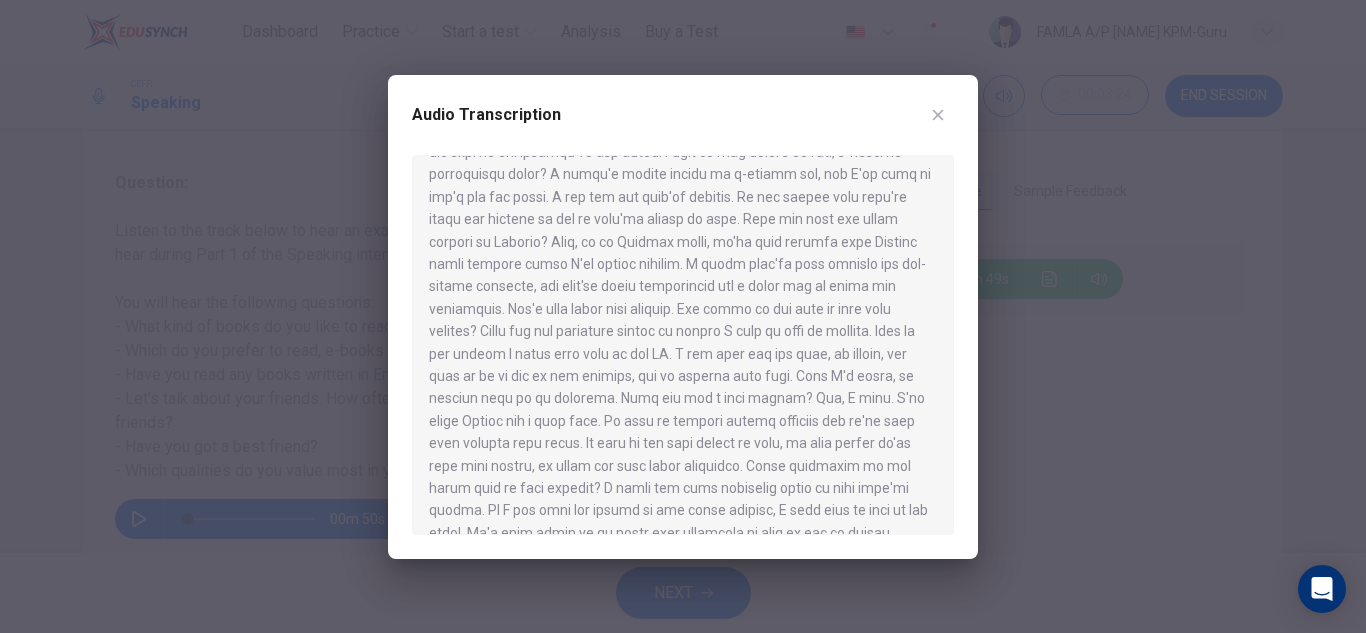 scroll, scrollTop: 146, scrollLeft: 0, axis: vertical 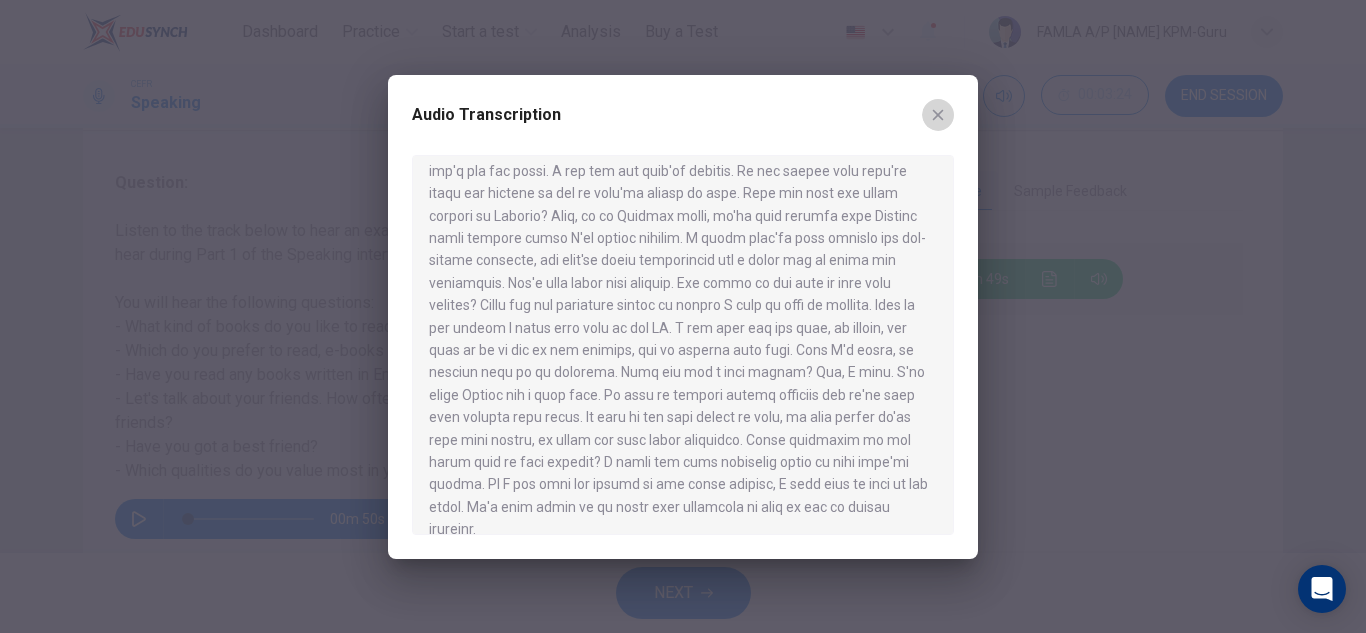 click 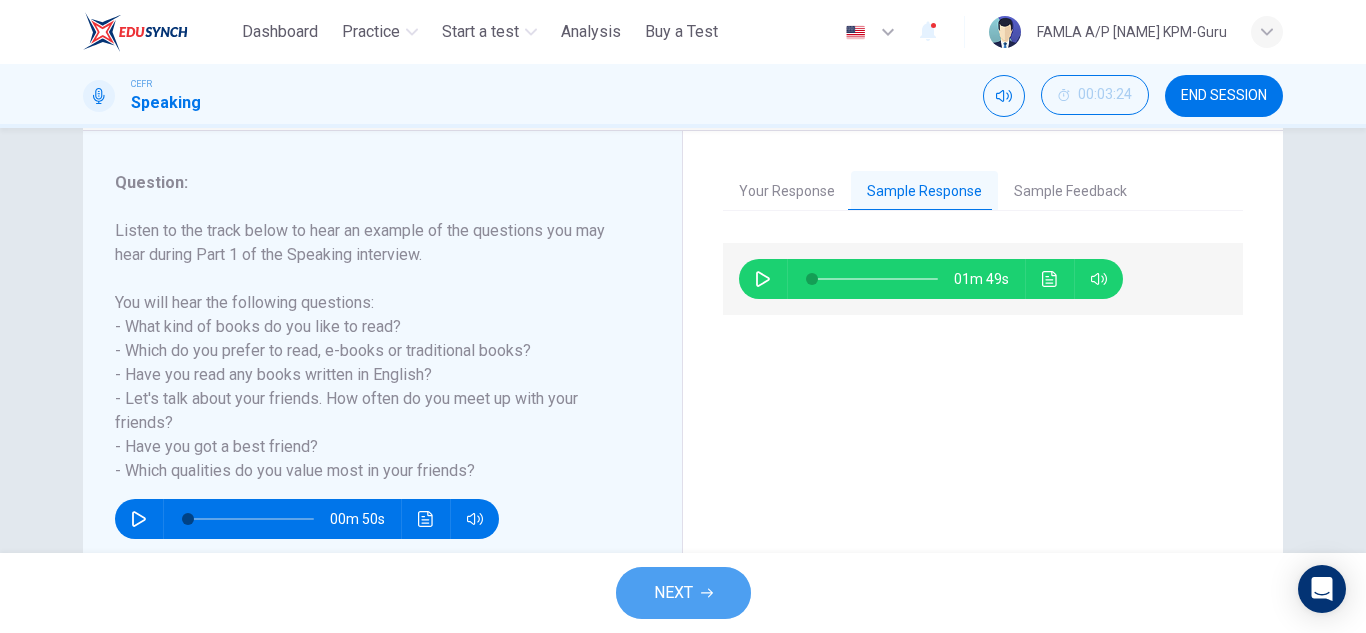 click on "NEXT" at bounding box center (683, 593) 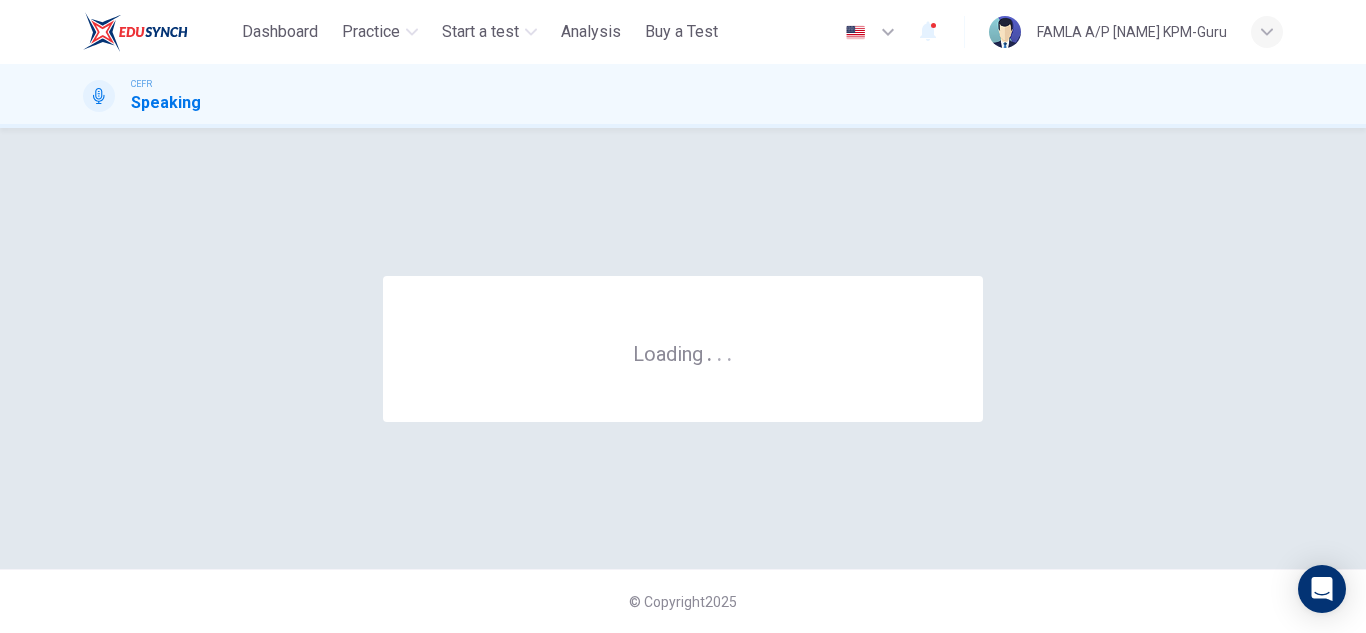 scroll, scrollTop: 0, scrollLeft: 0, axis: both 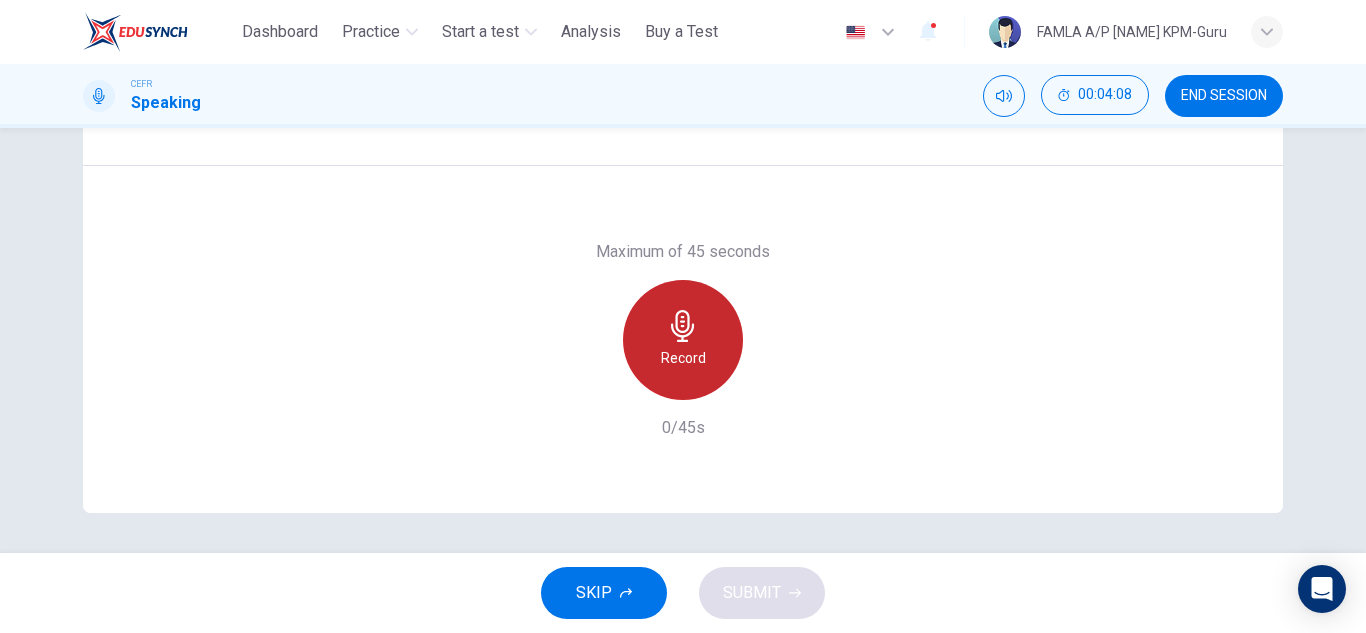 click on "Record" at bounding box center (683, 358) 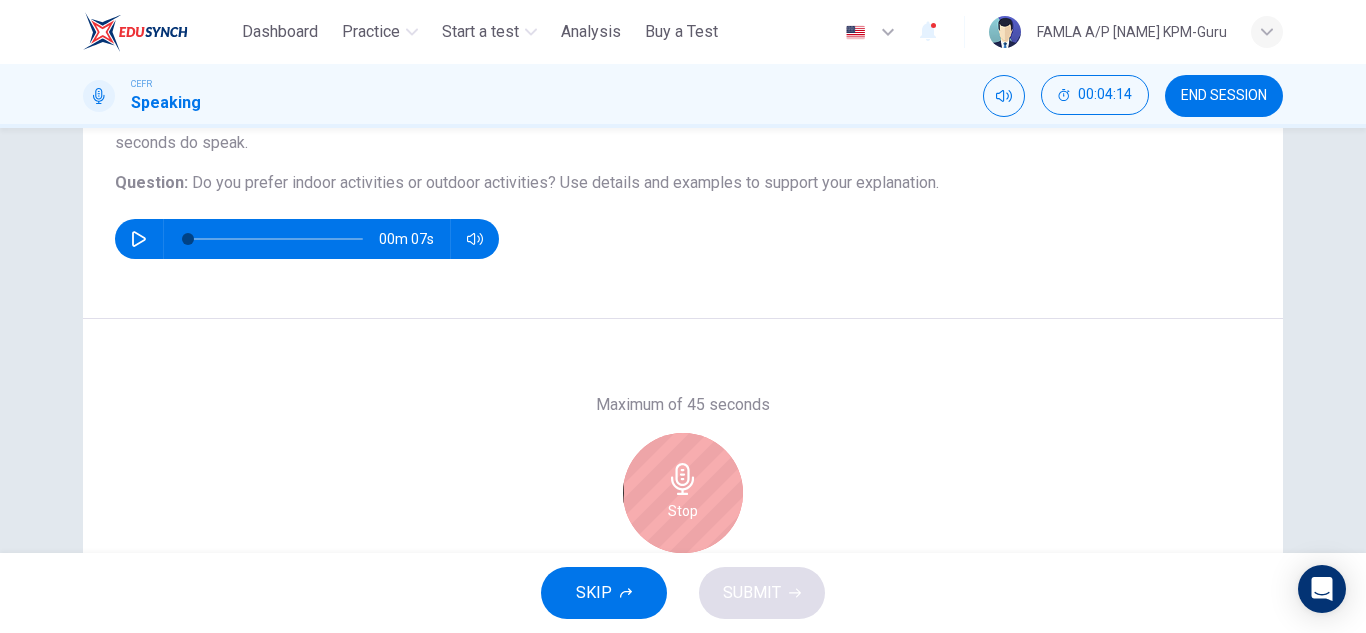 scroll, scrollTop: 209, scrollLeft: 0, axis: vertical 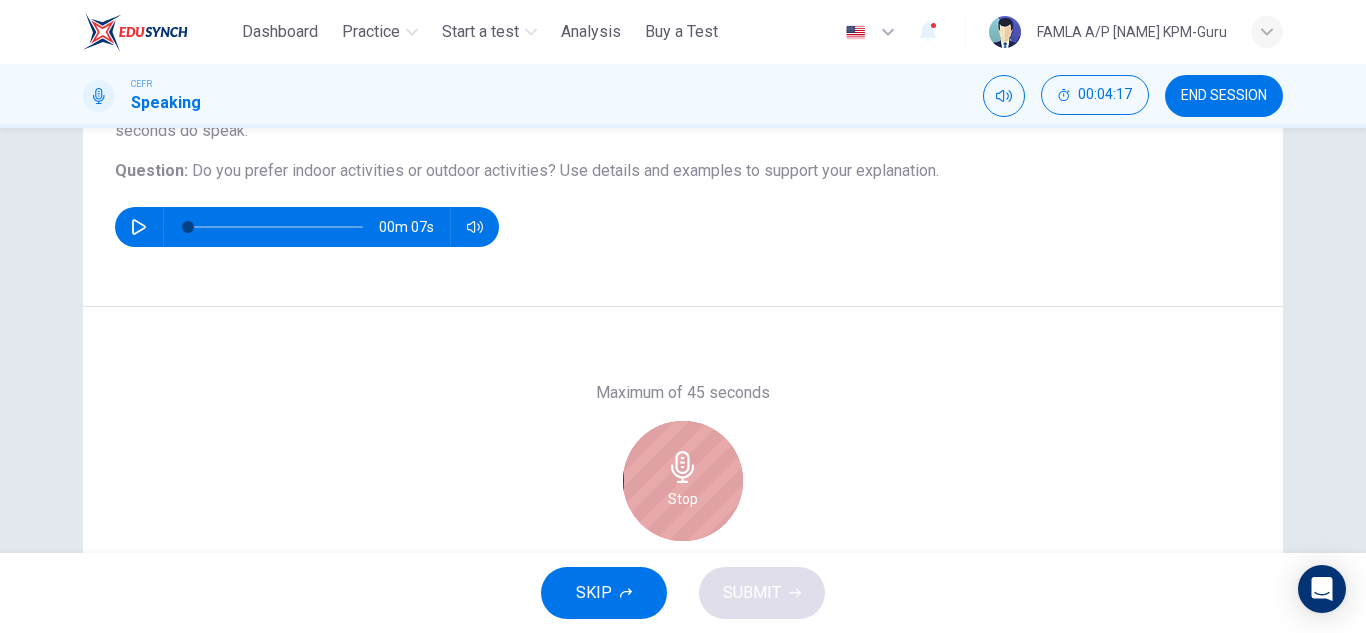 click on "Stop" at bounding box center [683, 481] 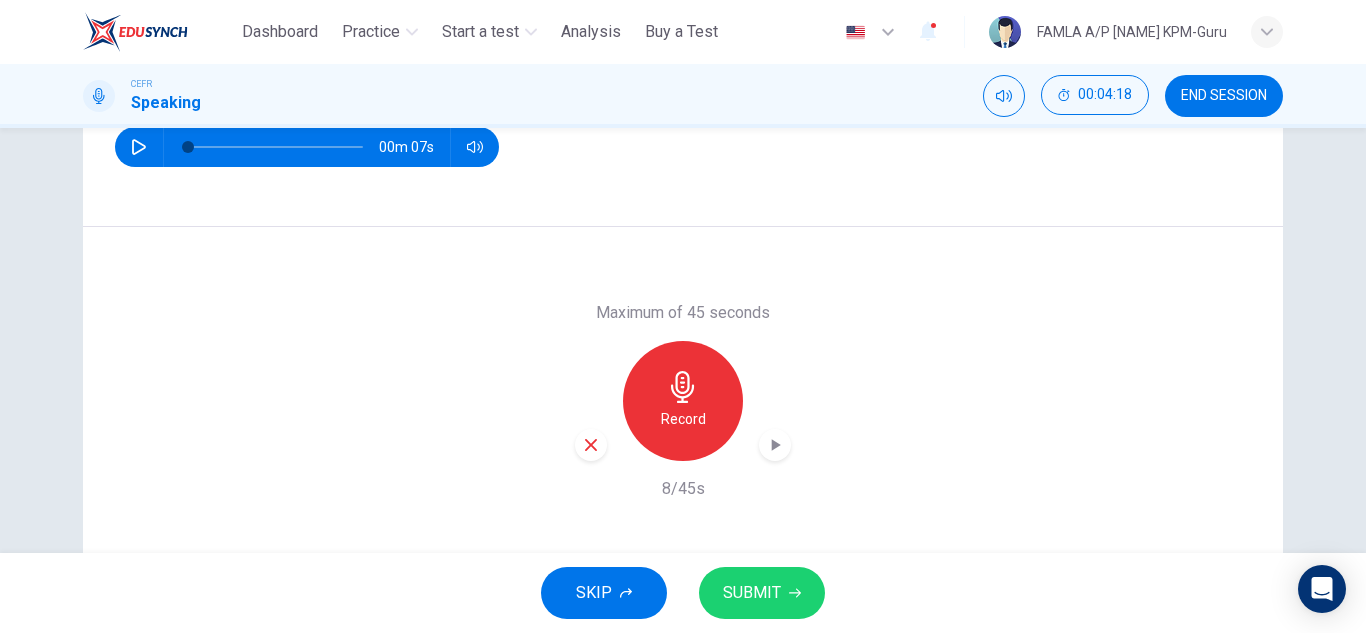 scroll, scrollTop: 350, scrollLeft: 0, axis: vertical 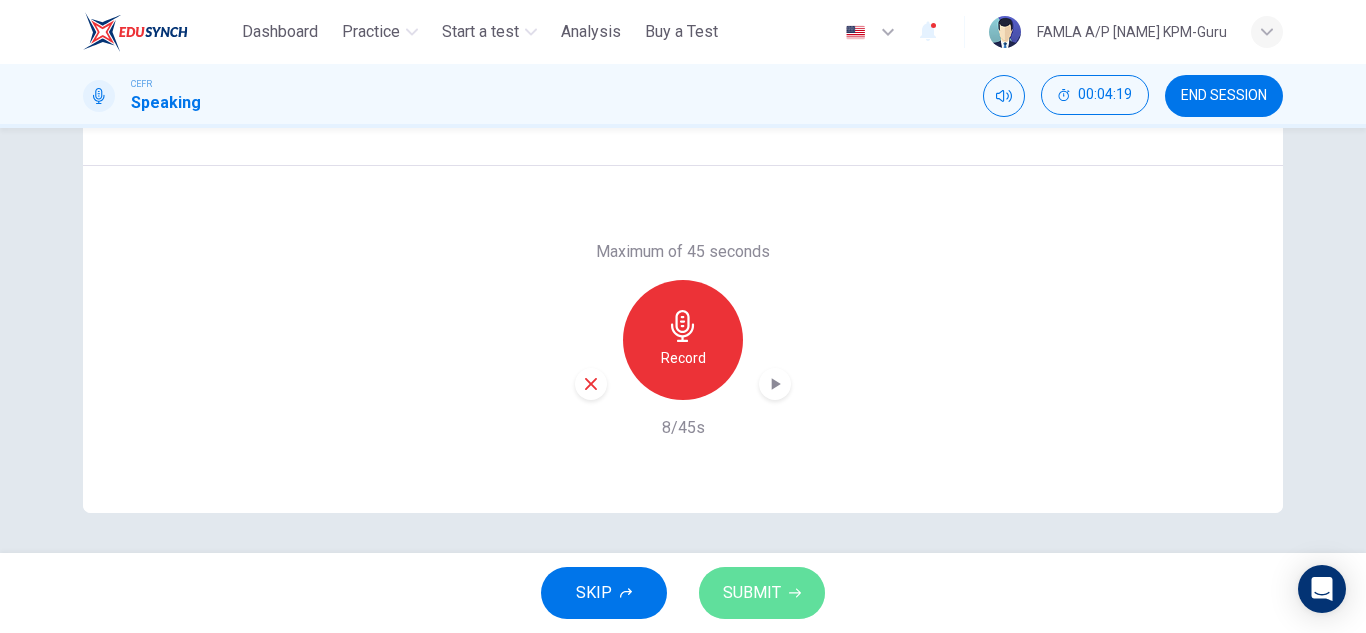 click on "SUBMIT" at bounding box center (752, 593) 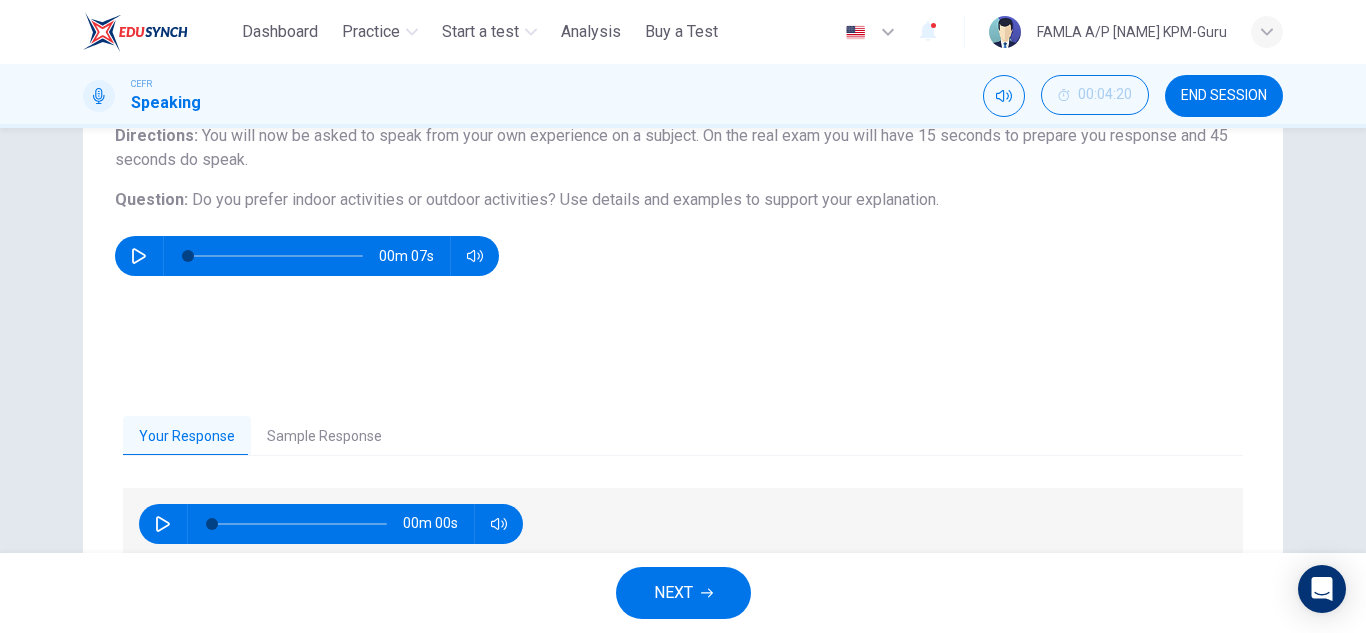 scroll, scrollTop: 186, scrollLeft: 0, axis: vertical 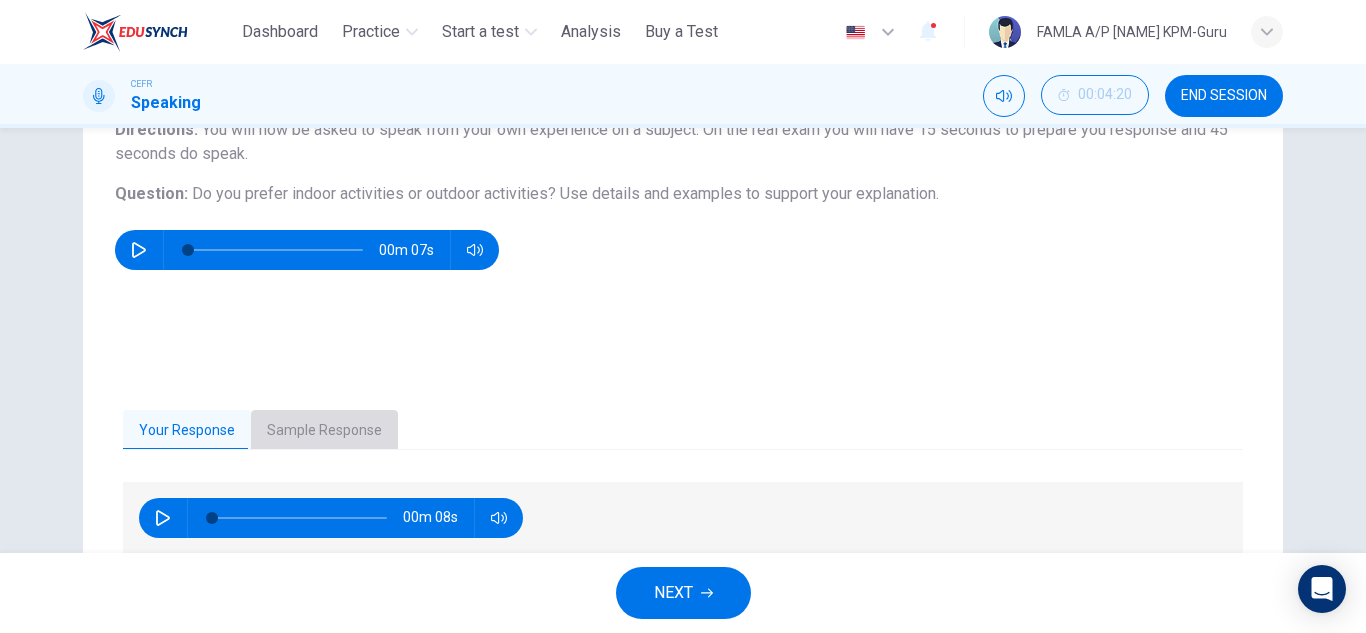 click on "Sample Response" at bounding box center (324, 431) 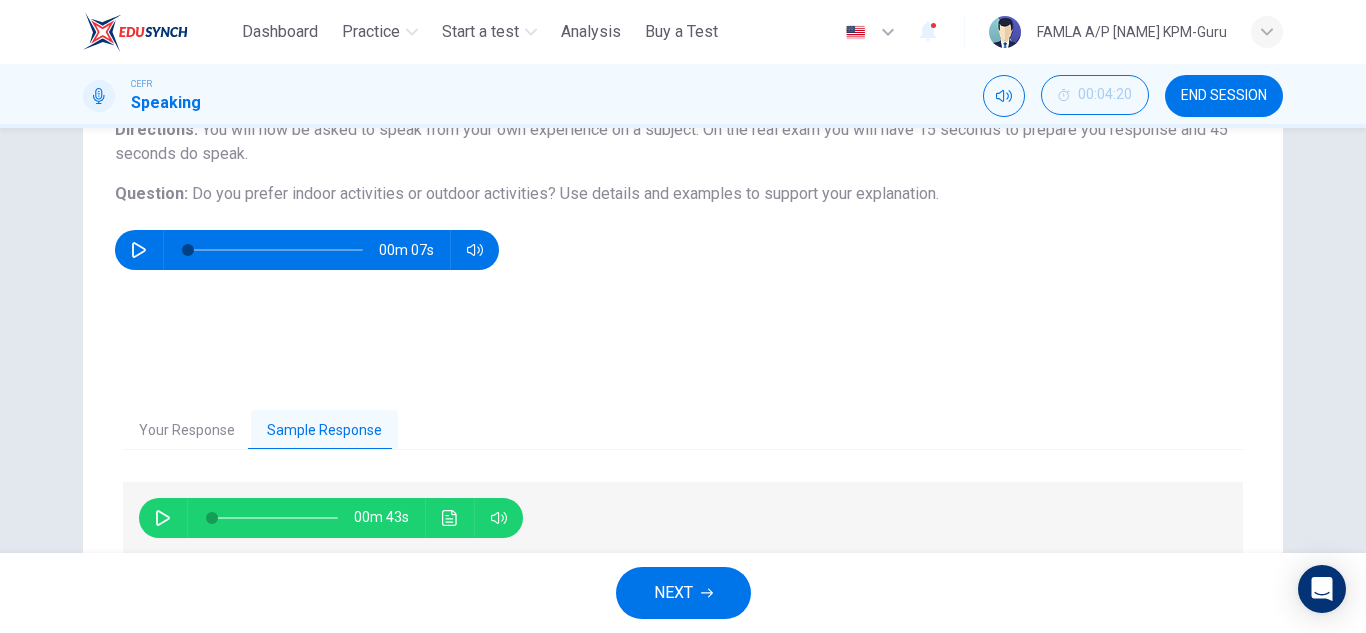 click on "Question   2 Question Type :   Independent 1 Directions :   You will now be asked to speak from your own experience on a subject. On the real exam you will have 15 seconds to prepare you response and 45 seconds do speak. Question :   Do you prefer indoor activities or outdoor activities?    Use details and examples to support your explanation. 00m 07s Your Response Sample Response 00m 08s 00m 43s" at bounding box center [683, 329] 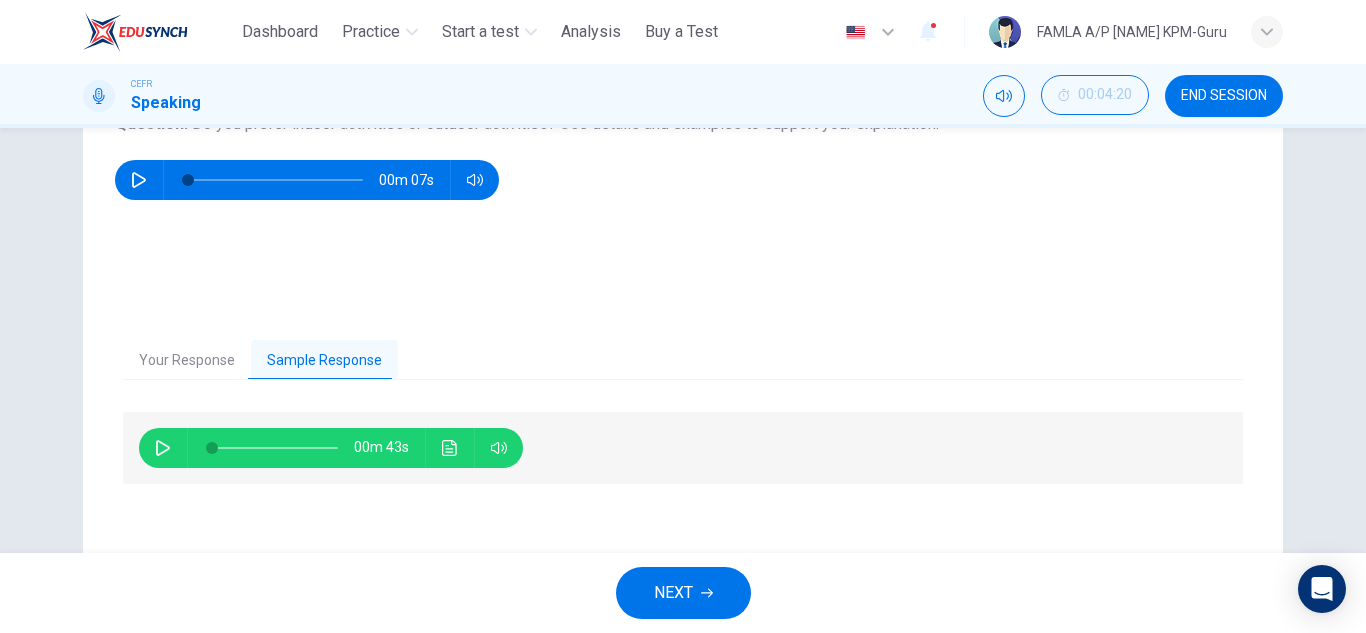 scroll, scrollTop: 266, scrollLeft: 0, axis: vertical 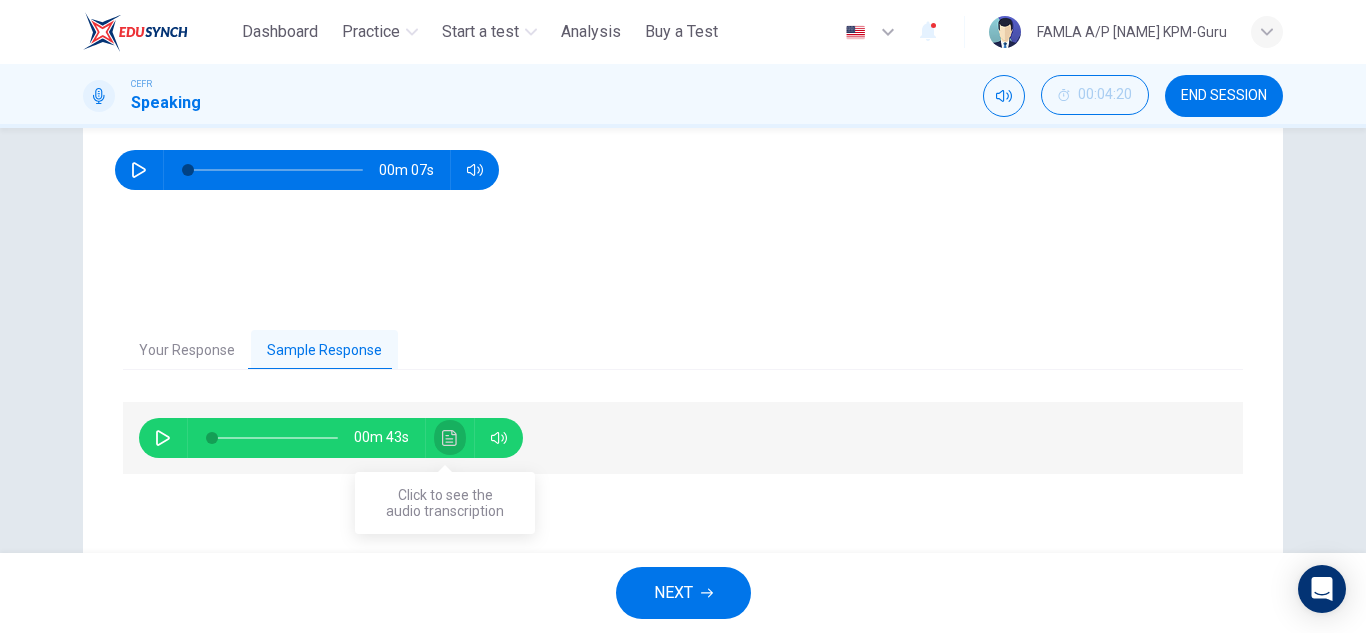 click at bounding box center [450, 438] 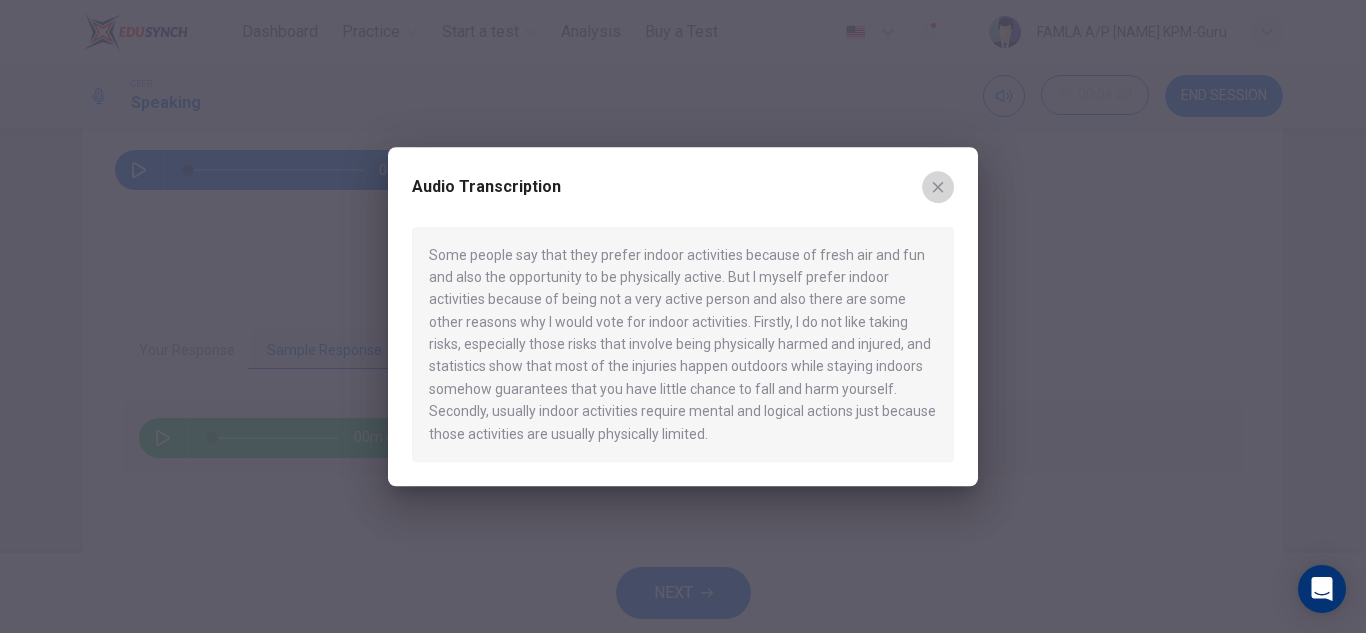 click 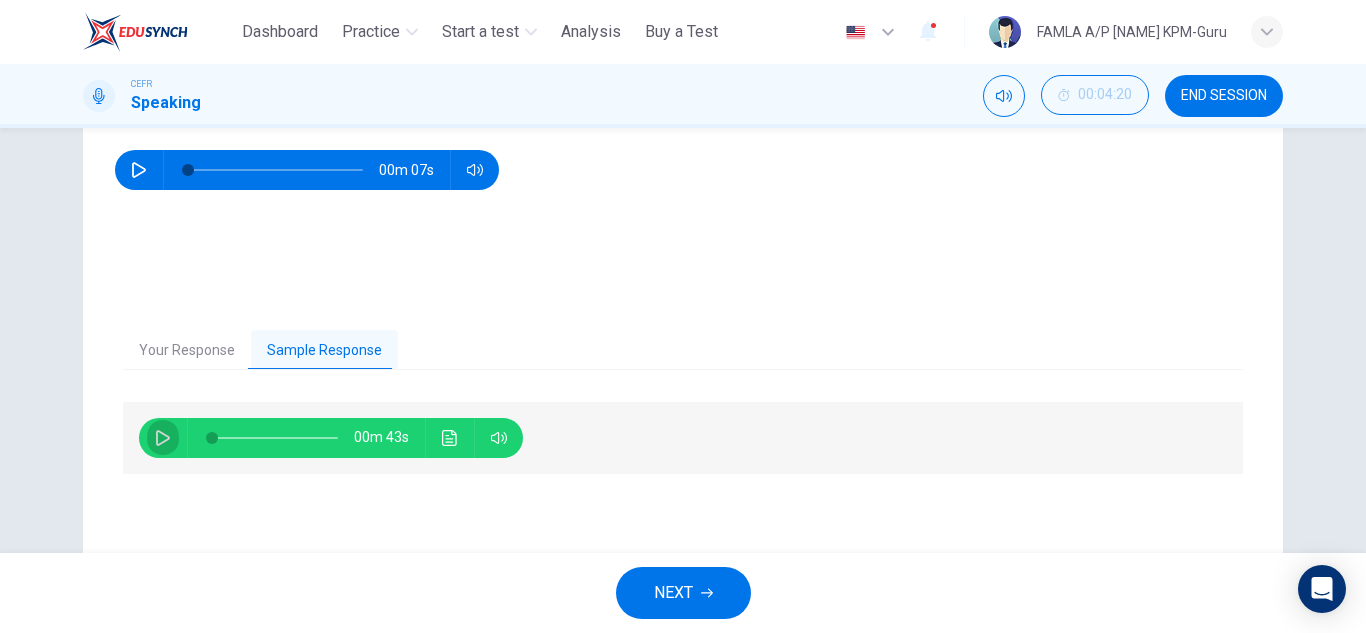 click at bounding box center (163, 438) 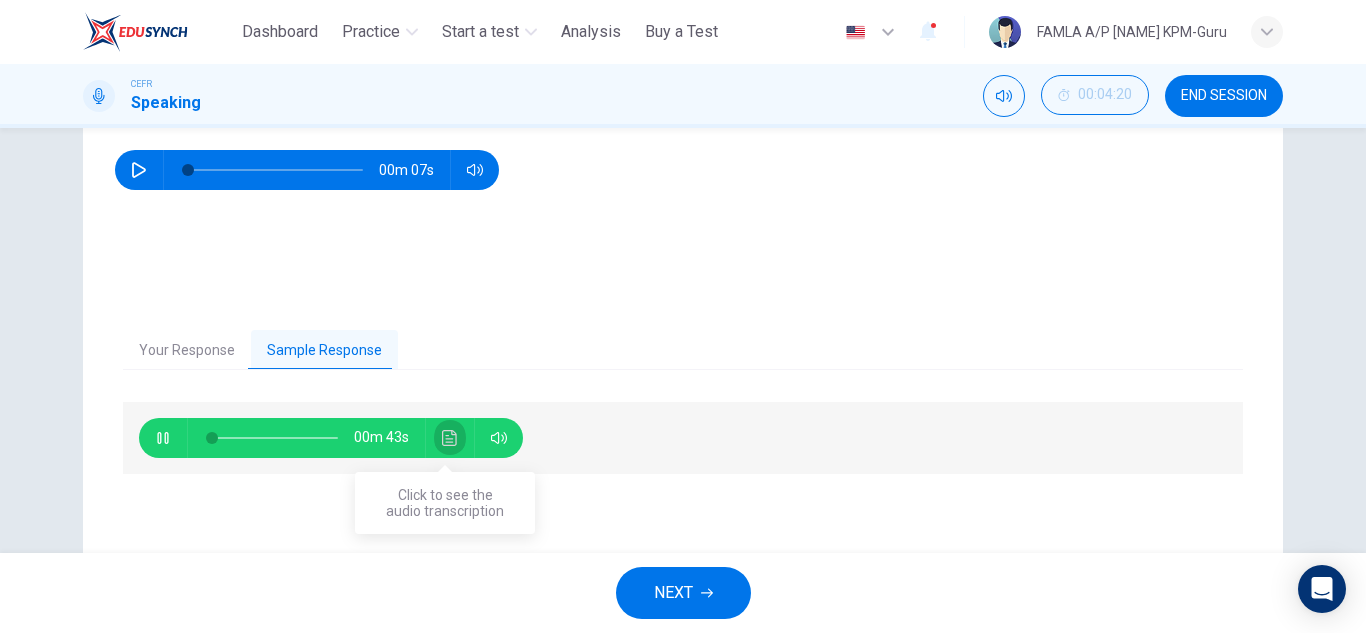 click at bounding box center [450, 438] 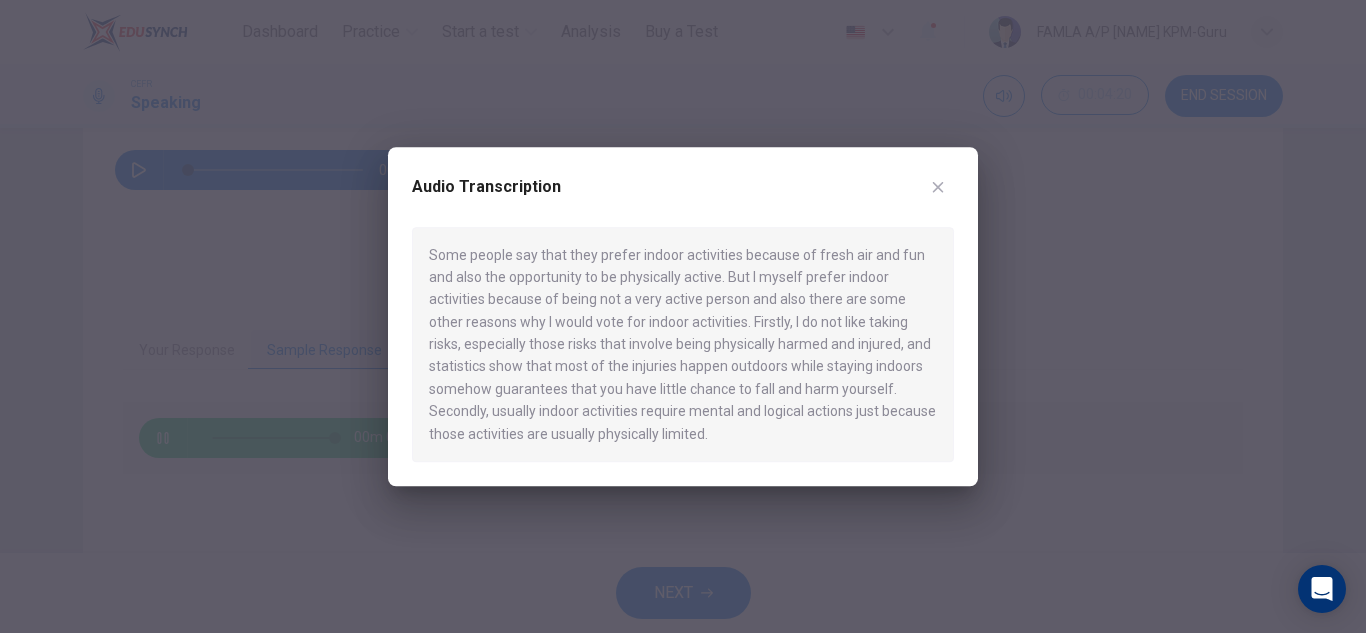type on "*" 